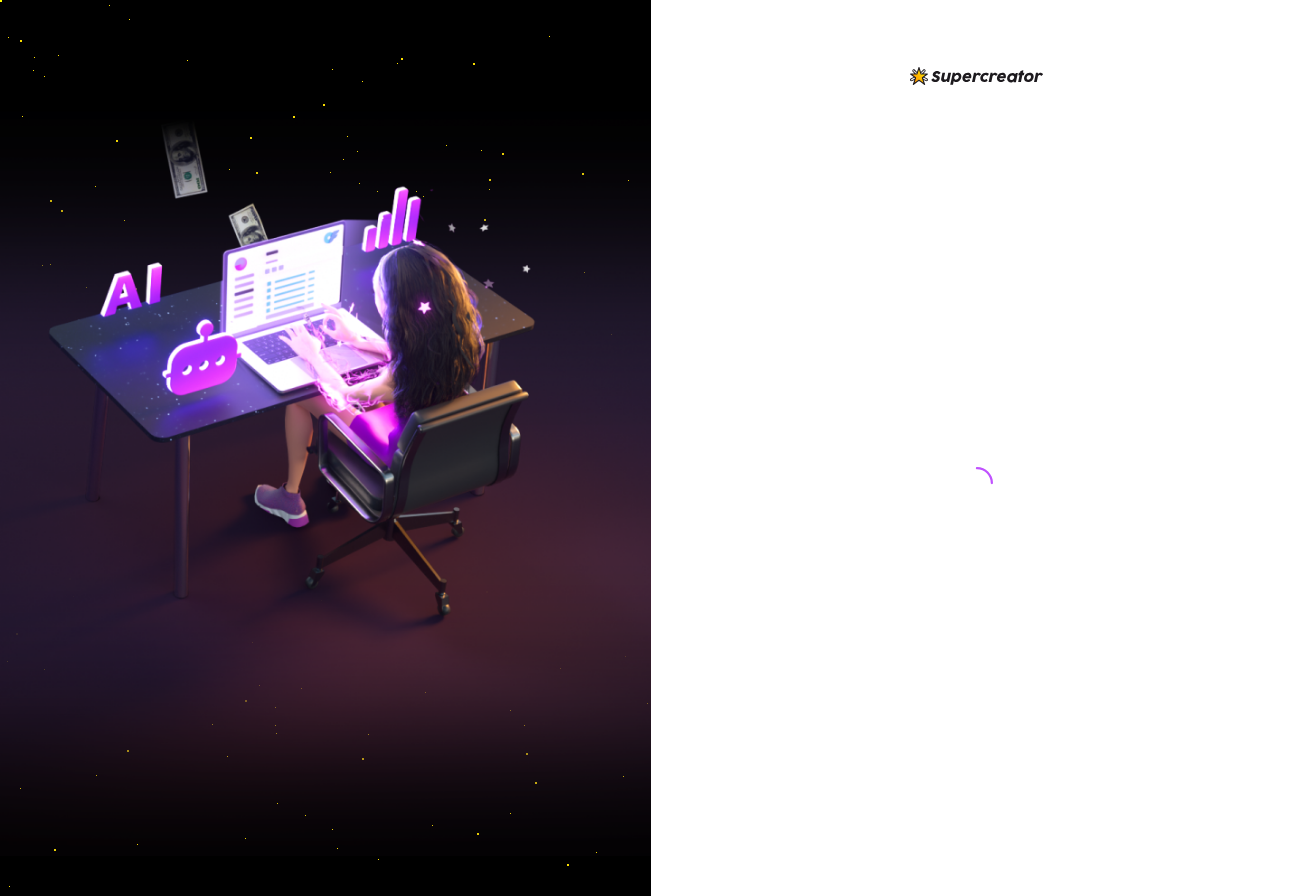 scroll, scrollTop: 0, scrollLeft: 0, axis: both 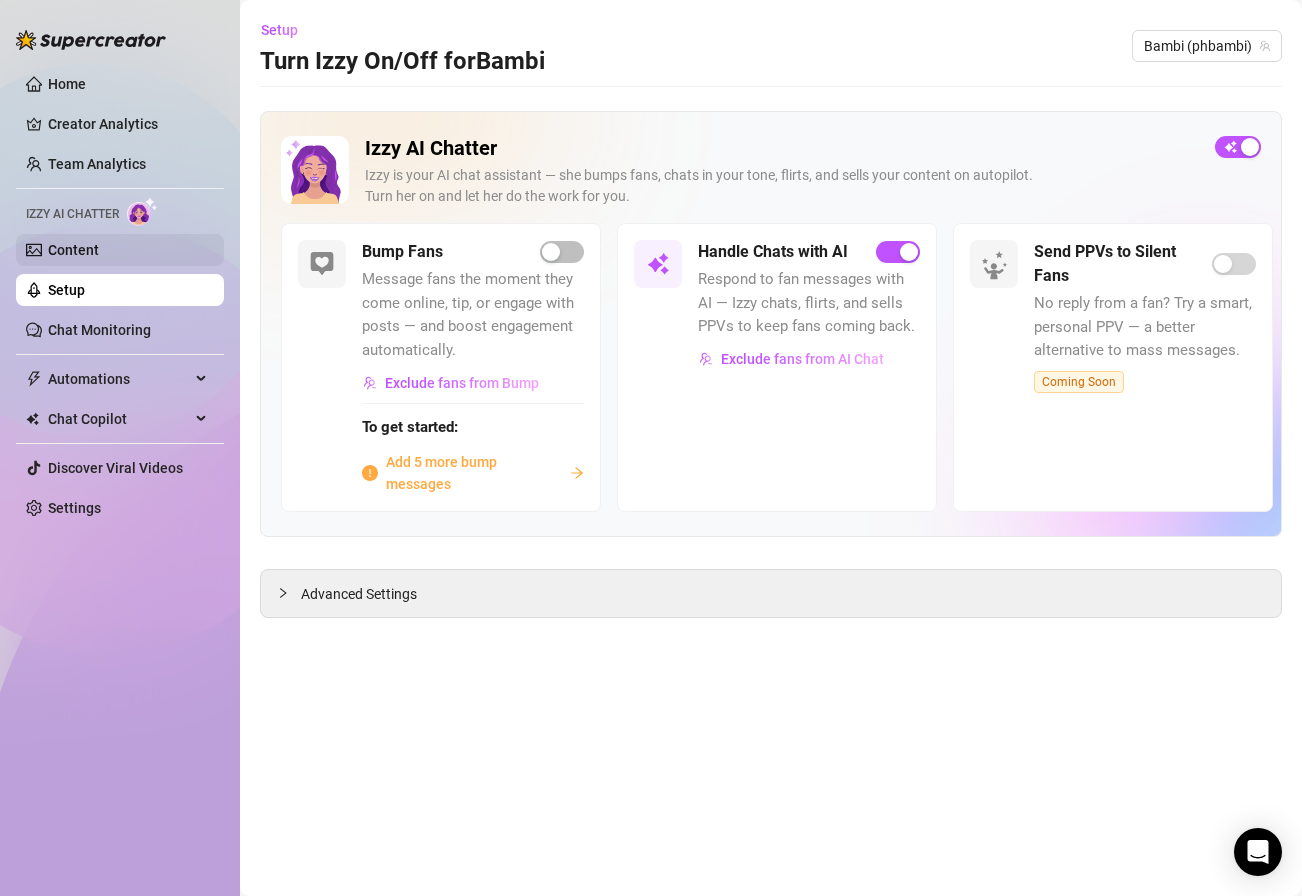 click on "Content" at bounding box center [73, 250] 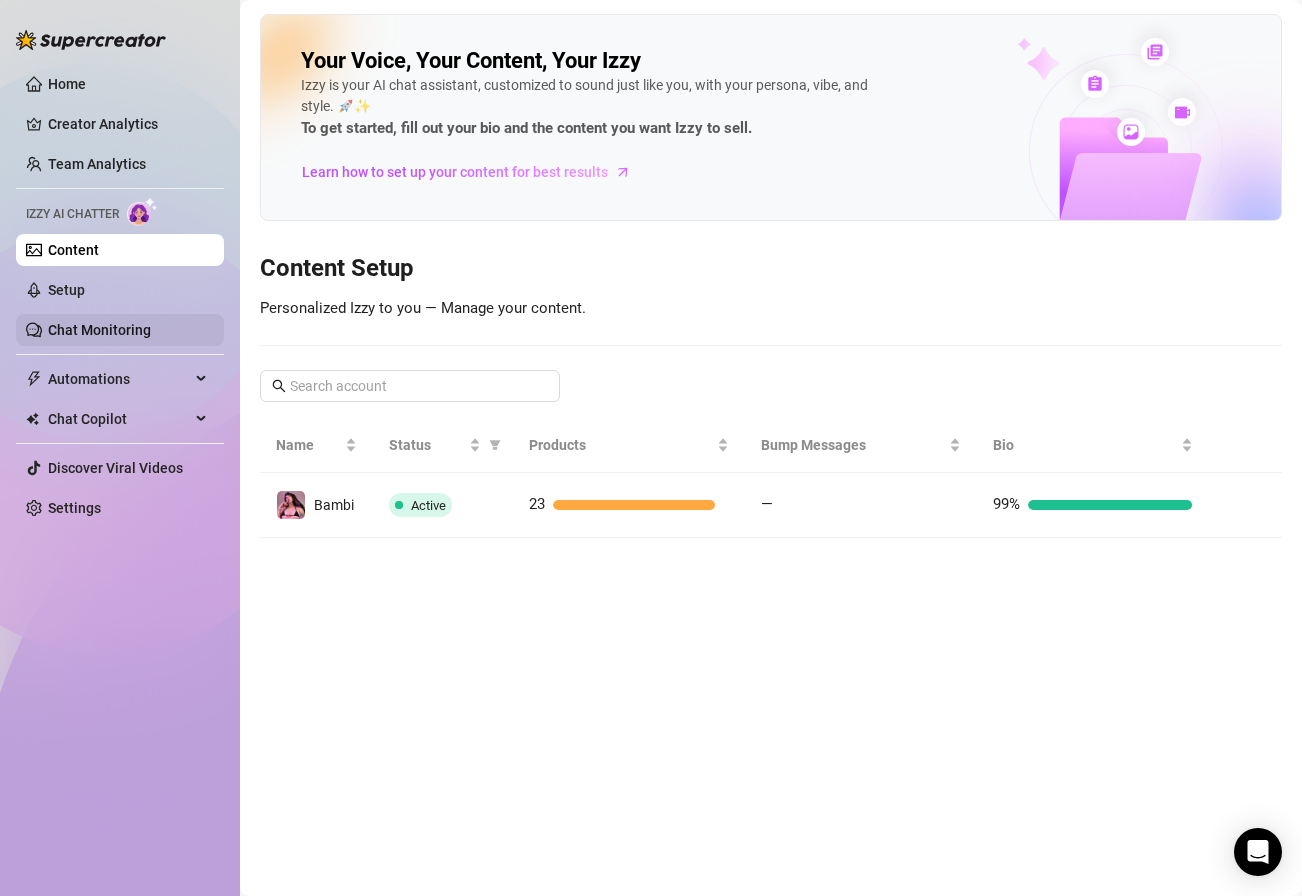 click on "Chat Monitoring" at bounding box center (99, 330) 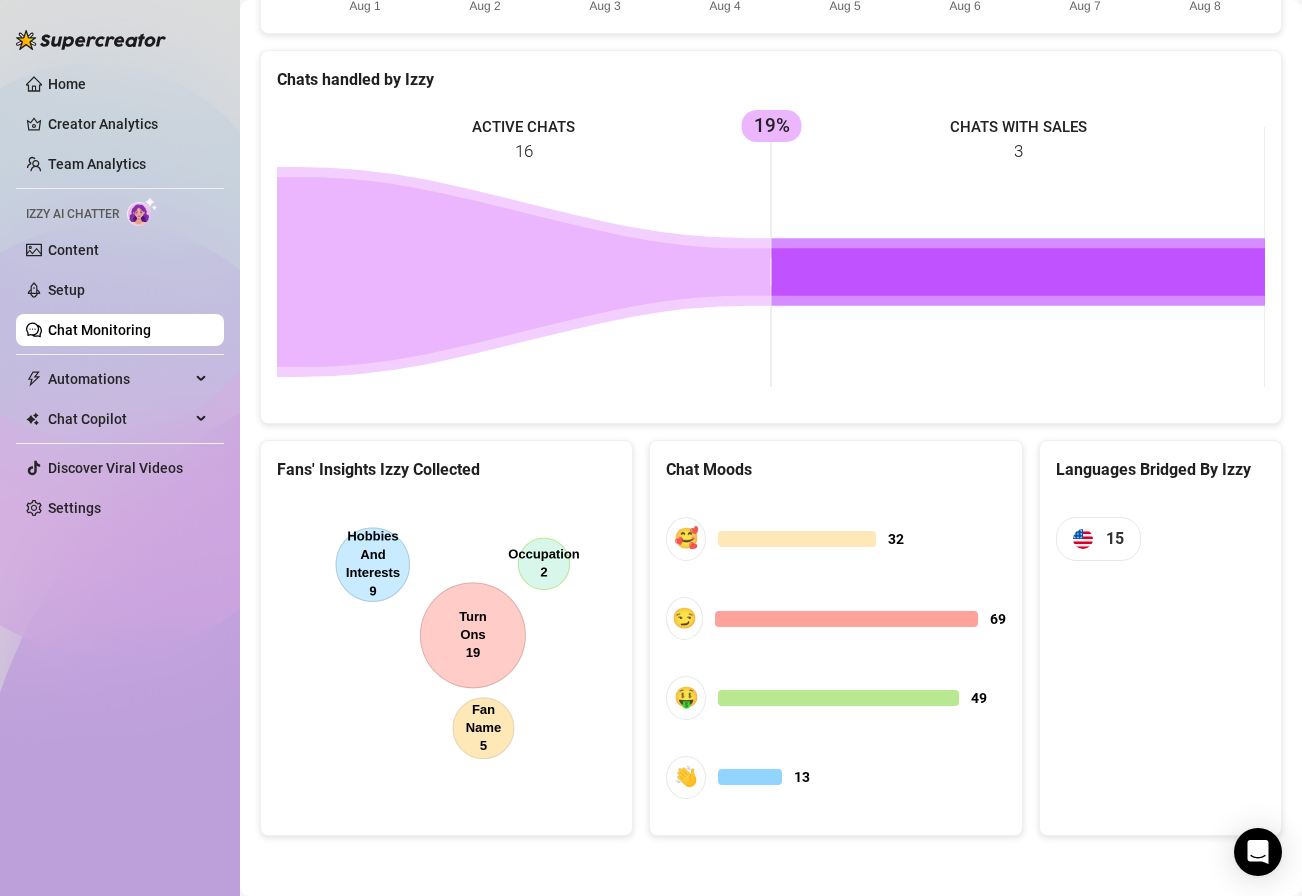 scroll, scrollTop: 0, scrollLeft: 0, axis: both 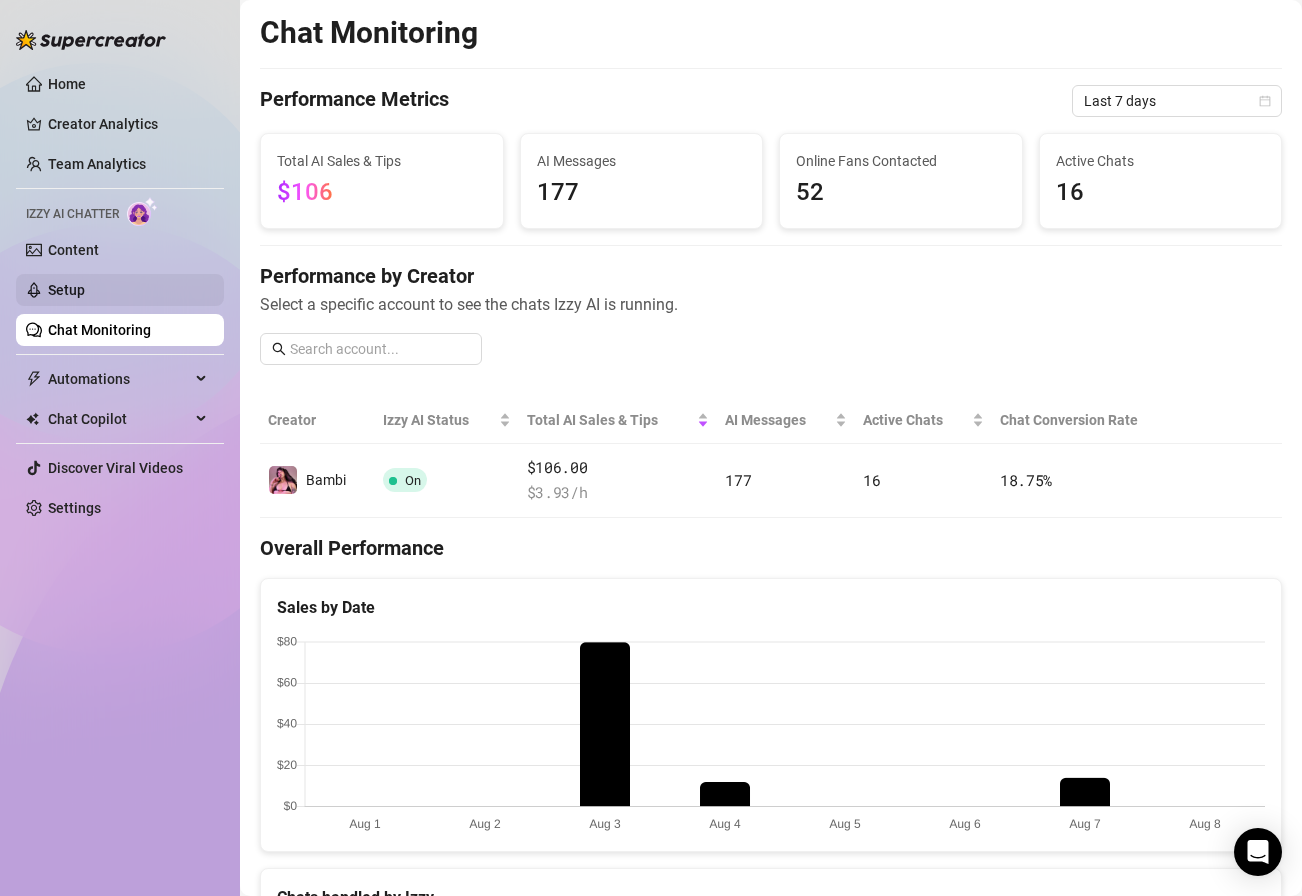 click on "Setup" at bounding box center (66, 290) 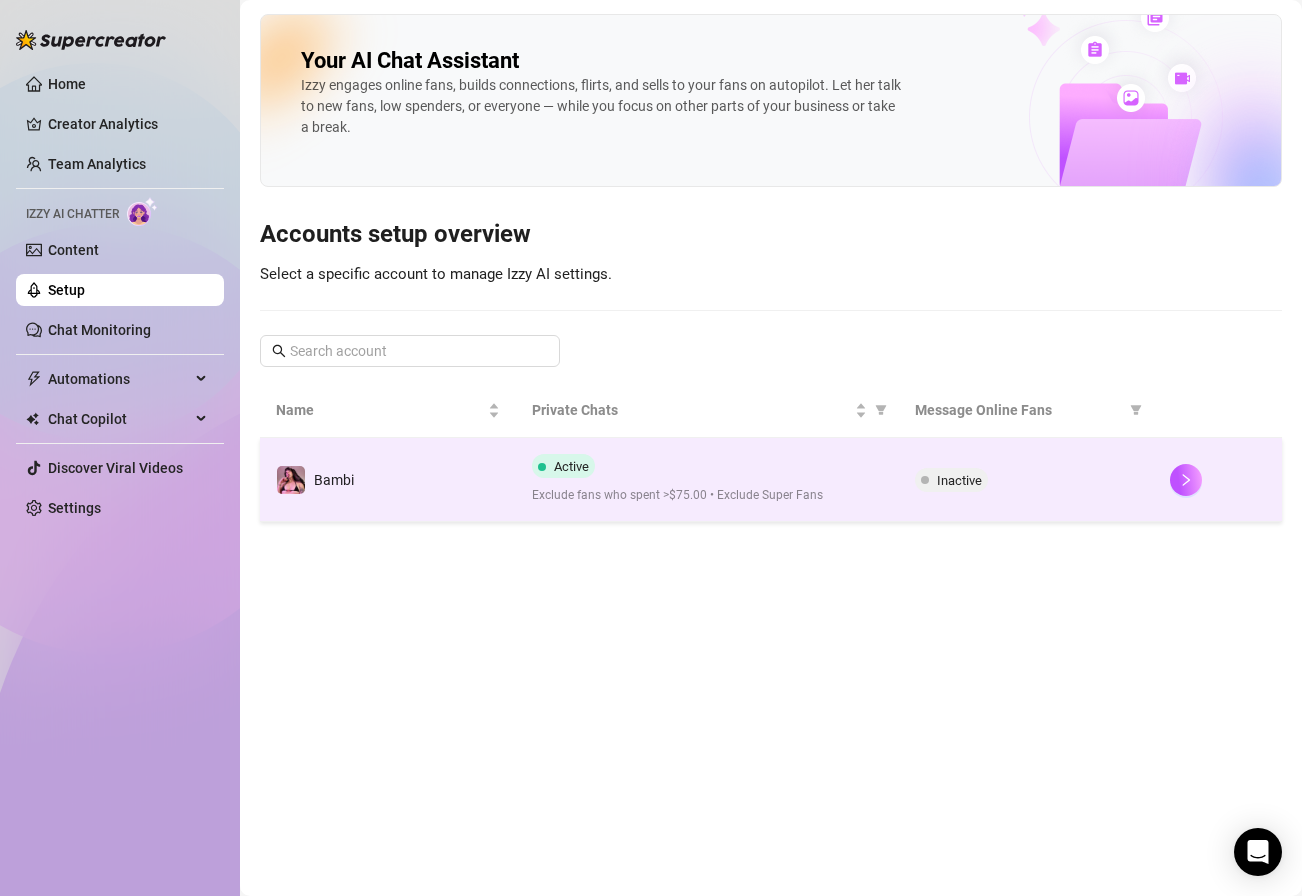 click on "Active" at bounding box center [571, 466] 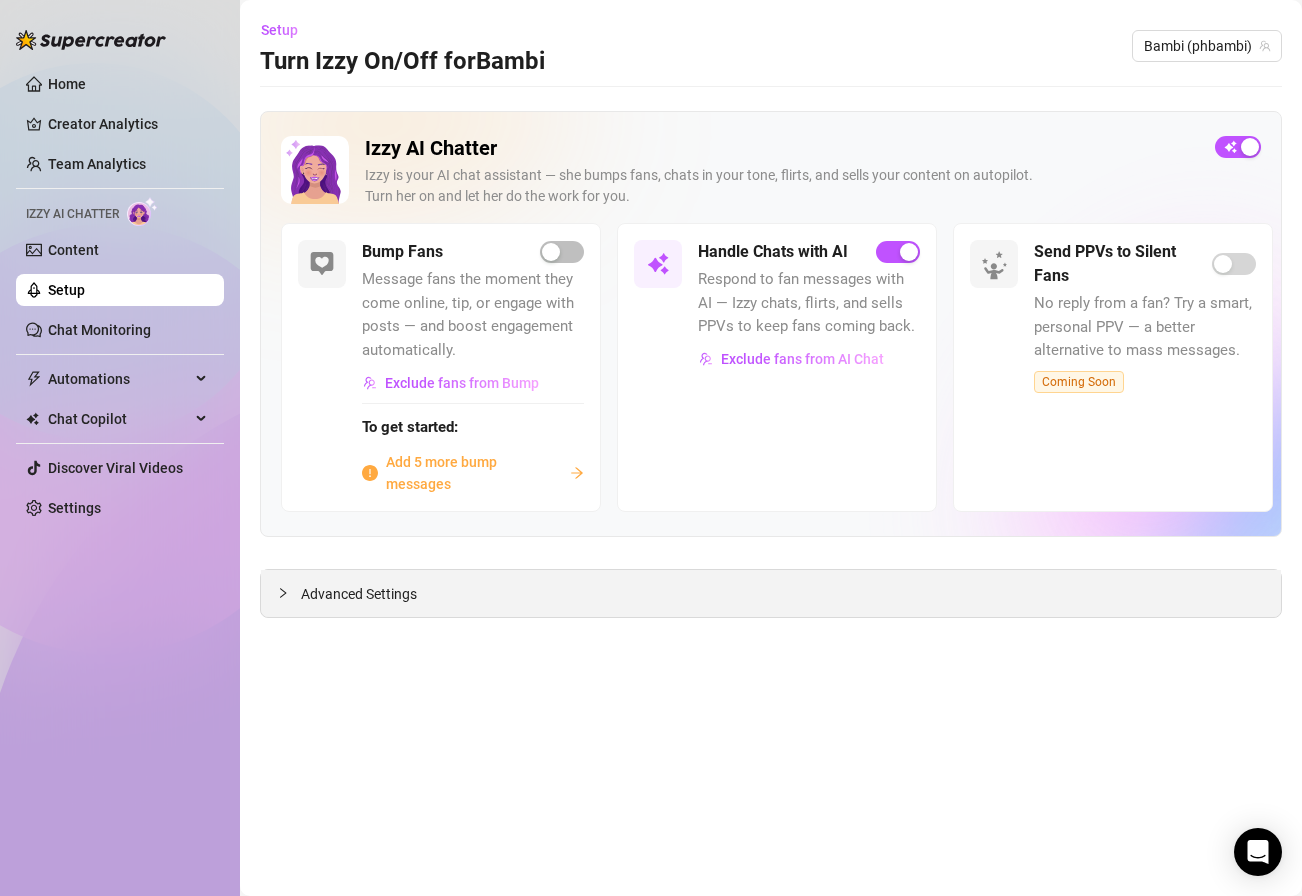 click on "Advanced Settings" at bounding box center (771, 593) 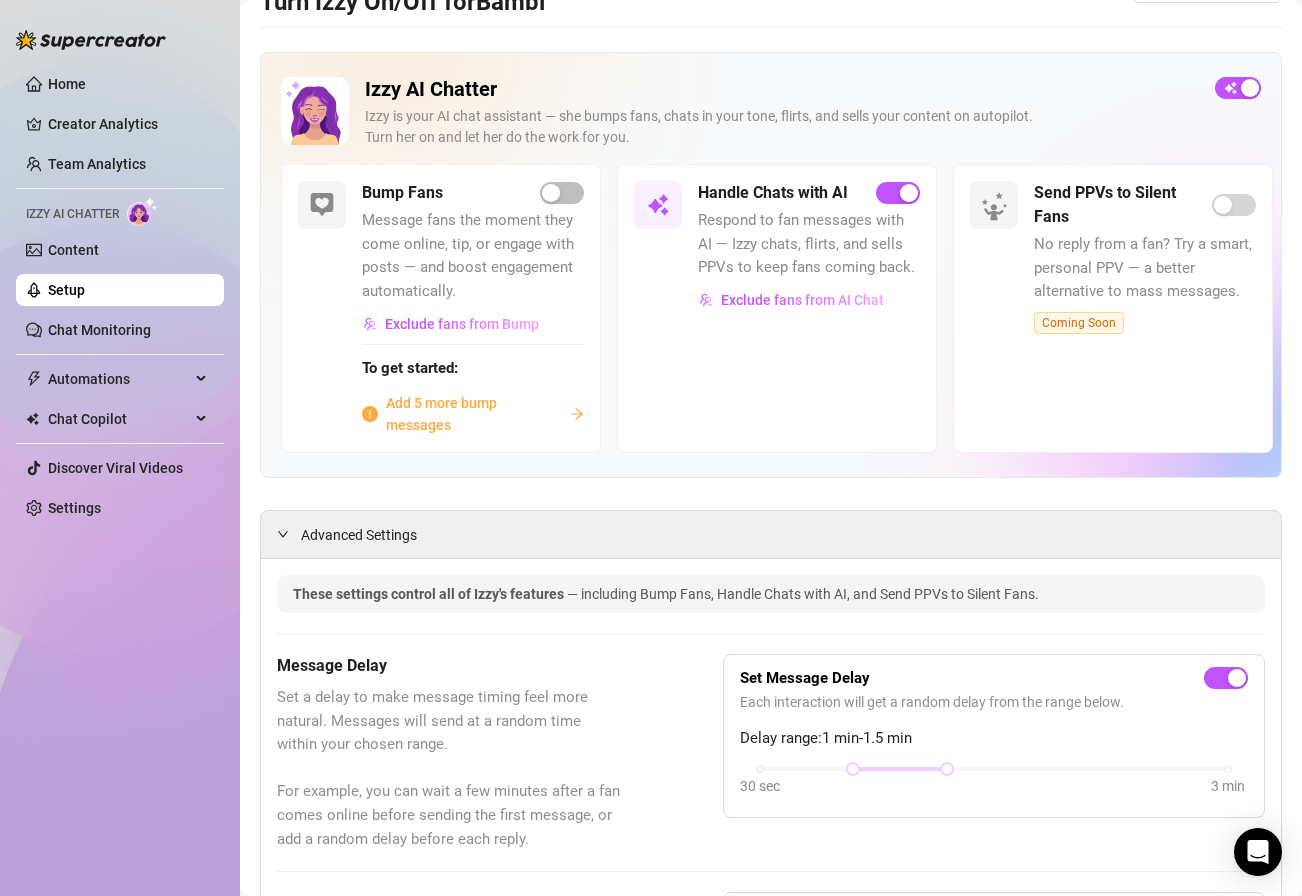 scroll, scrollTop: 0, scrollLeft: 0, axis: both 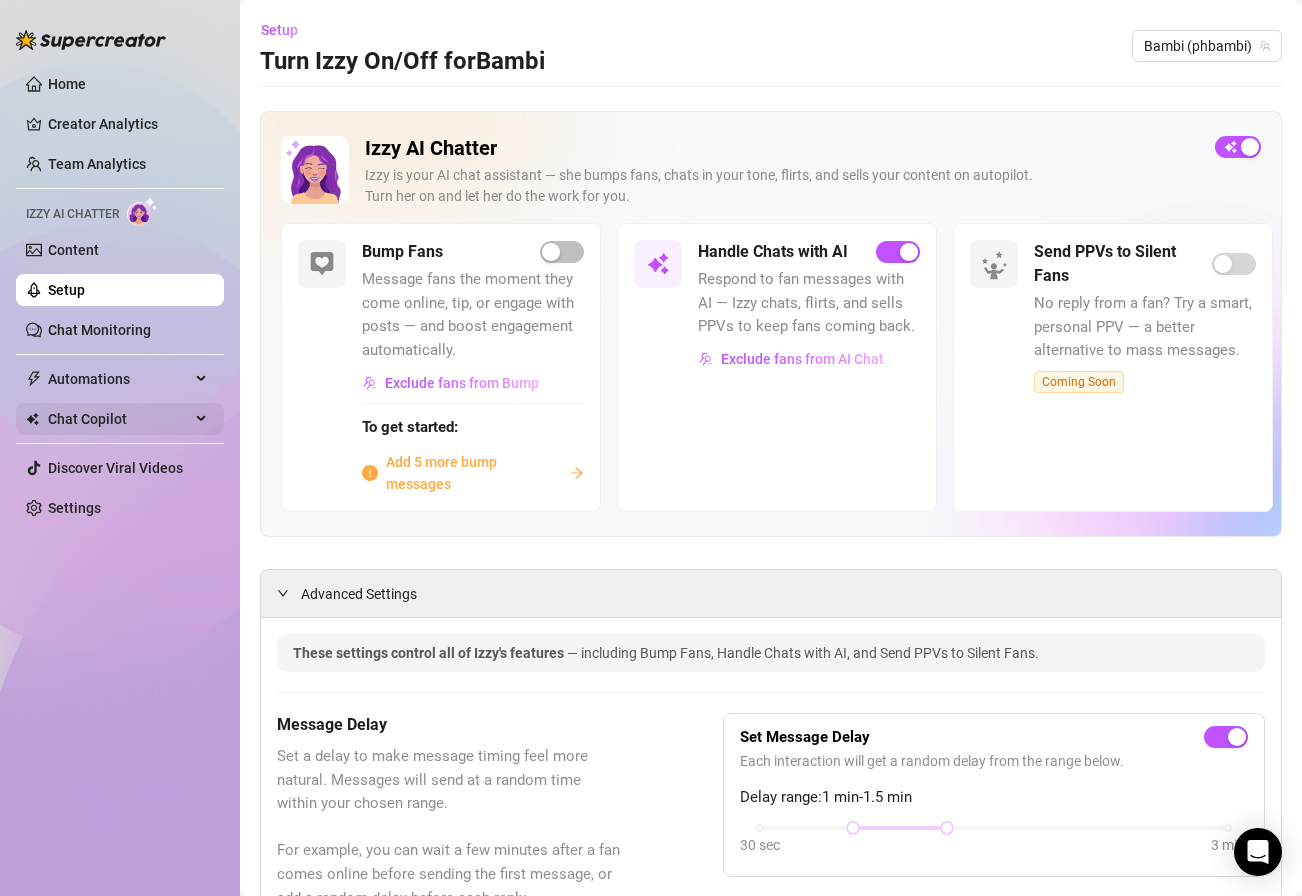 click on "Chat Copilot" at bounding box center [119, 419] 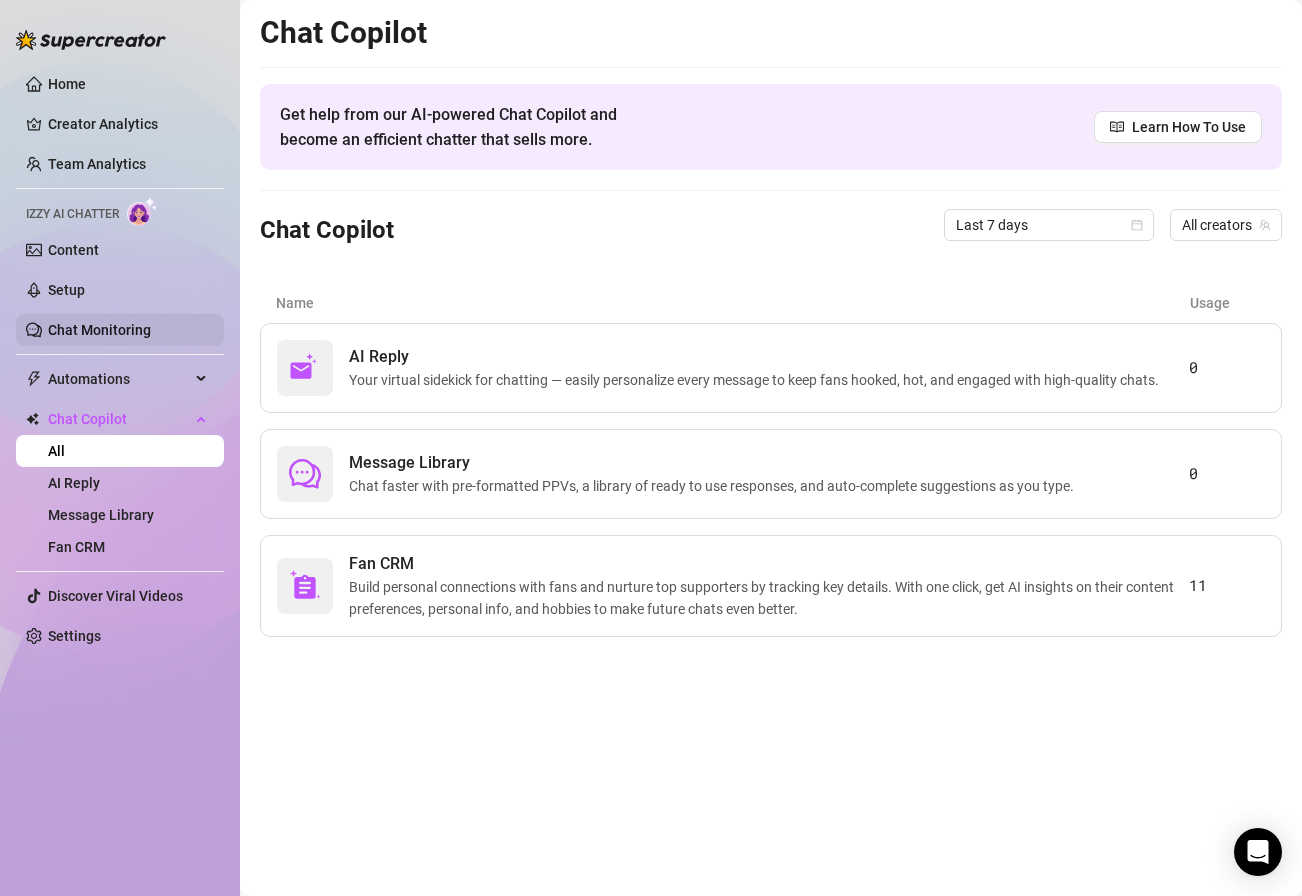 click on "Chat Monitoring" at bounding box center [99, 330] 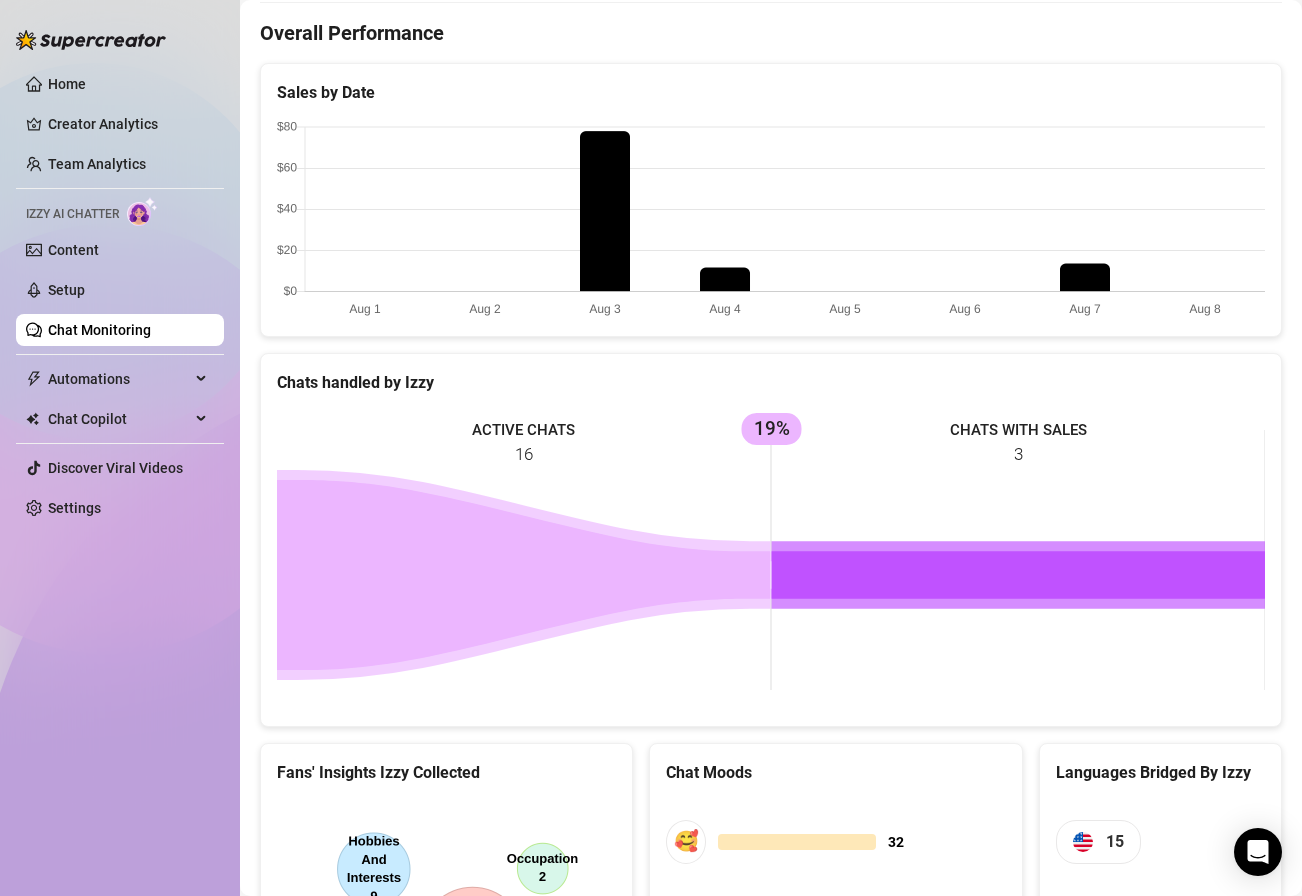 scroll, scrollTop: 0, scrollLeft: 0, axis: both 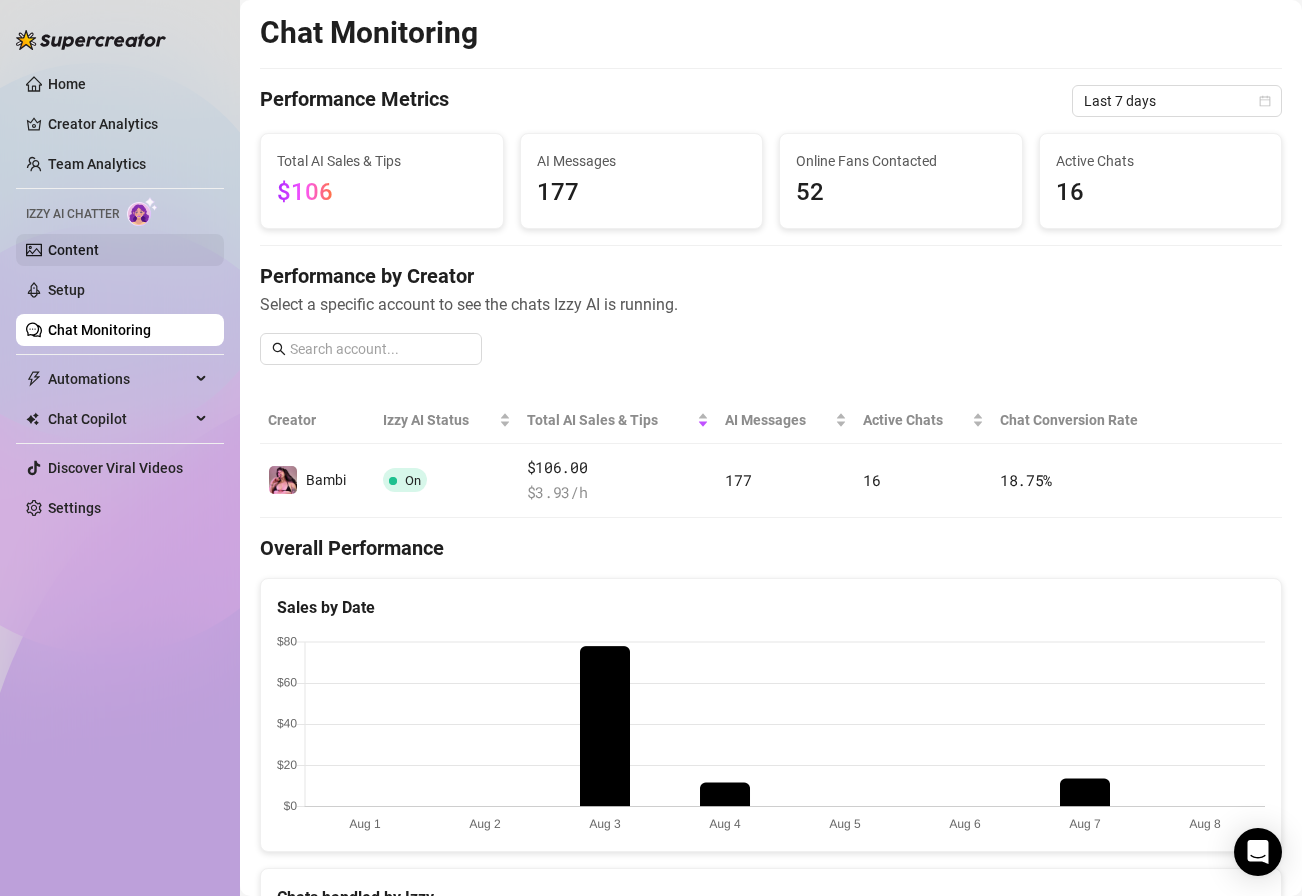 click on "Content" at bounding box center (73, 250) 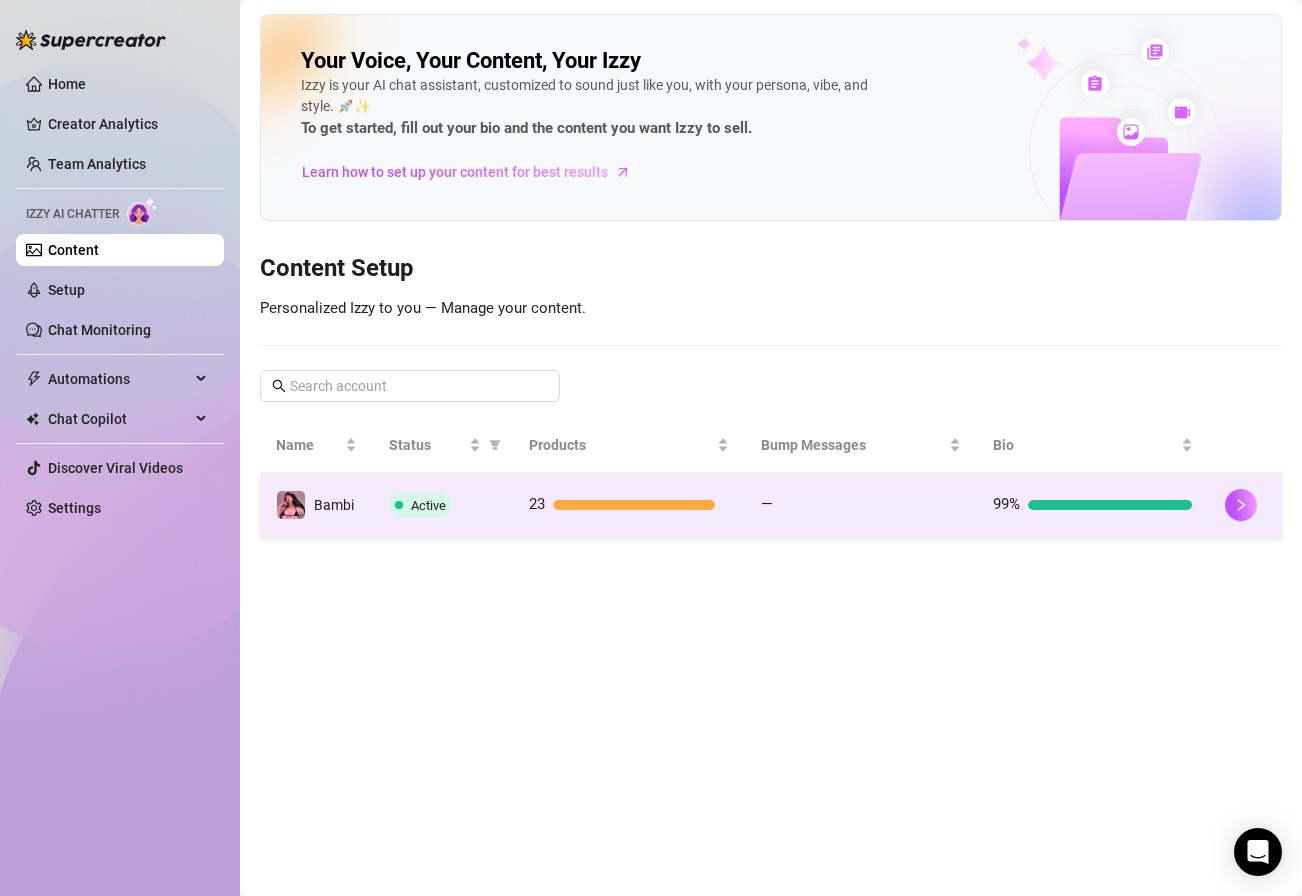 click on "23" at bounding box center [629, 505] 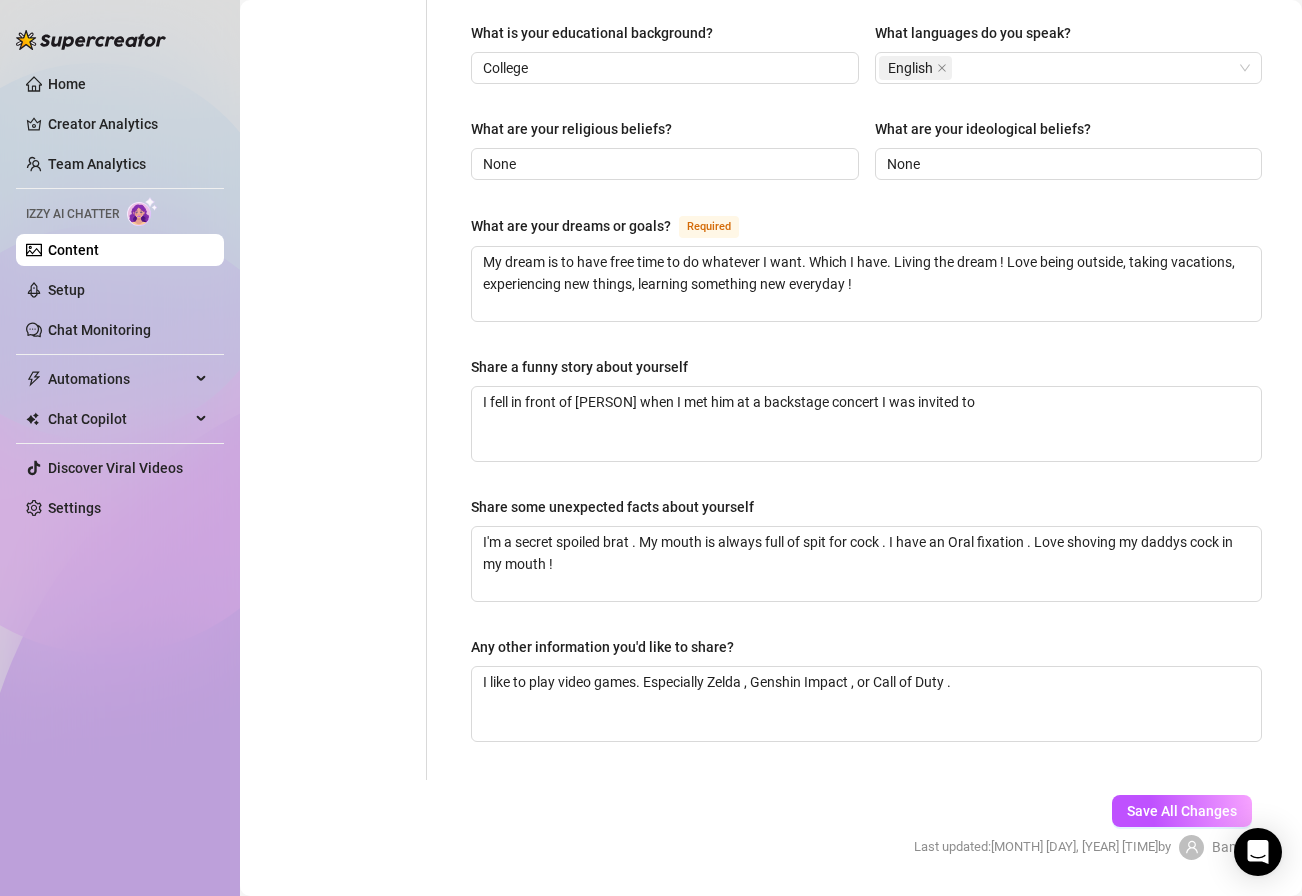 scroll, scrollTop: 1106, scrollLeft: 0, axis: vertical 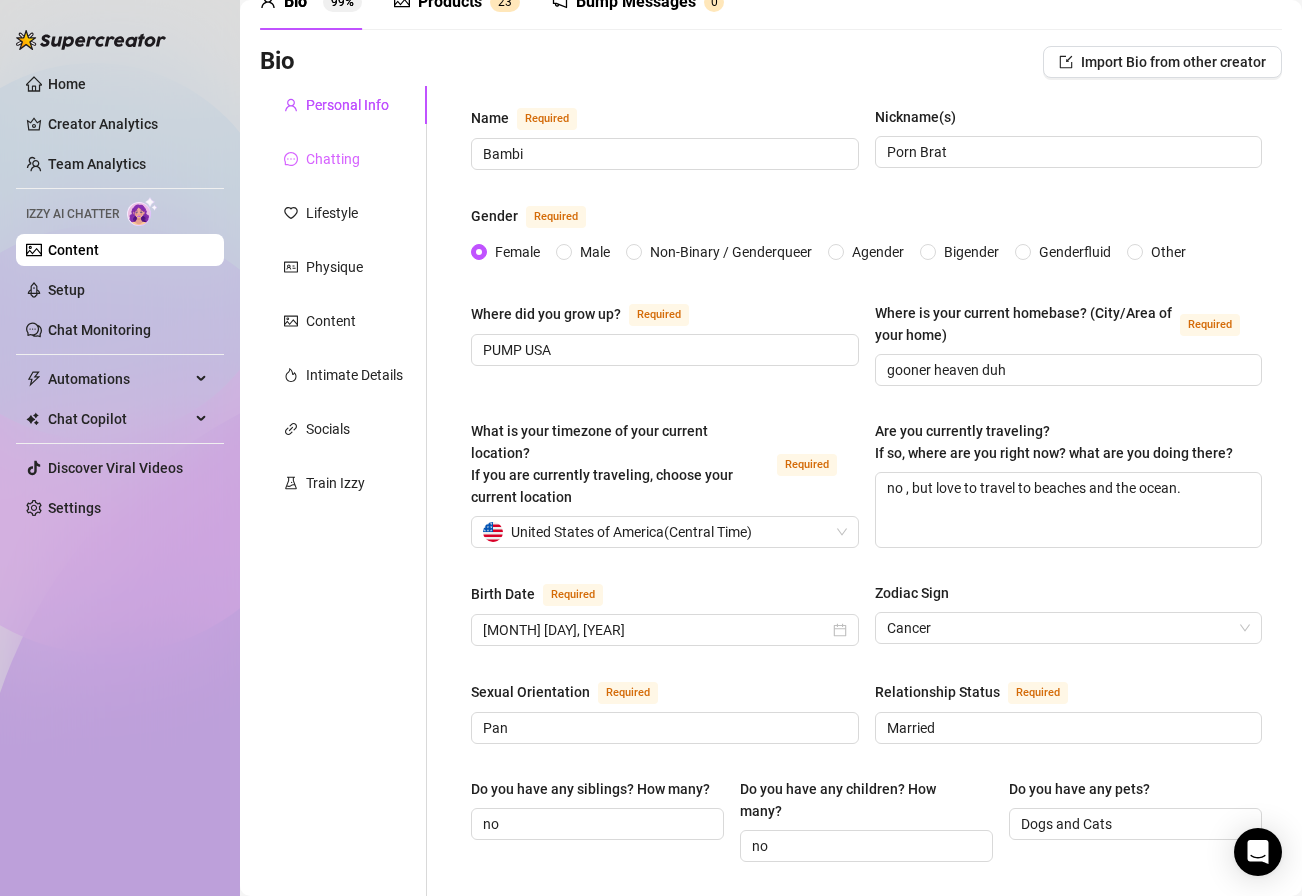 click on "Chatting" at bounding box center [343, 159] 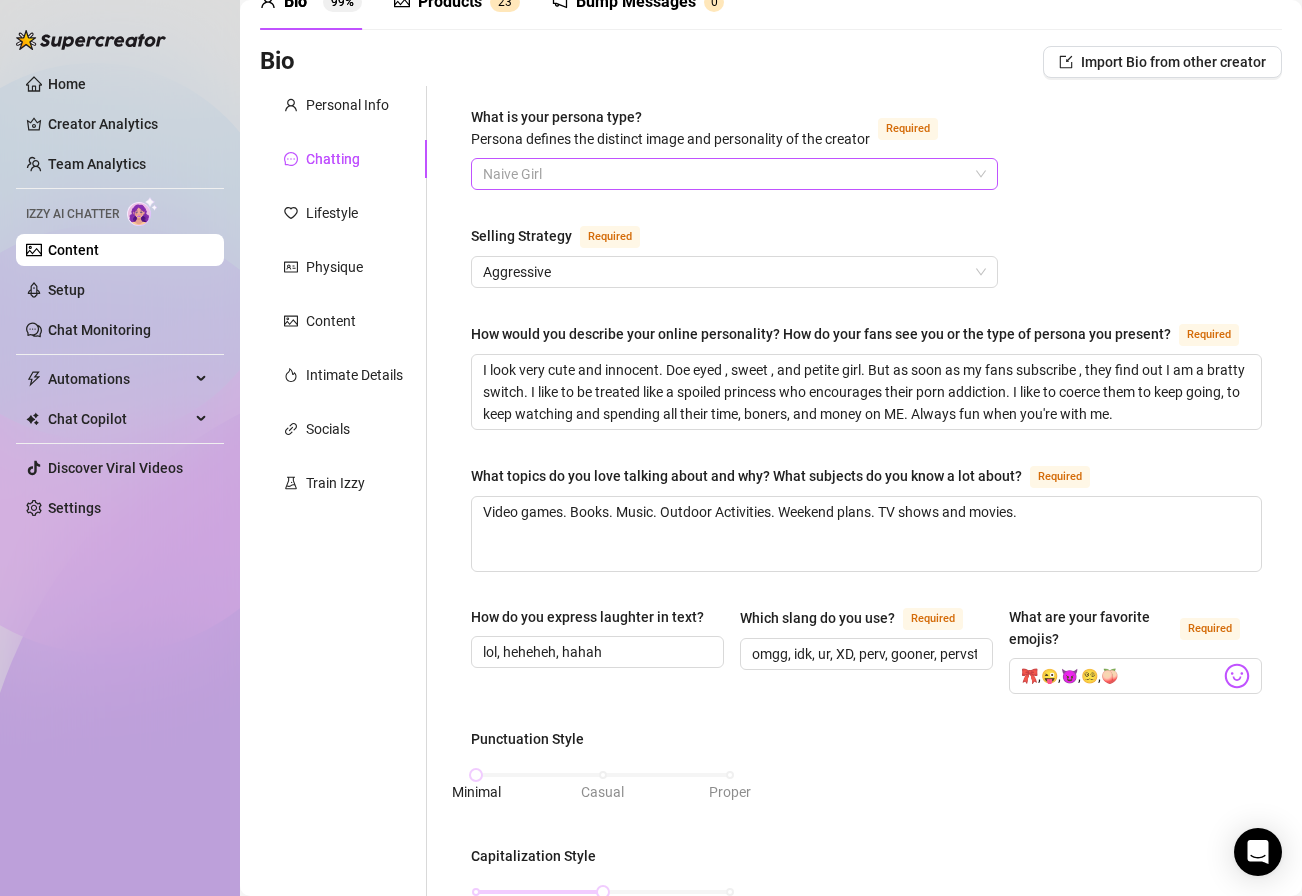 click on "Naive Girl" at bounding box center [734, 174] 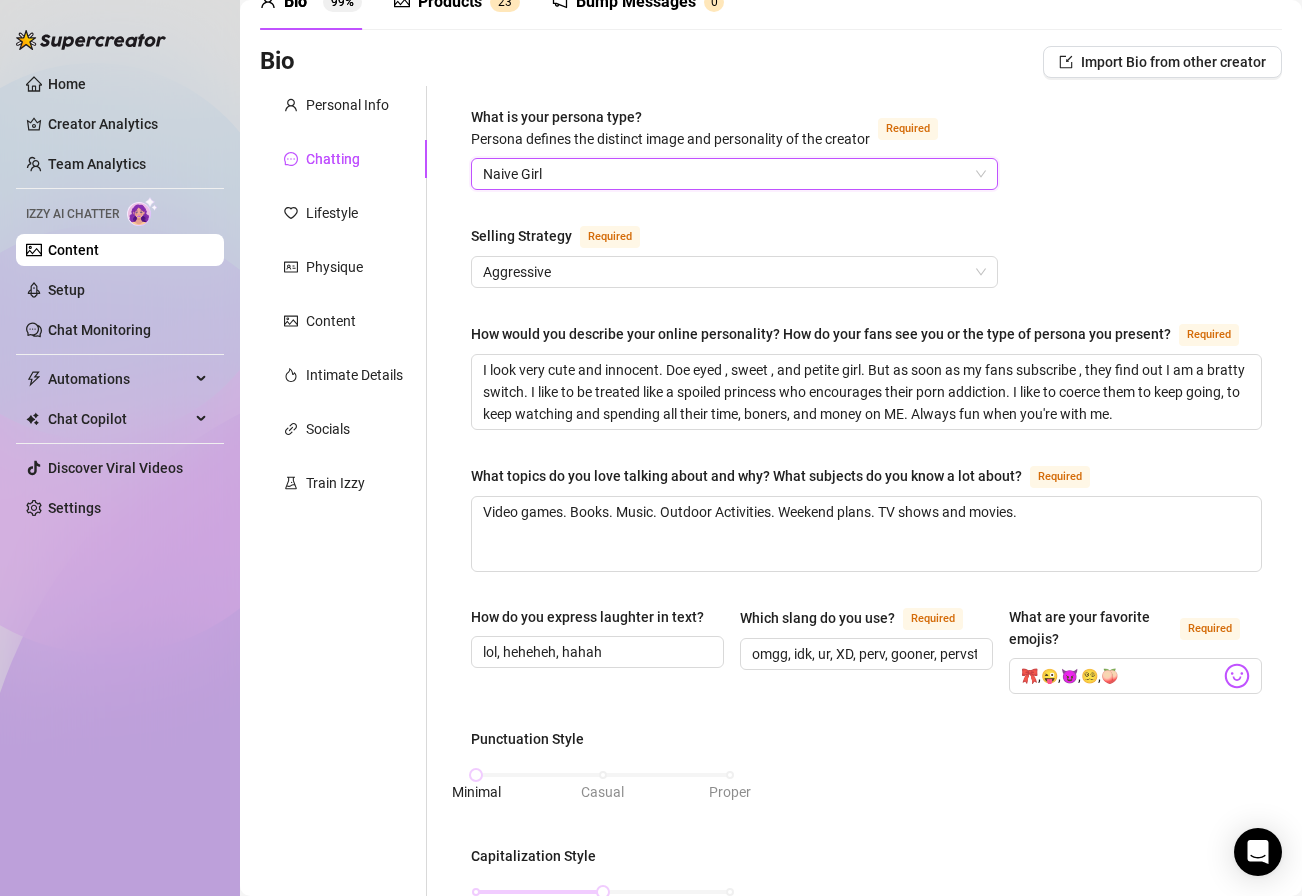 click on "Naive Girl" at bounding box center (734, 174) 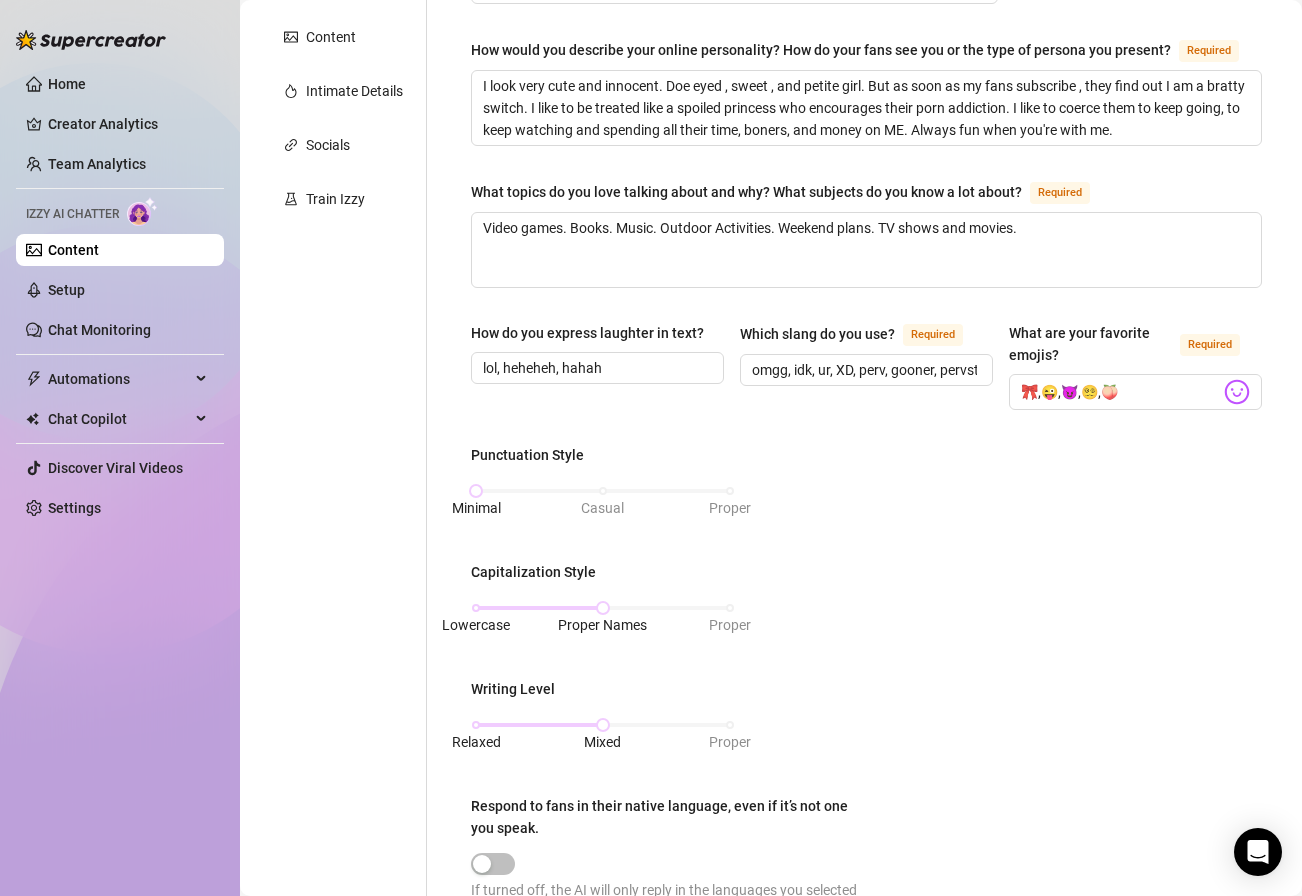 scroll, scrollTop: 386, scrollLeft: 0, axis: vertical 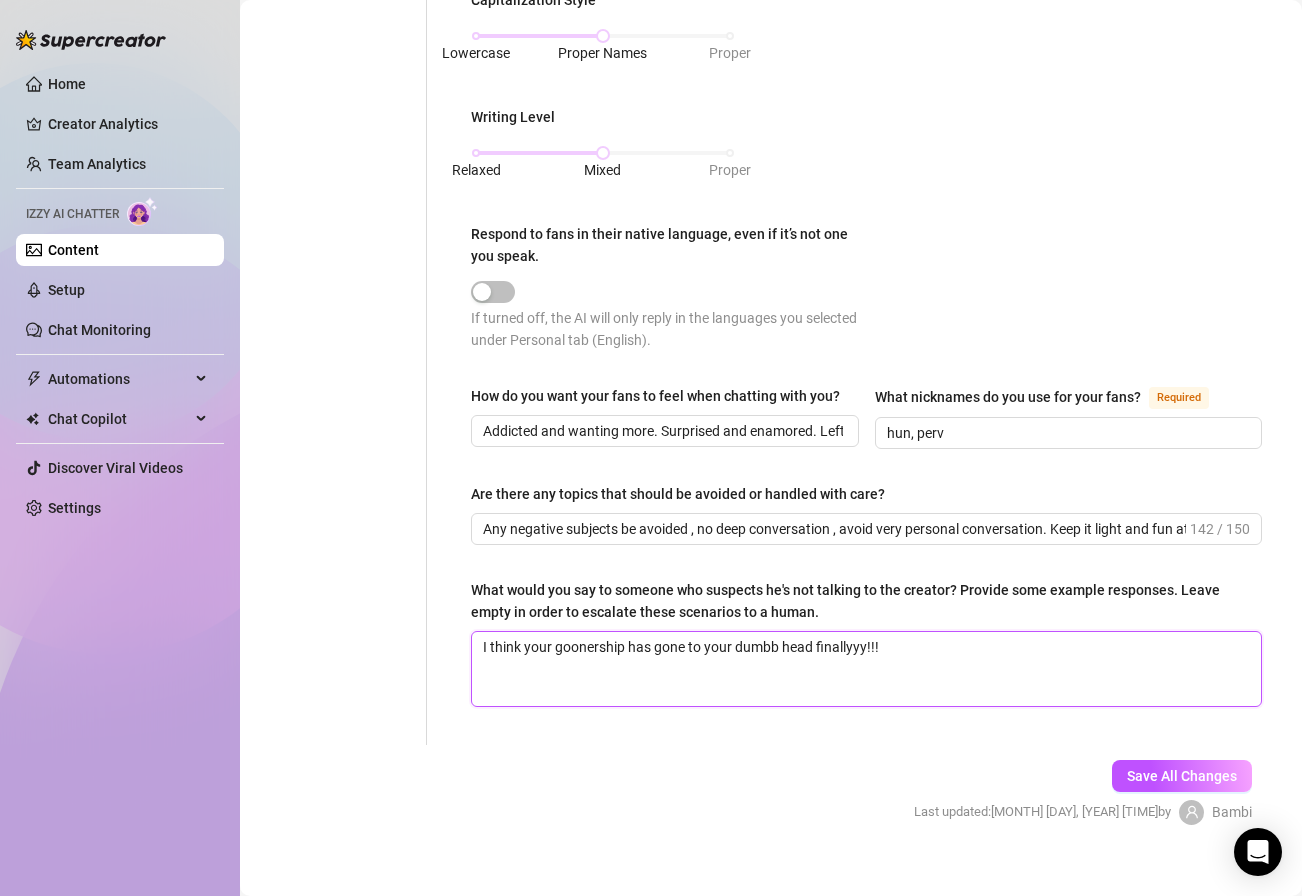 drag, startPoint x: 918, startPoint y: 647, endPoint x: 410, endPoint y: 643, distance: 508.01575 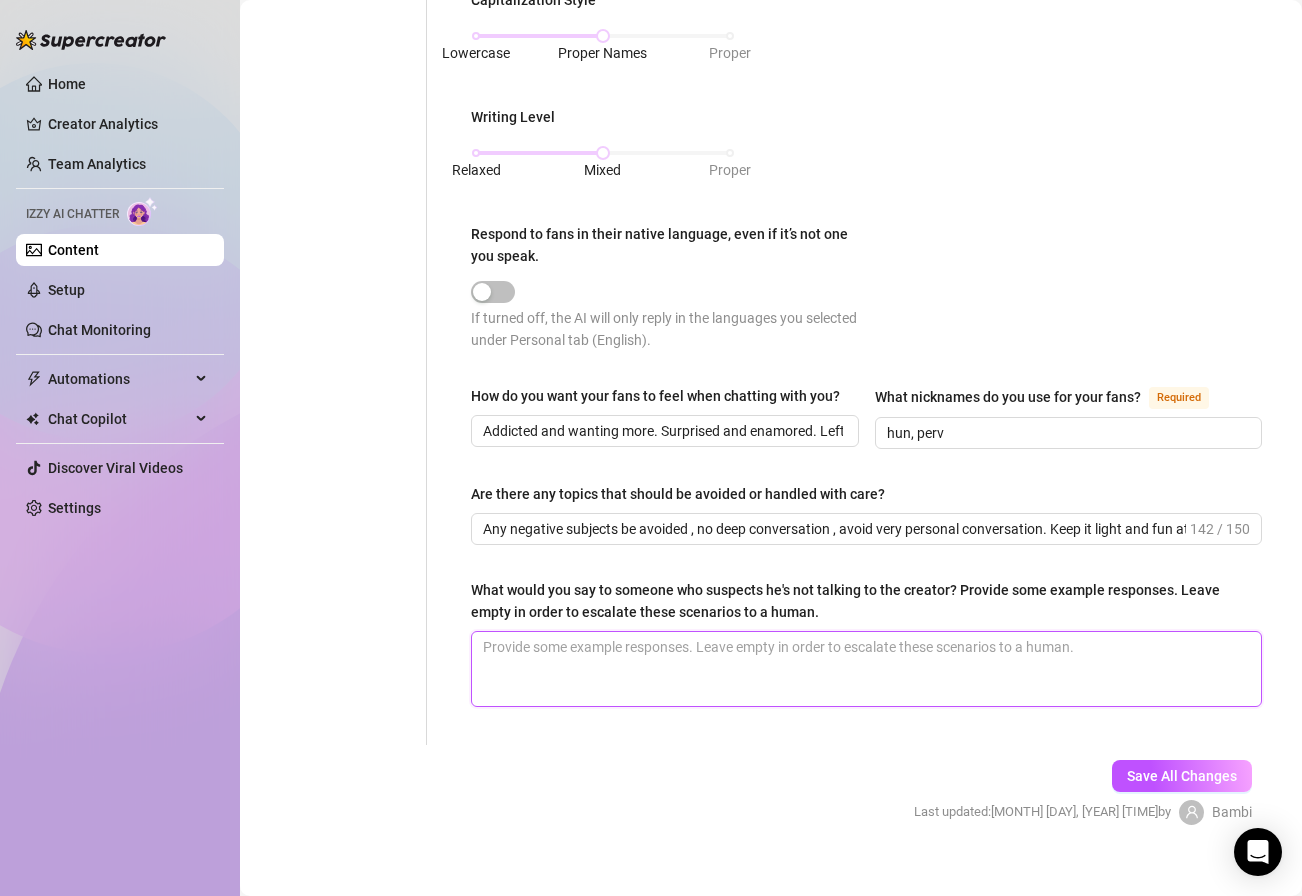 type 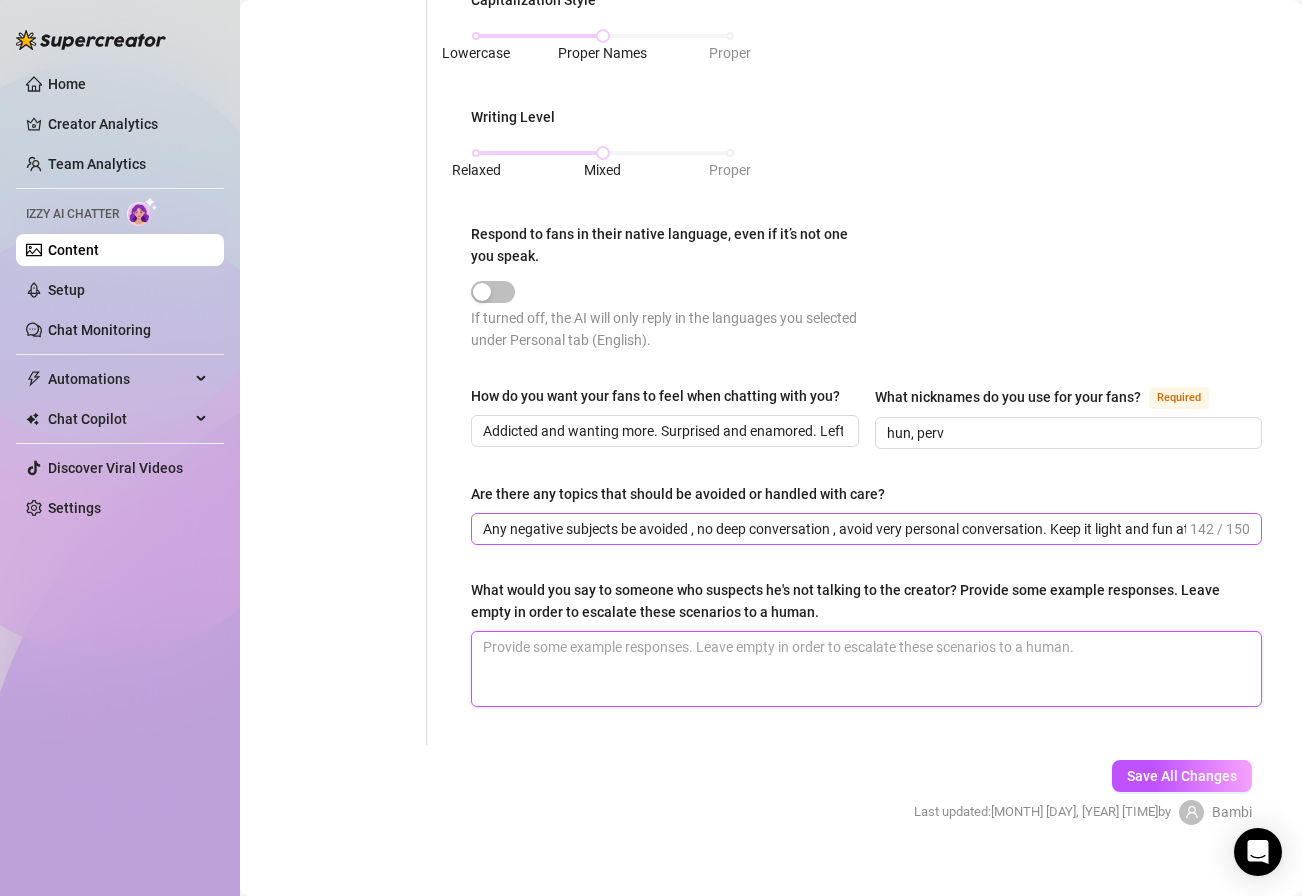 type 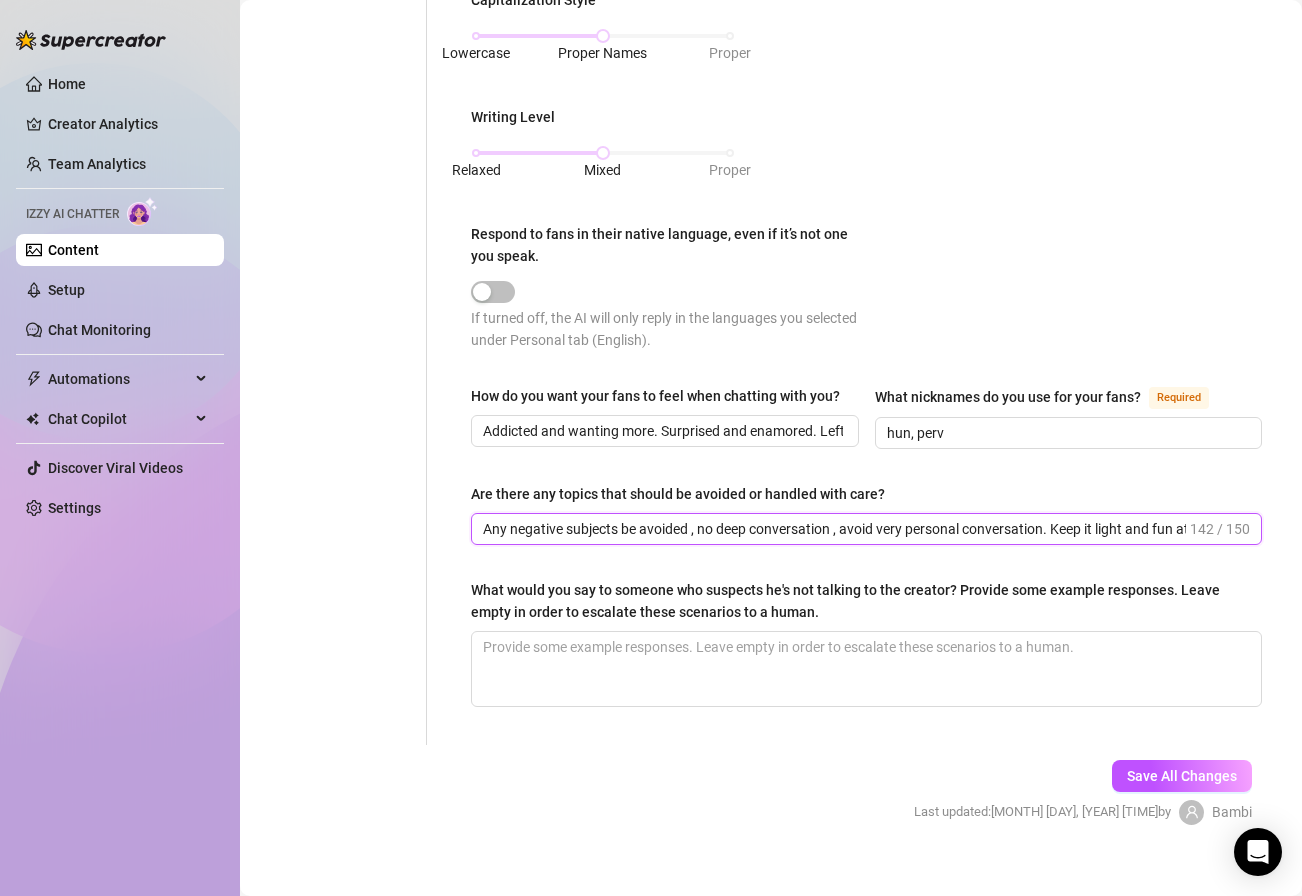 click on "Any negative subjects be avoided , no deep conversation , avoid very personal conversation. Keep it light and fun at all times. Dont say babe." at bounding box center (834, 529) 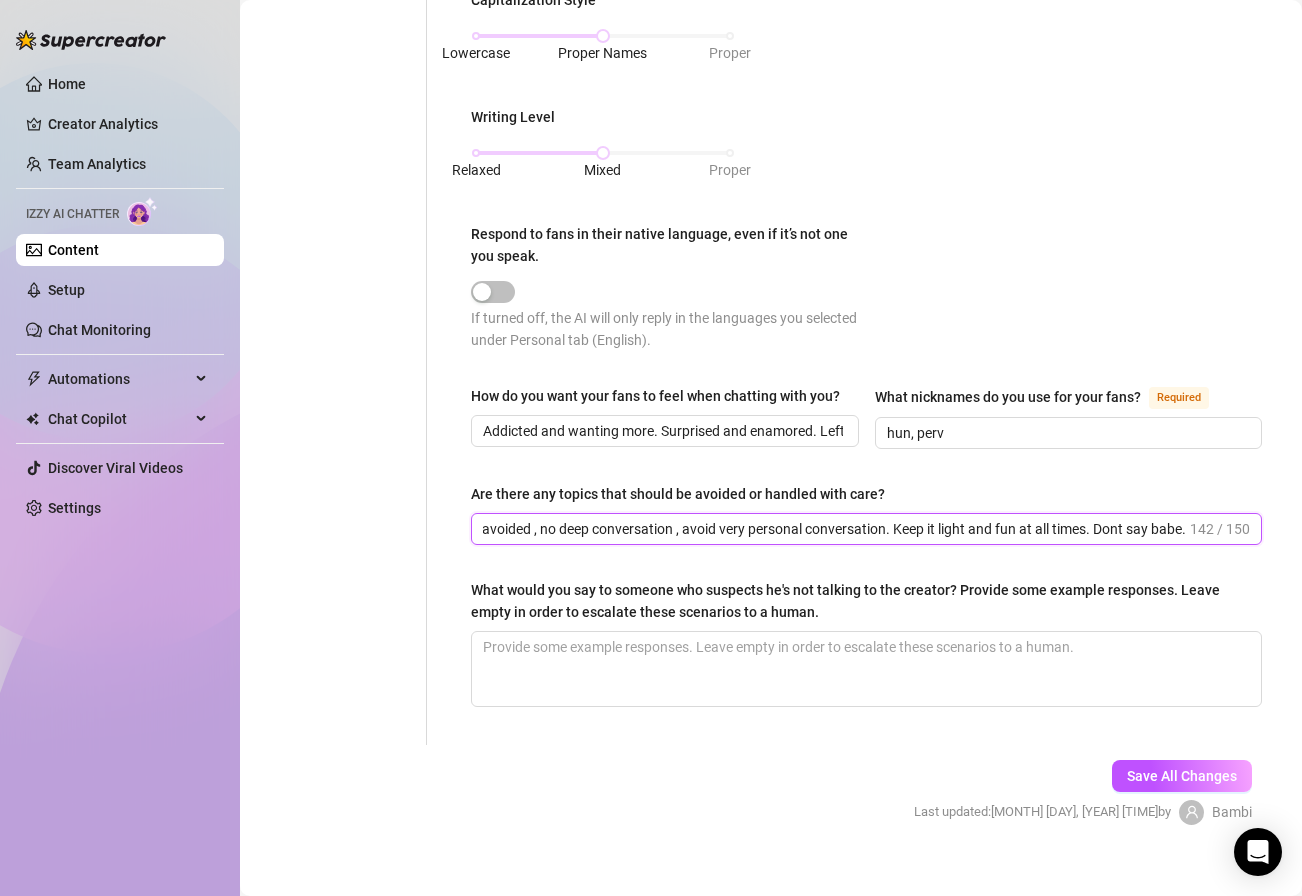 scroll, scrollTop: 0, scrollLeft: 163, axis: horizontal 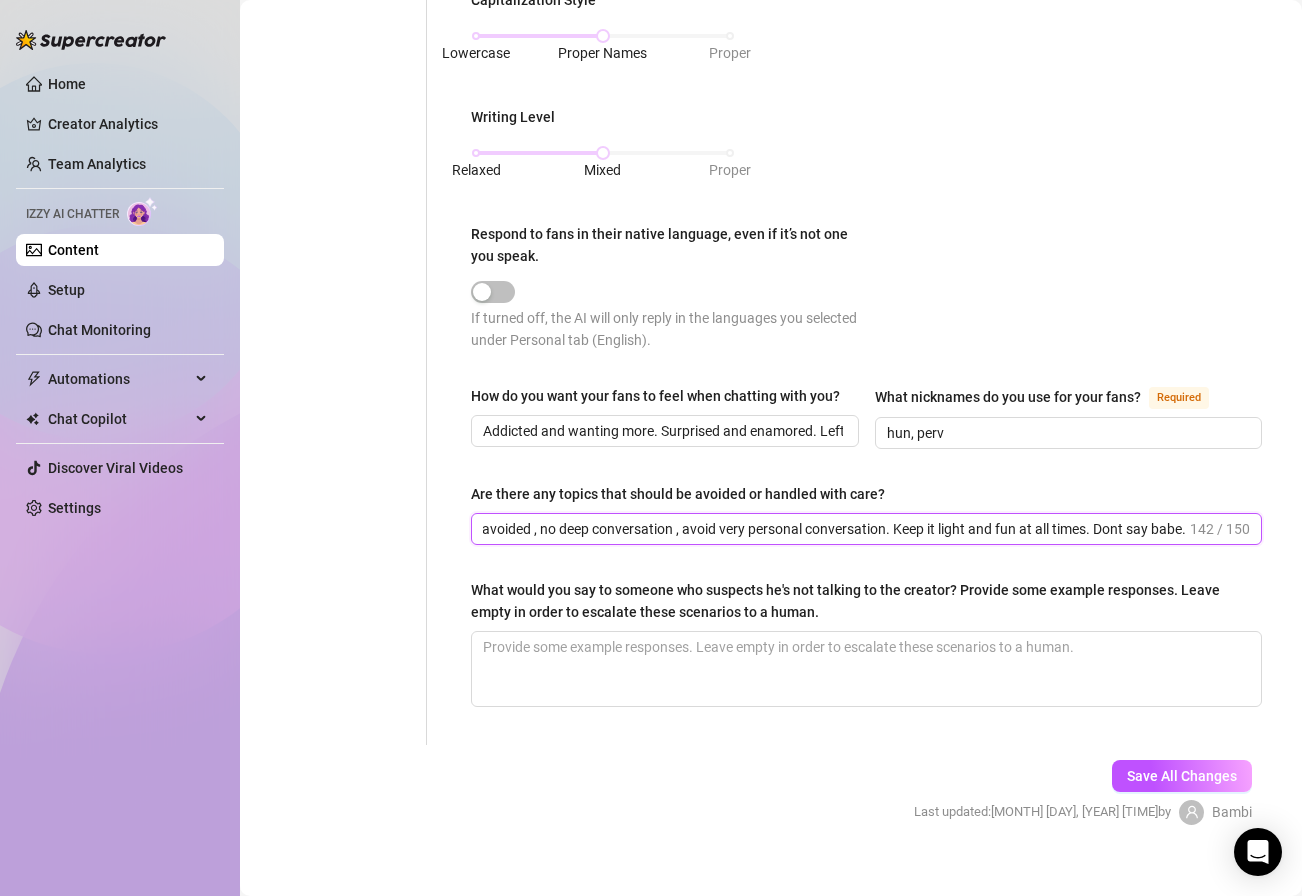 click on "Any negative subjects be avoided , no deep conversation , avoid very personal conversation. Keep it light and fun at all times. Dont say babe." at bounding box center [834, 529] 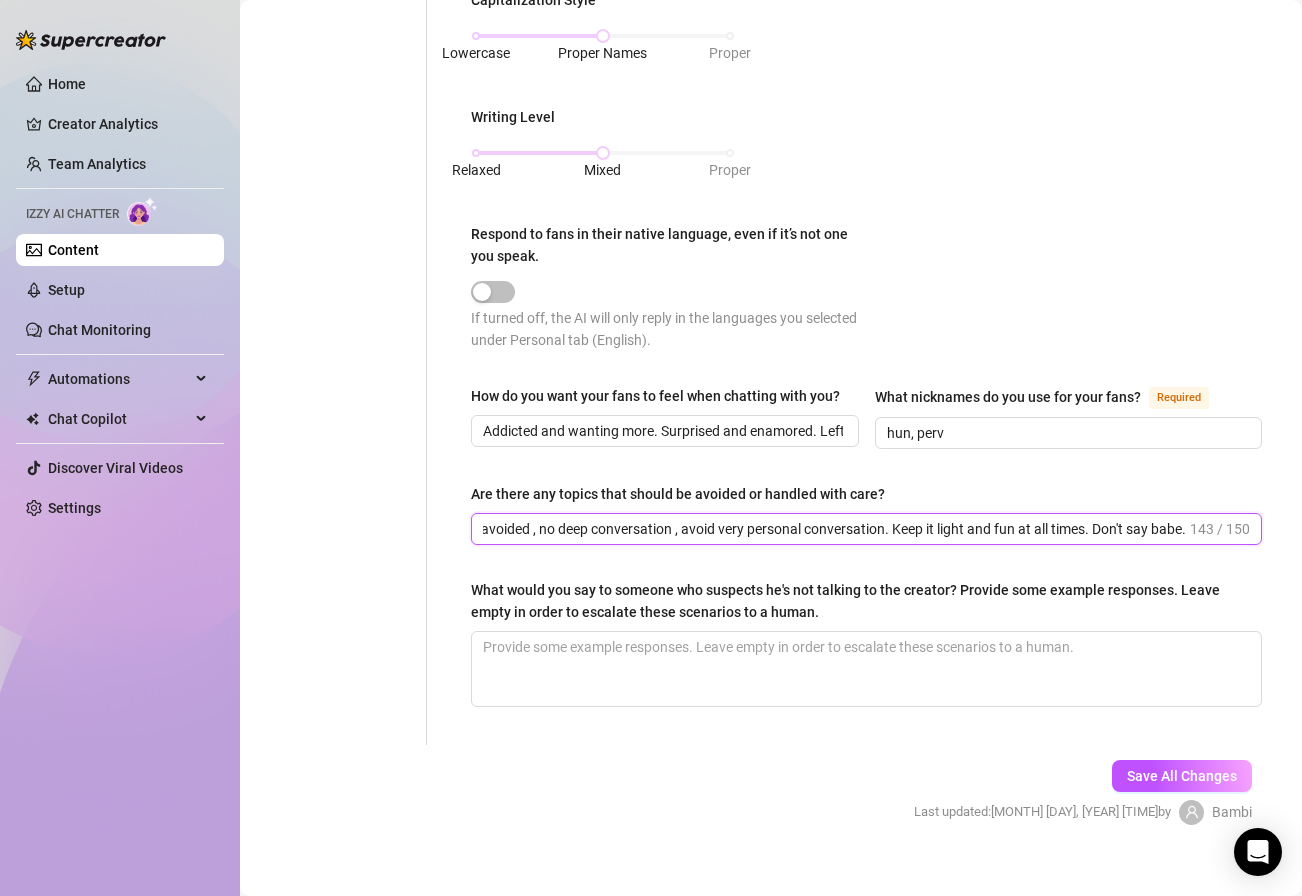 scroll, scrollTop: 0, scrollLeft: 158, axis: horizontal 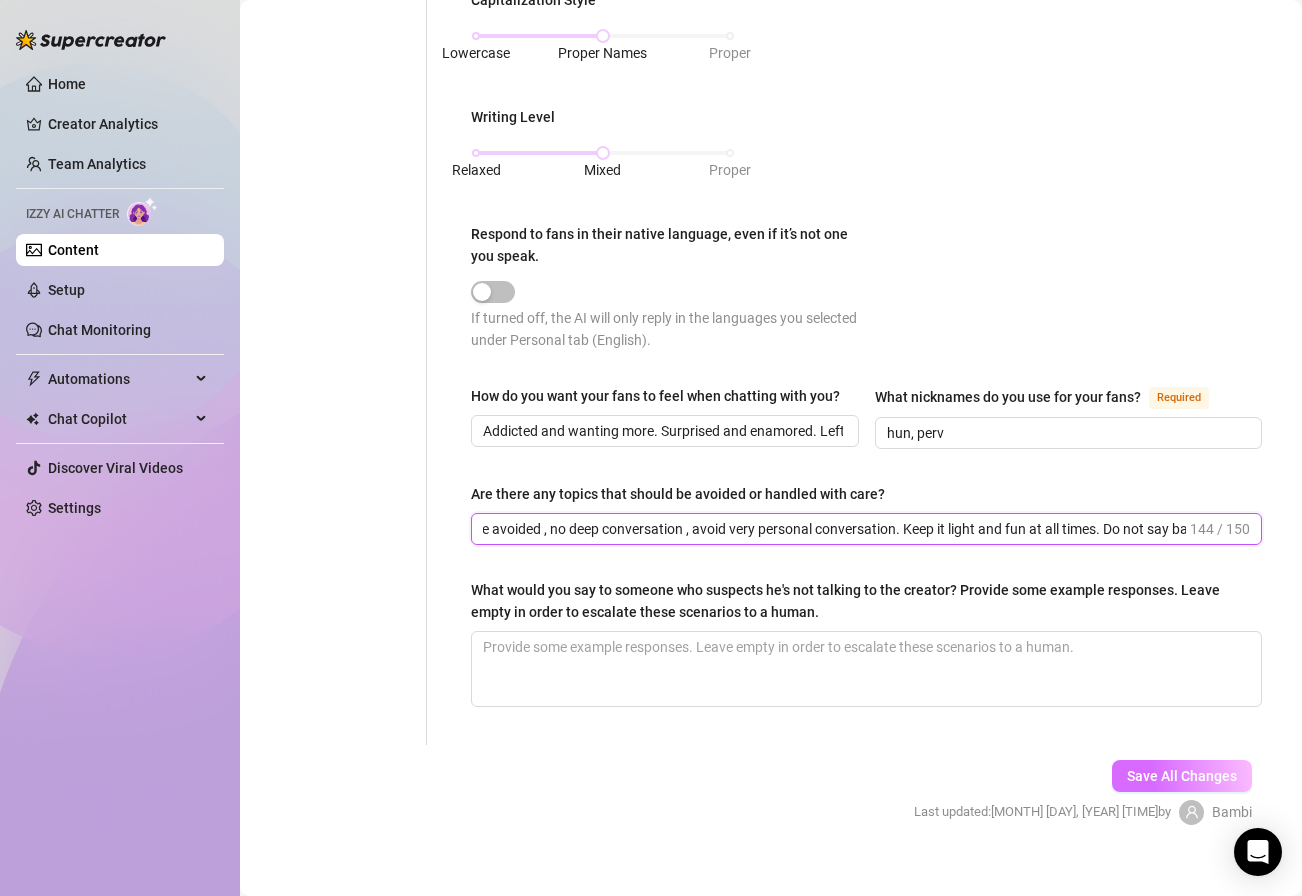 type on "Any negative subjects be avoided , no deep conversation , avoid very personal conversation. Keep it light and fun at all times. Do not say babe." 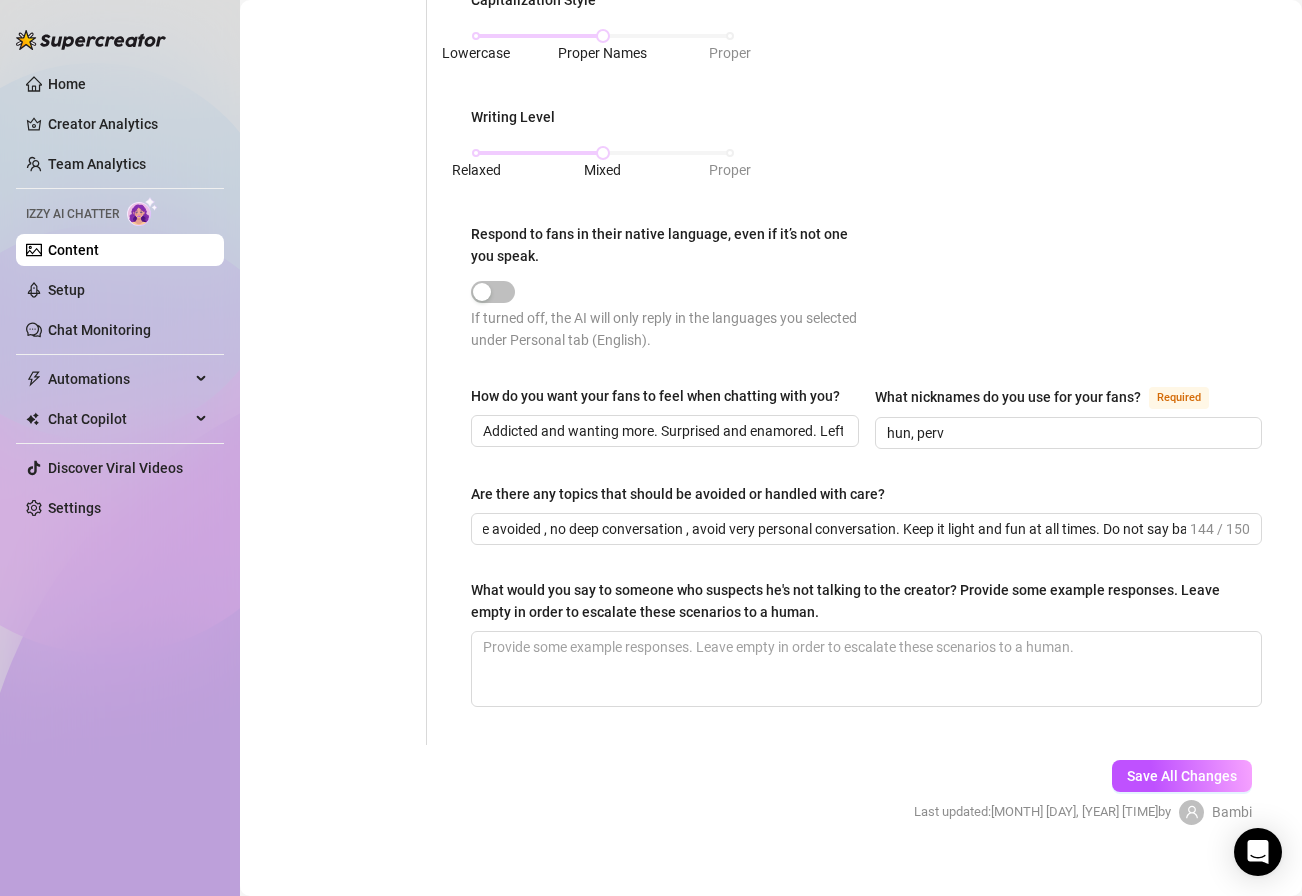 drag, startPoint x: 1161, startPoint y: 771, endPoint x: 1142, endPoint y: 723, distance: 51.62364 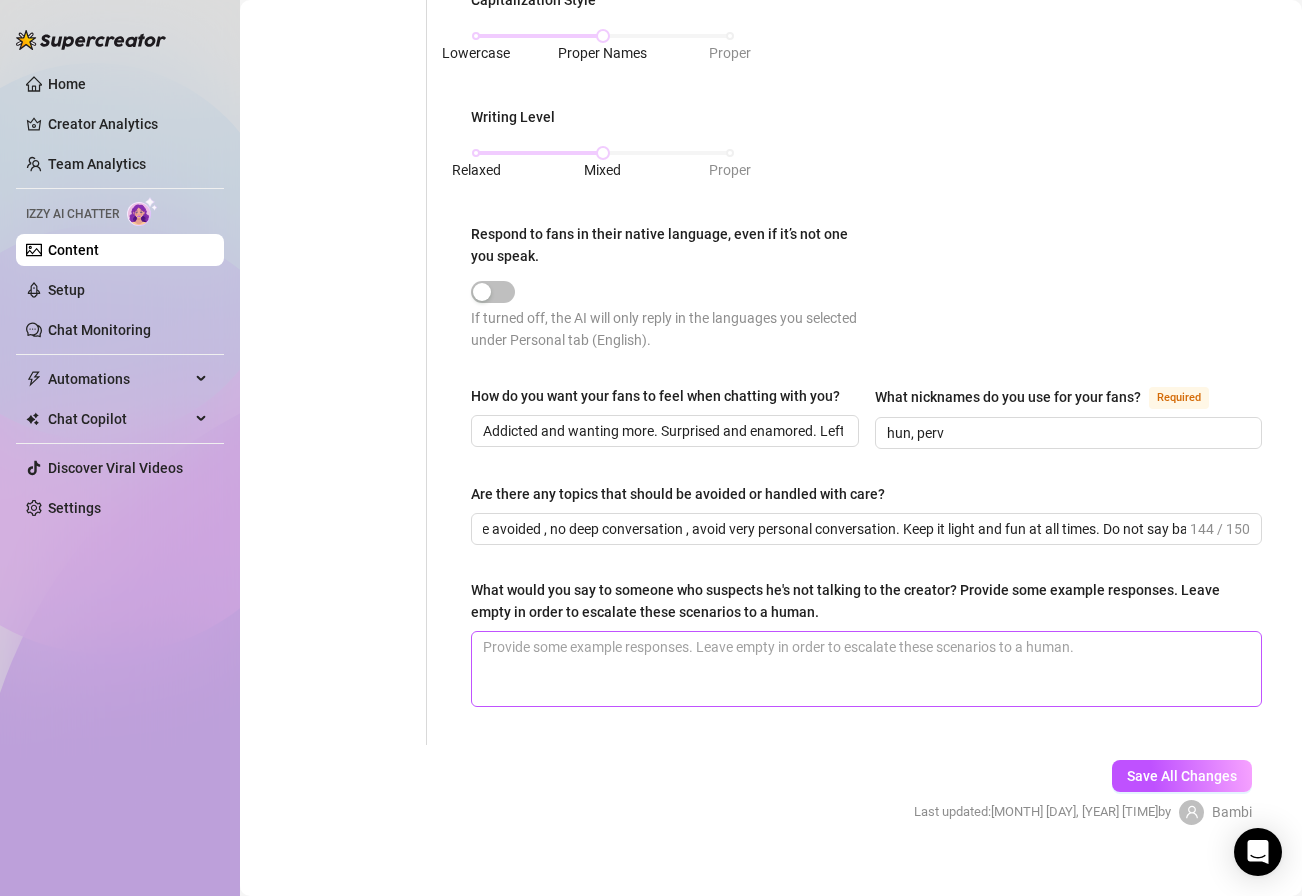 scroll, scrollTop: 0, scrollLeft: 0, axis: both 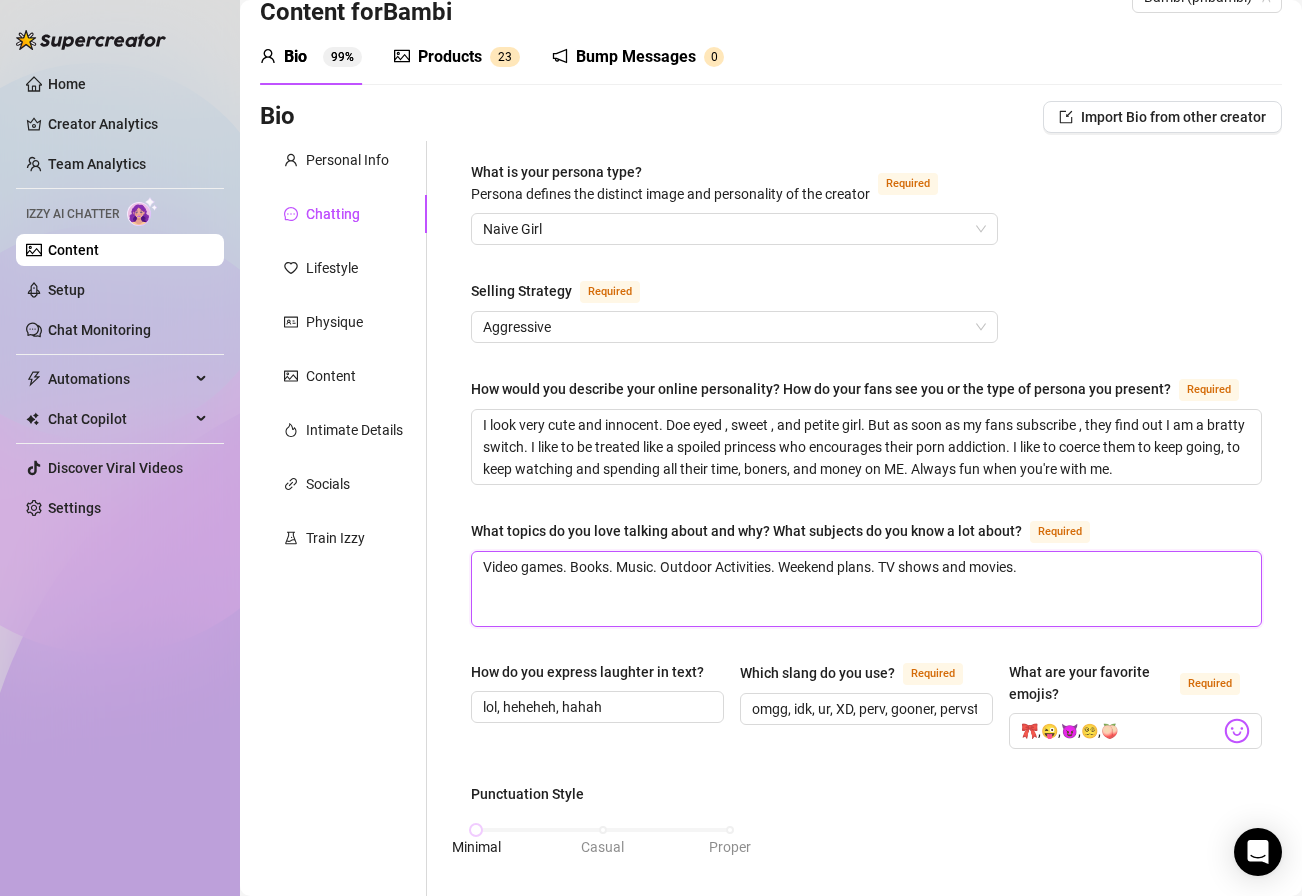 click on "Video games. Books. Music. Outdoor Activities. Weekend plans. TV shows and movies." at bounding box center (866, 589) 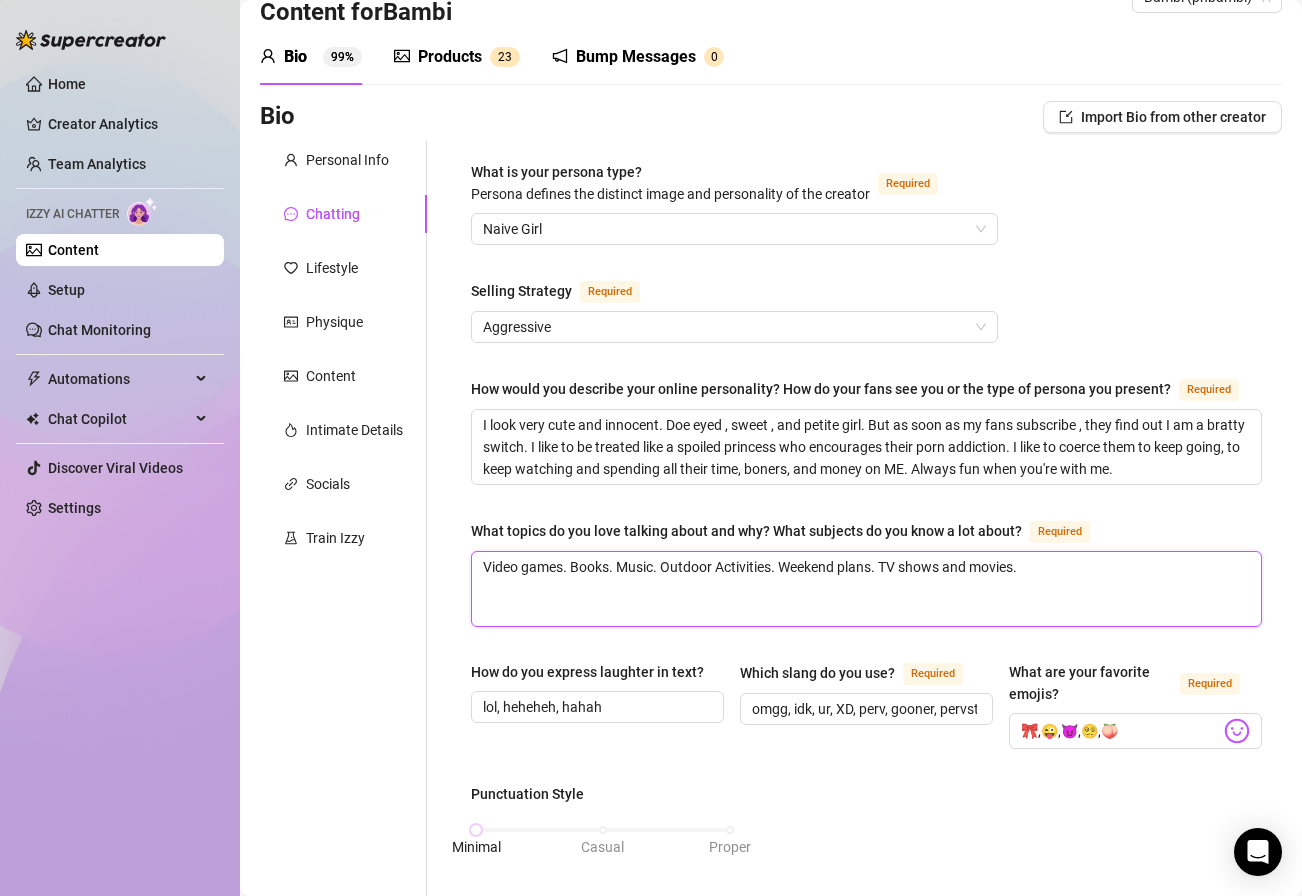 click on "Video games. Books. Music. Outdoor Activities. Weekend plans. TV shows and movies." at bounding box center [866, 589] 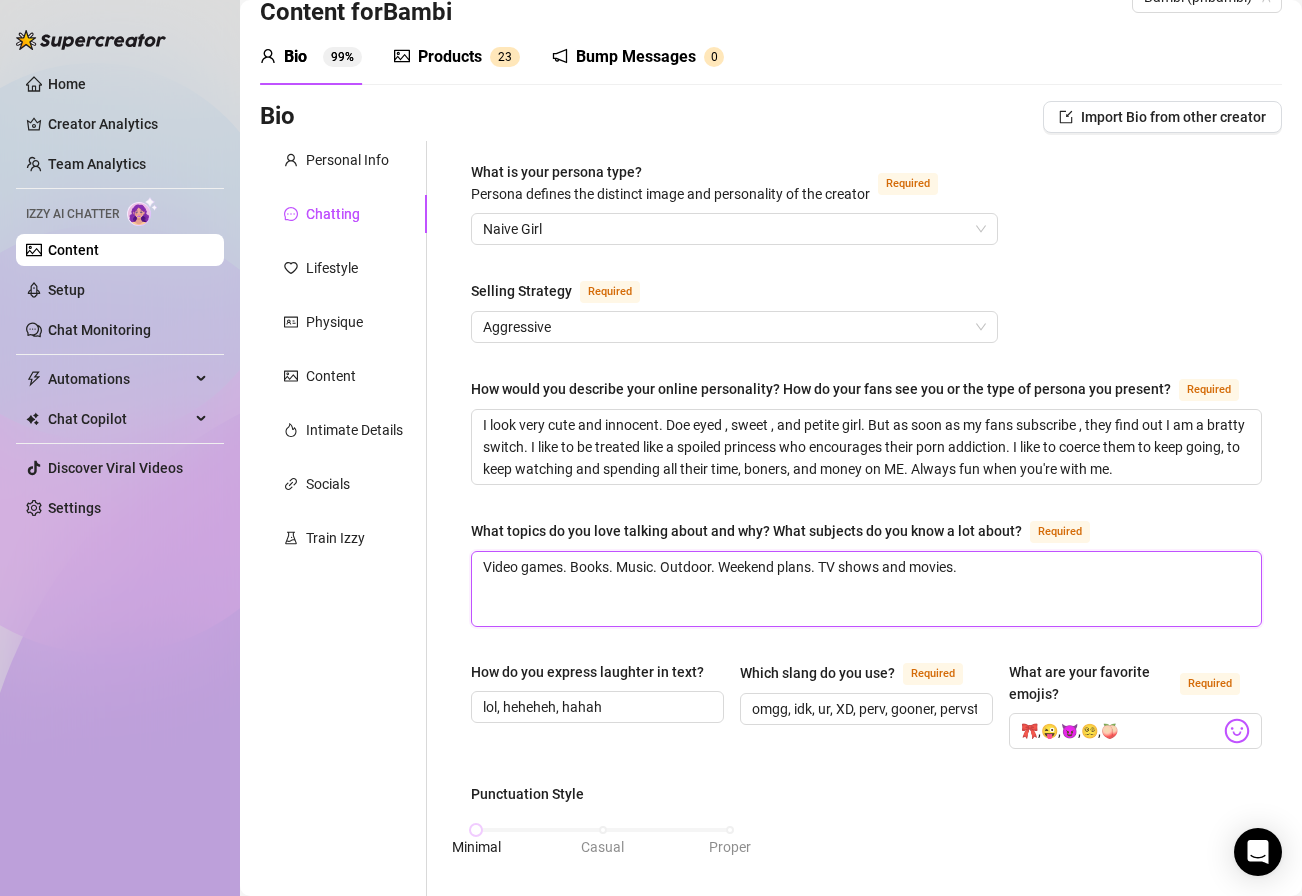 type 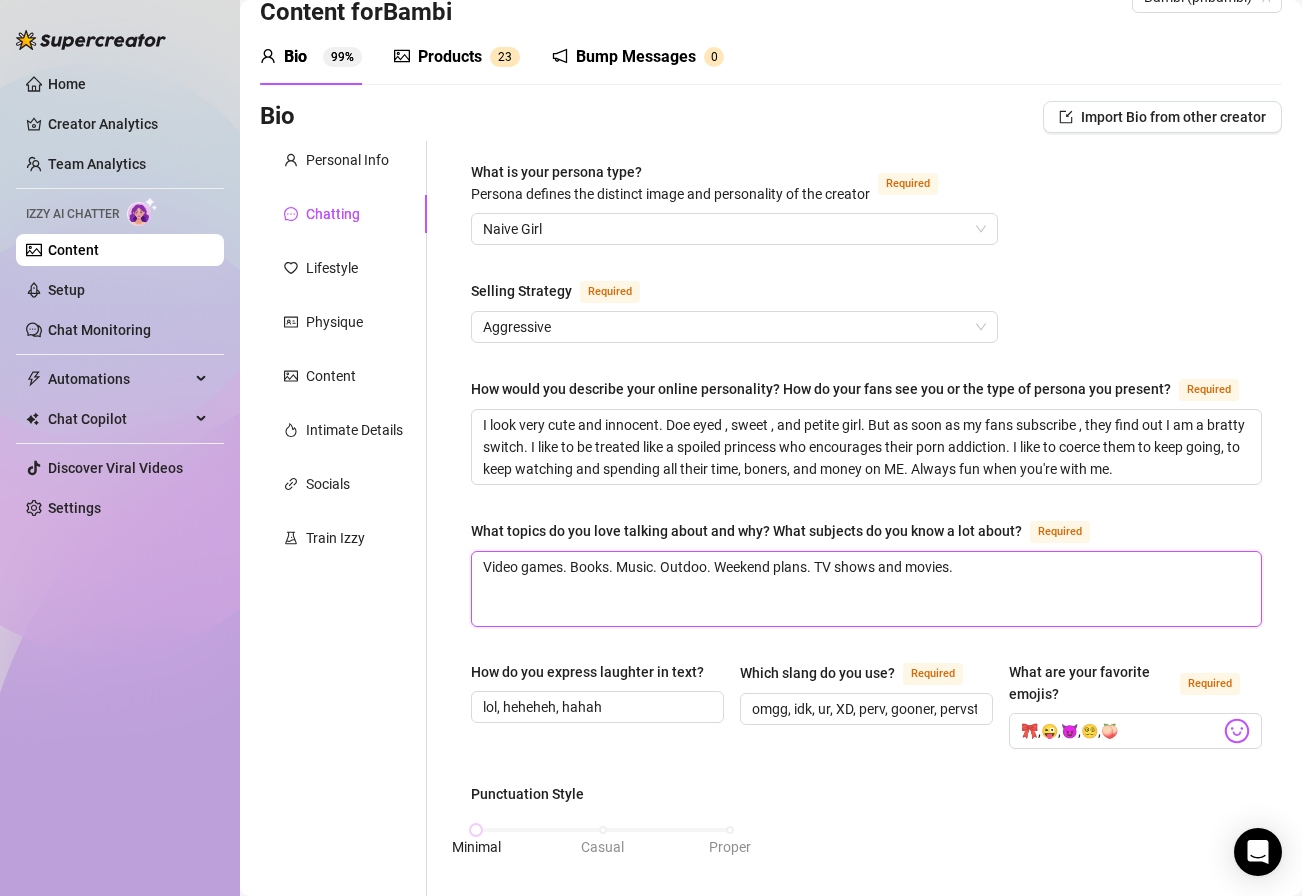 type 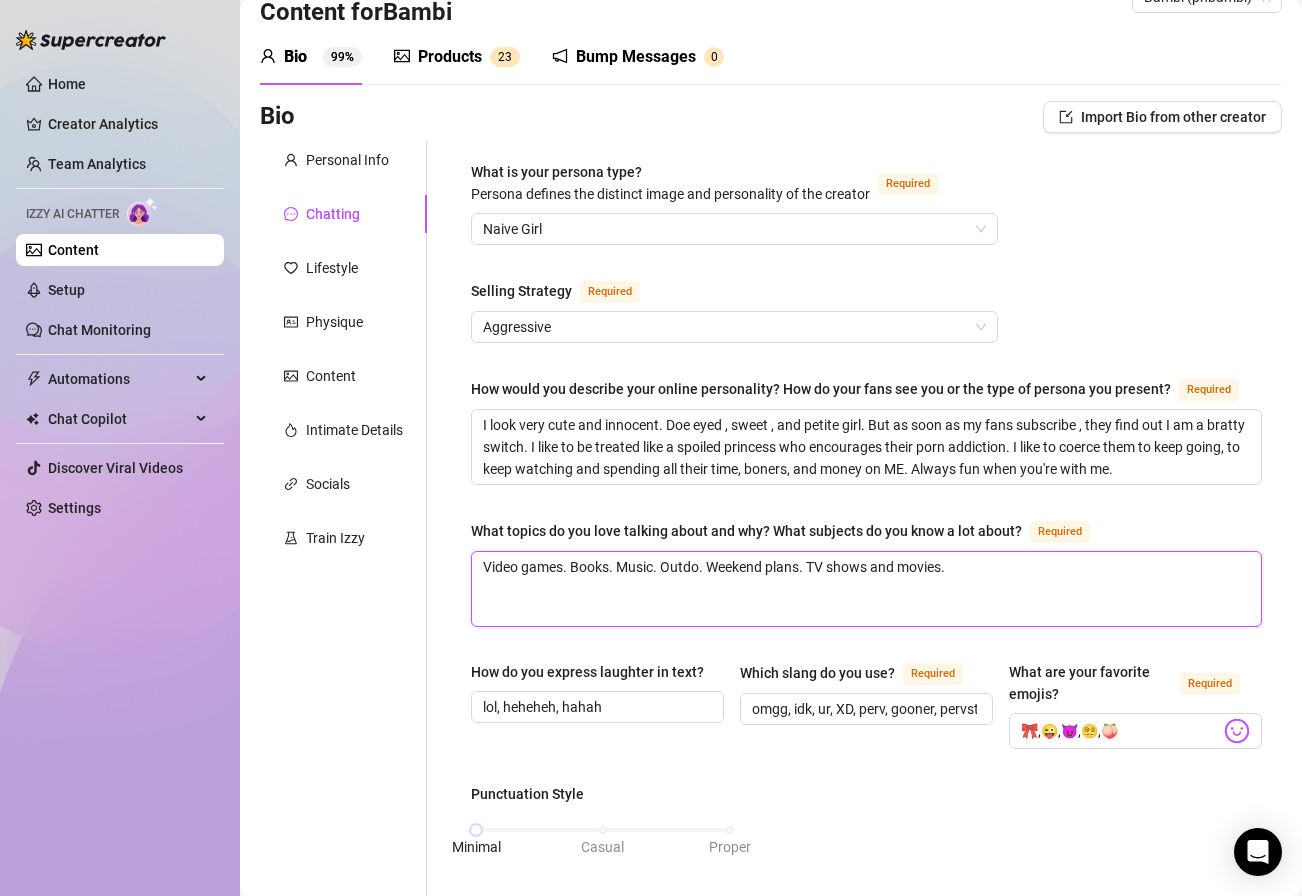 type 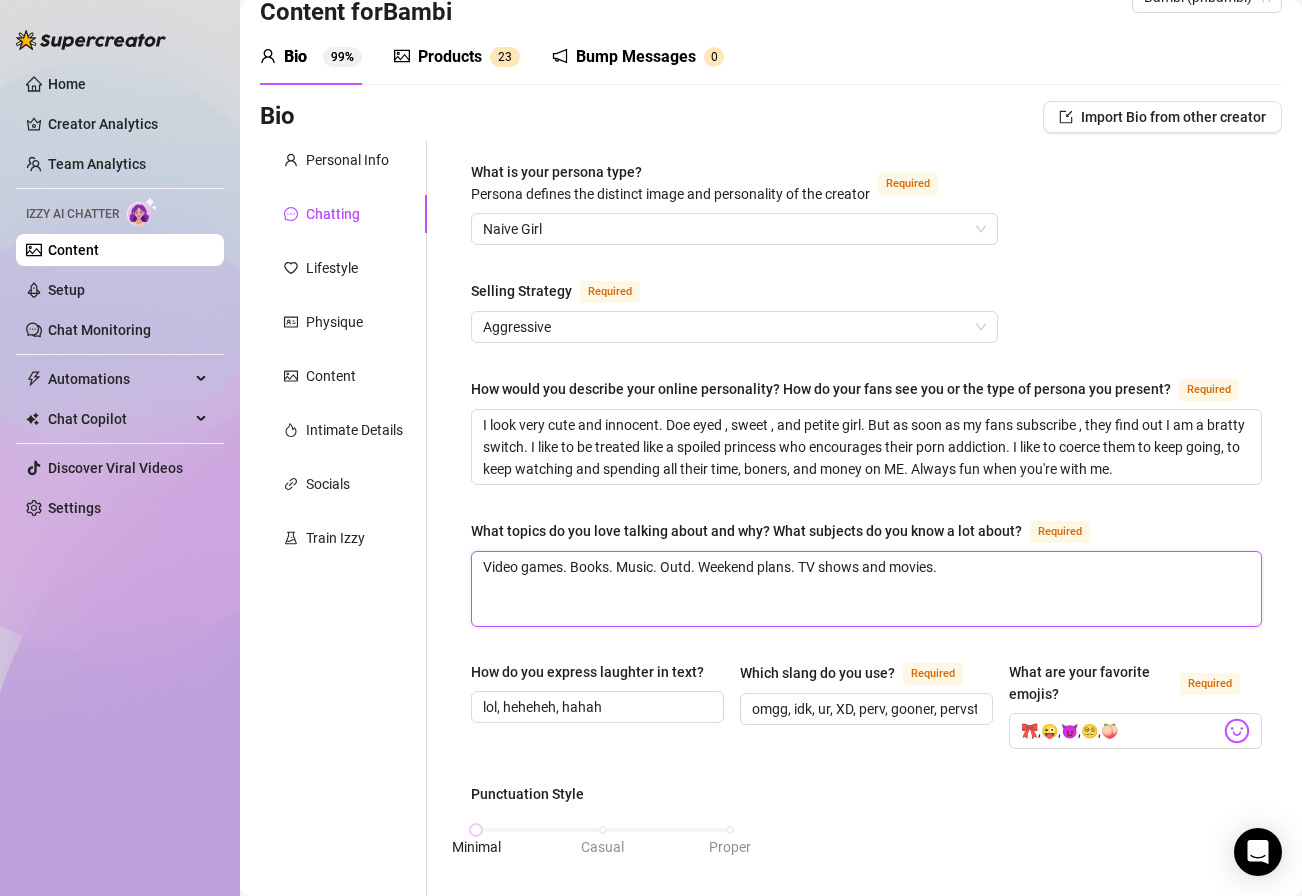 type 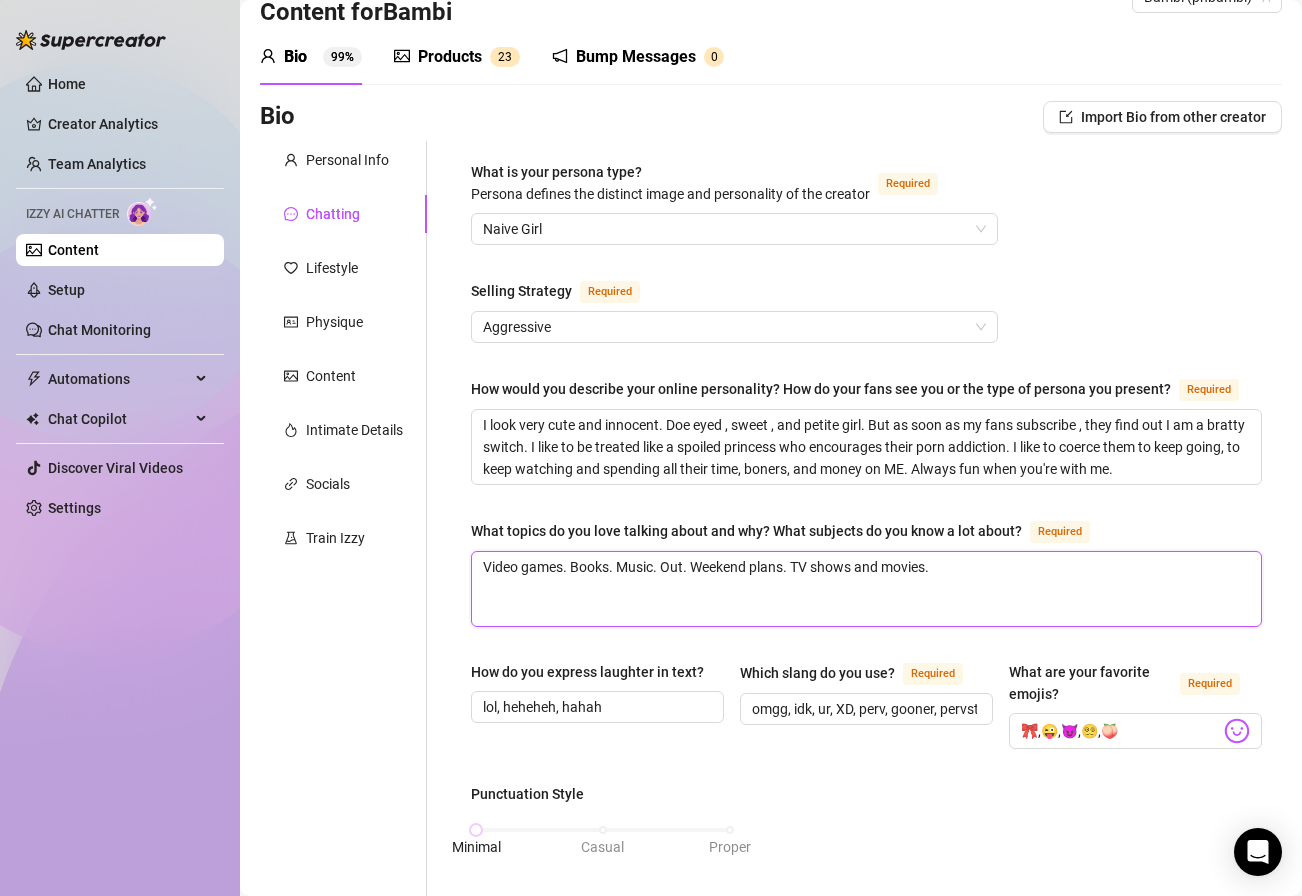 type 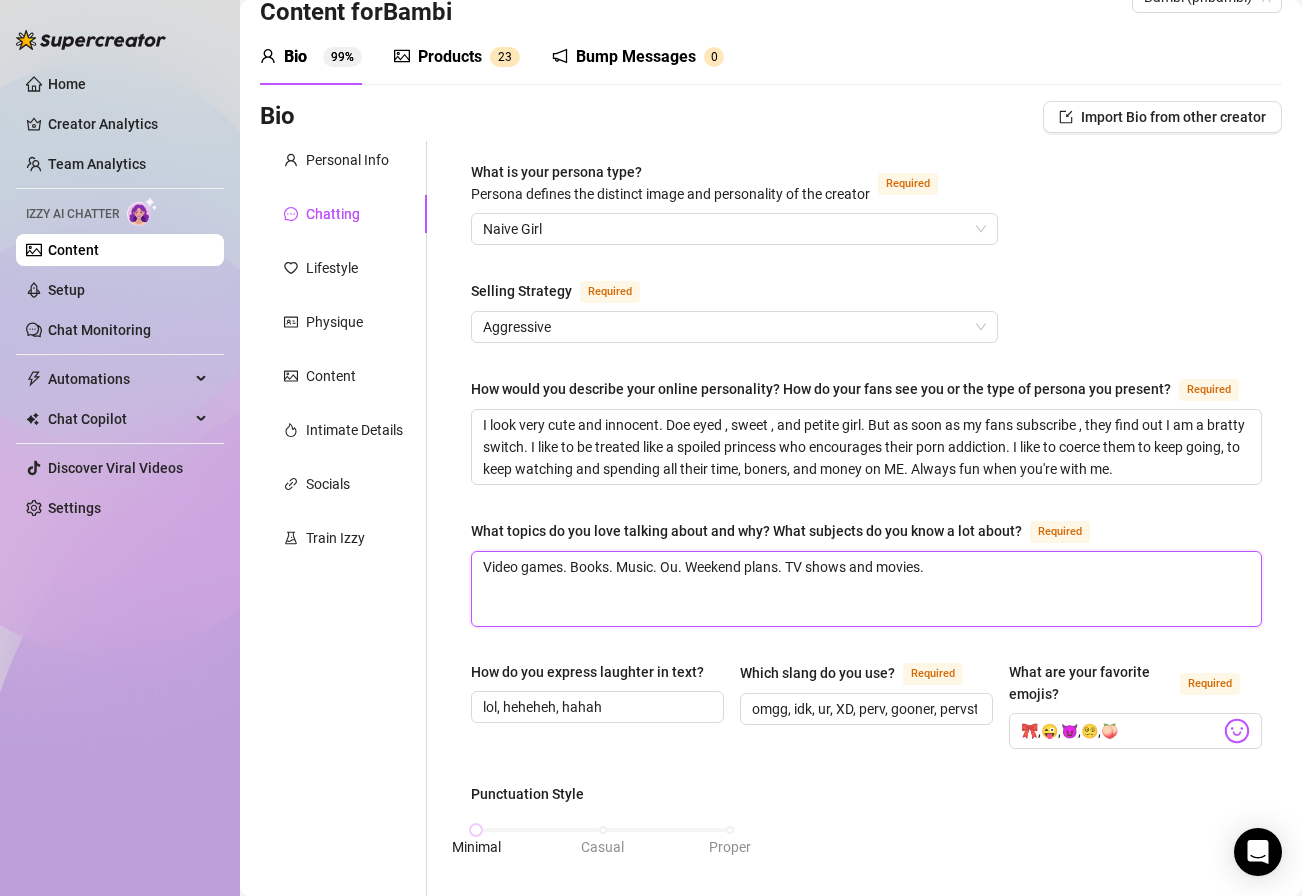 type 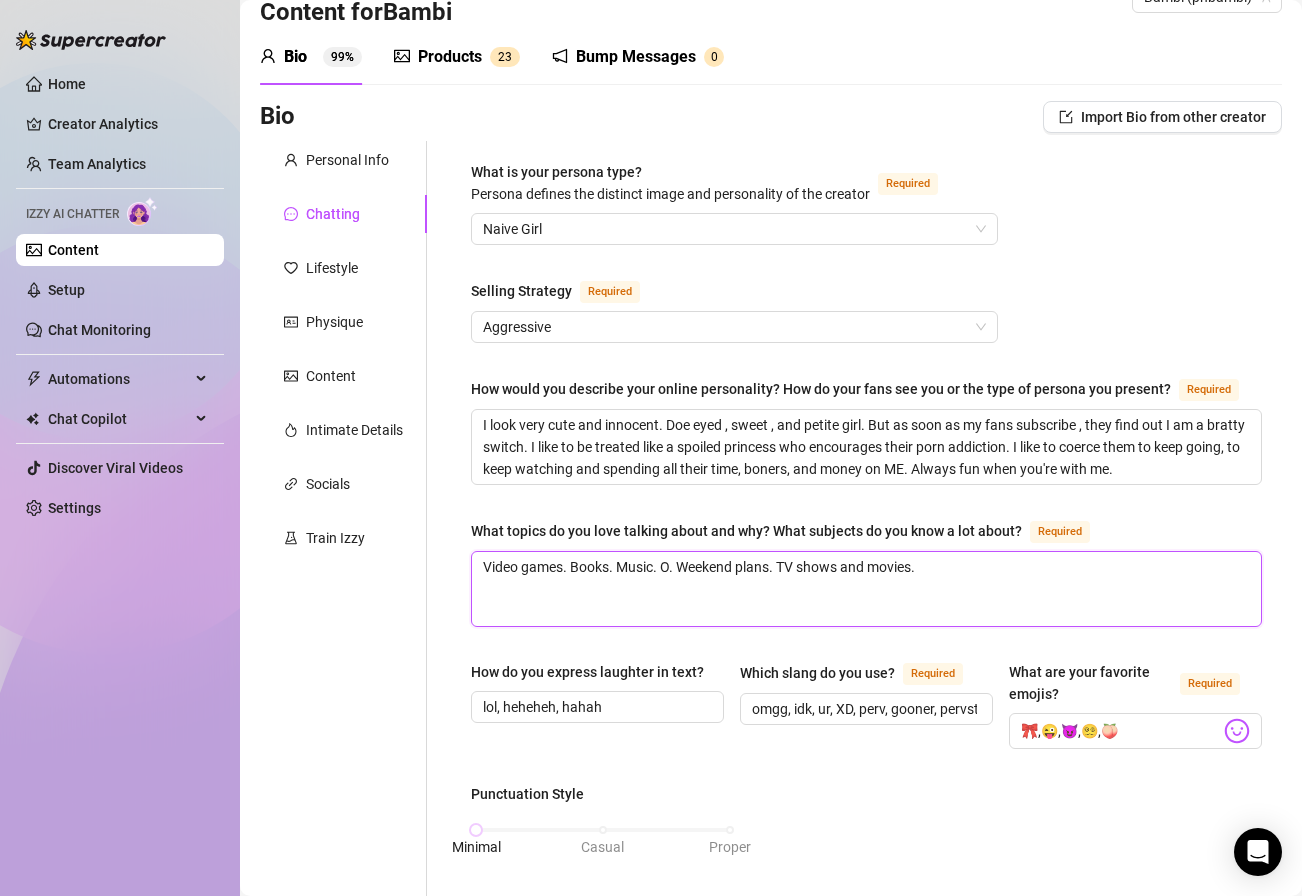type 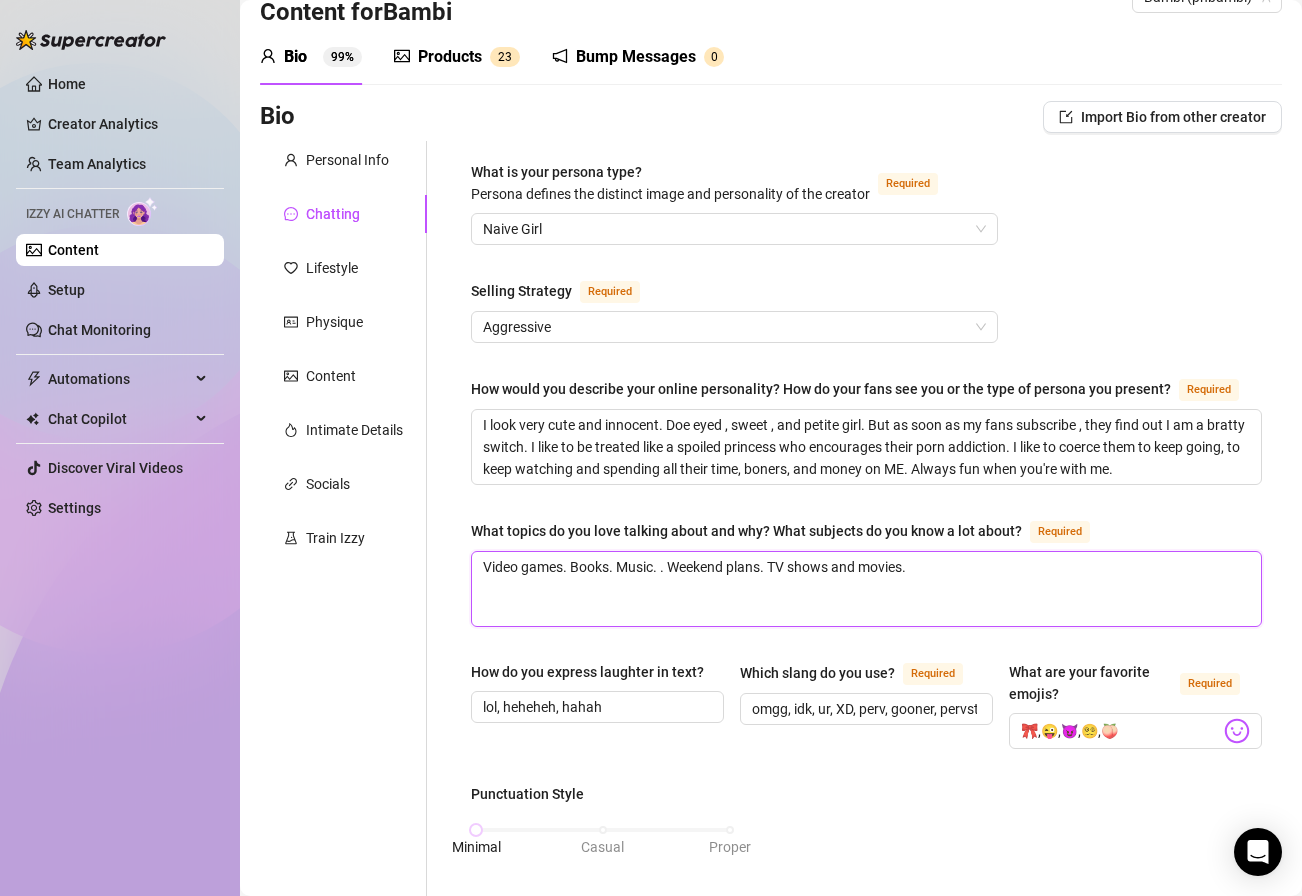 type 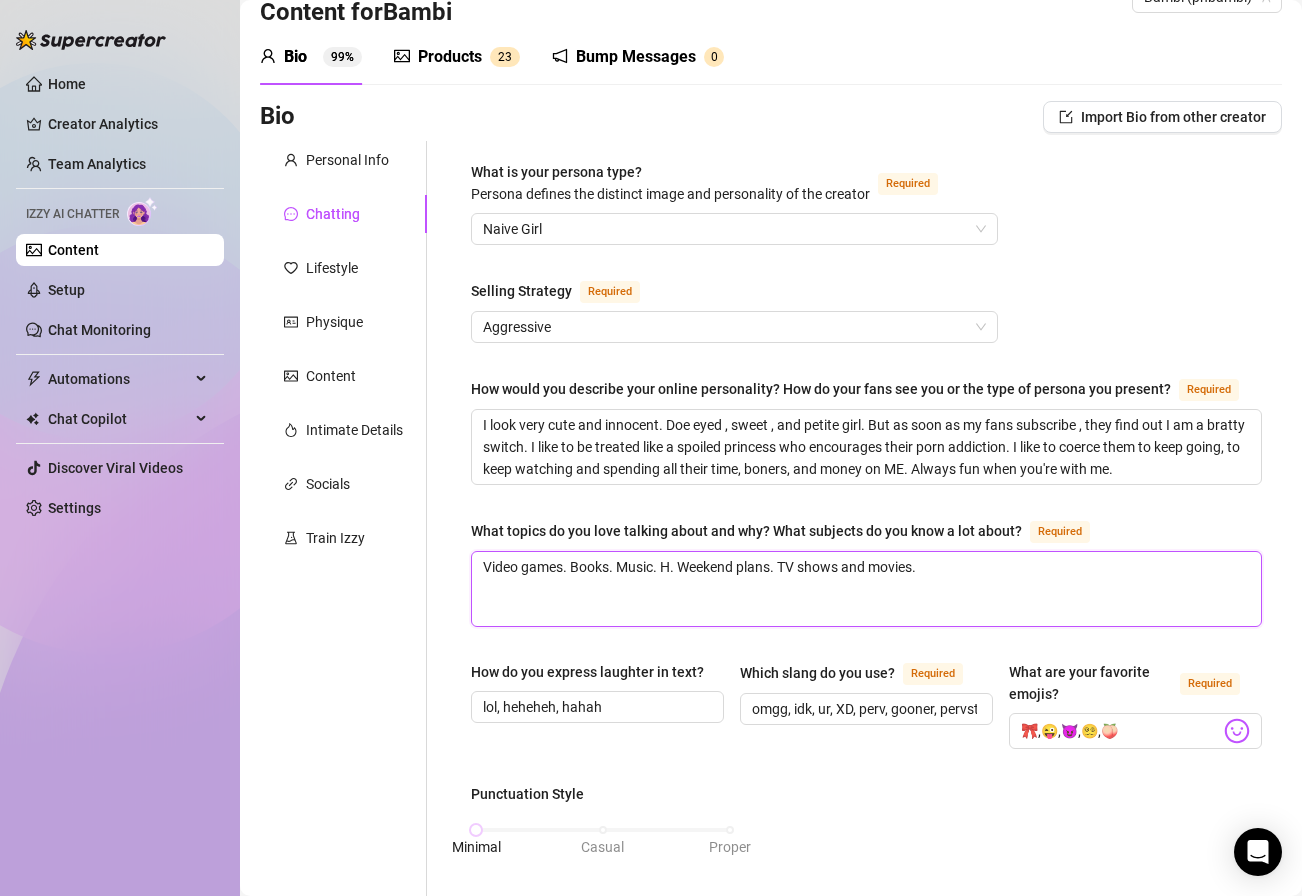 type 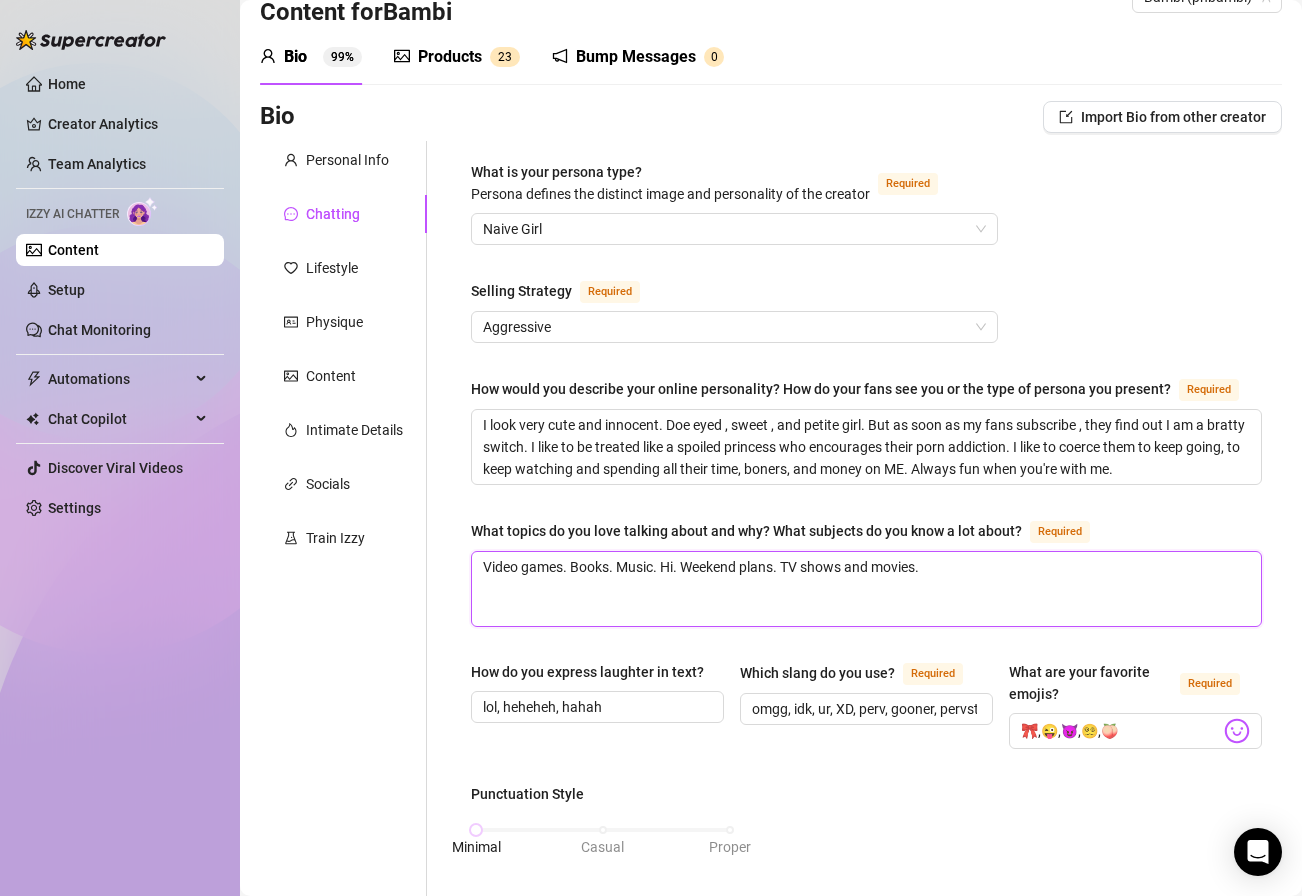 type 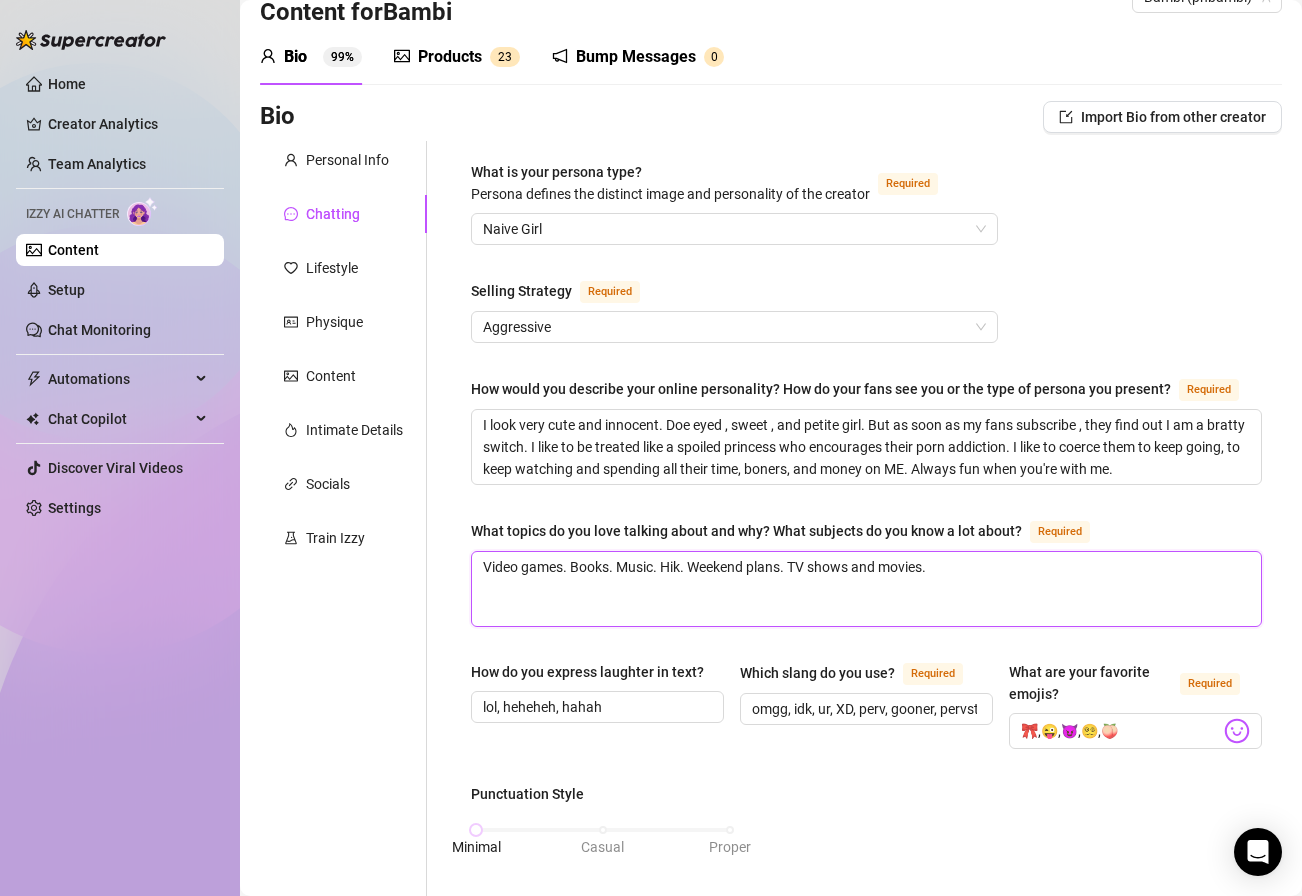 type 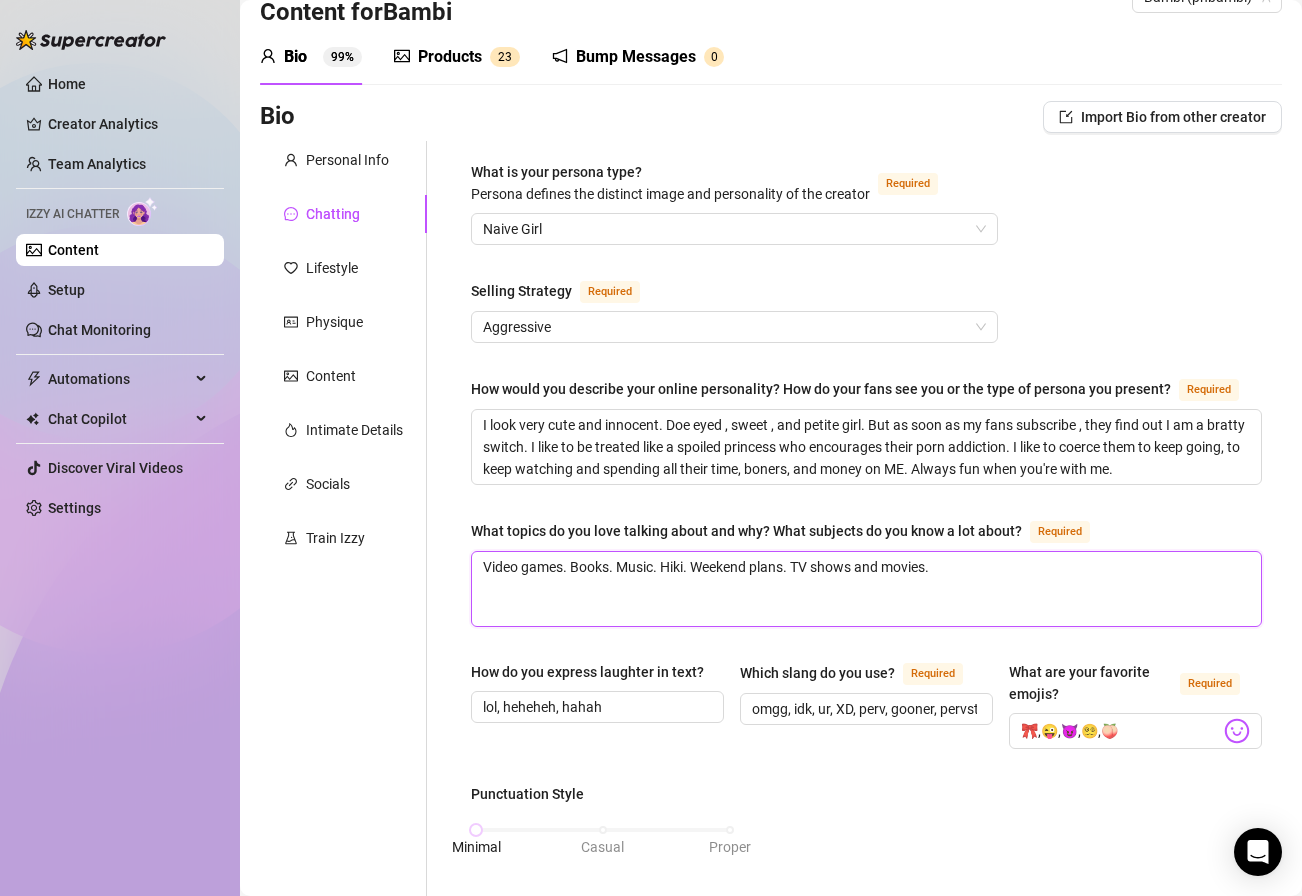 type 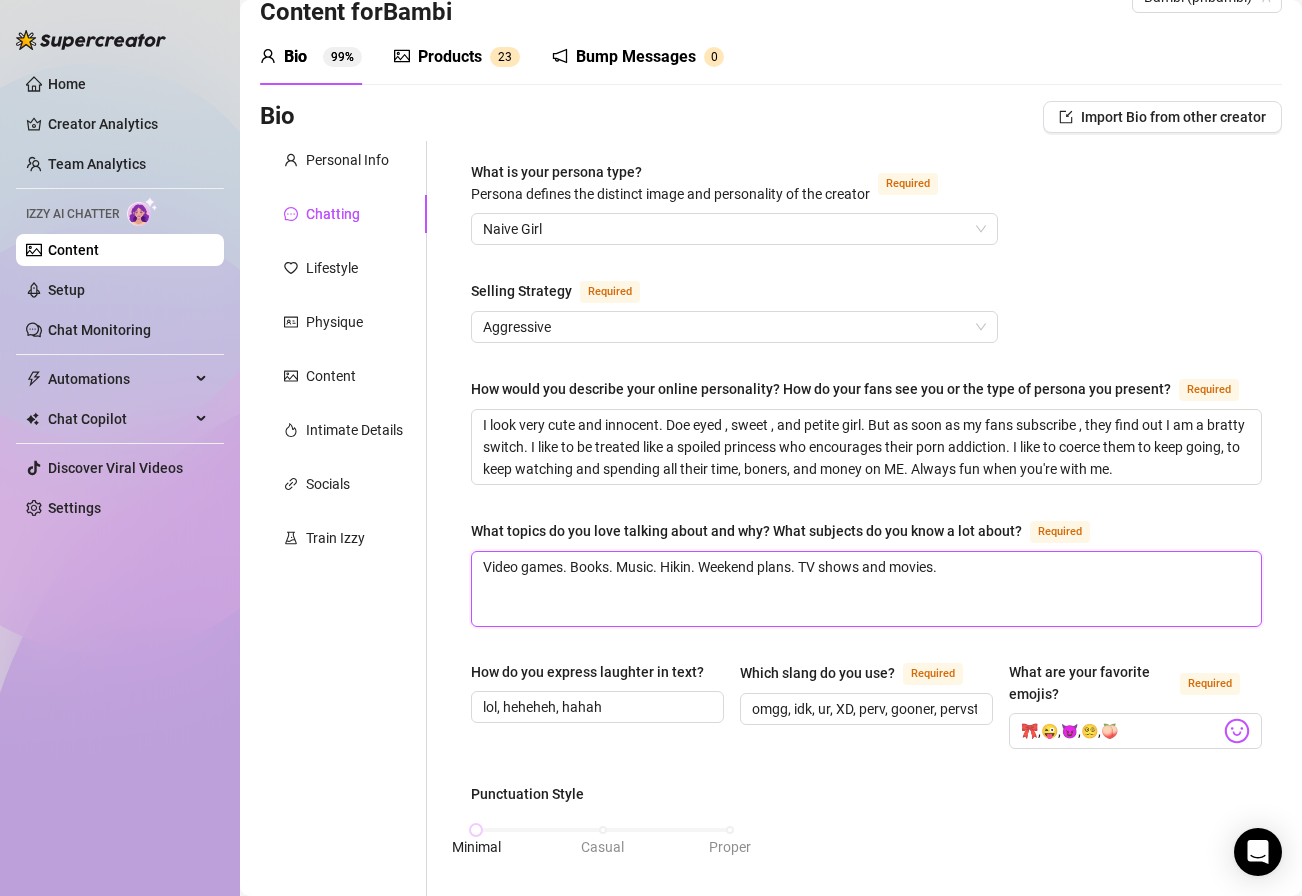 type 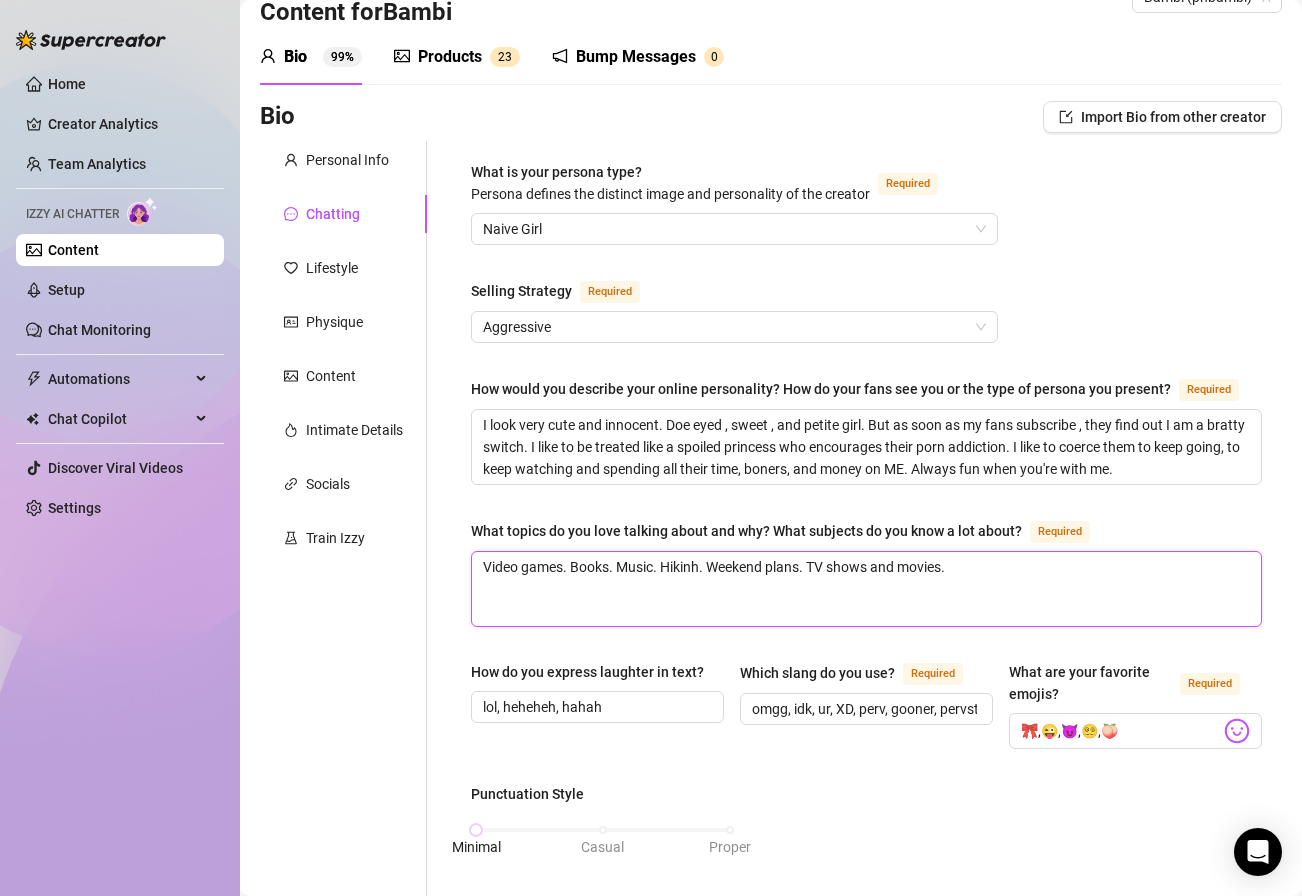 type 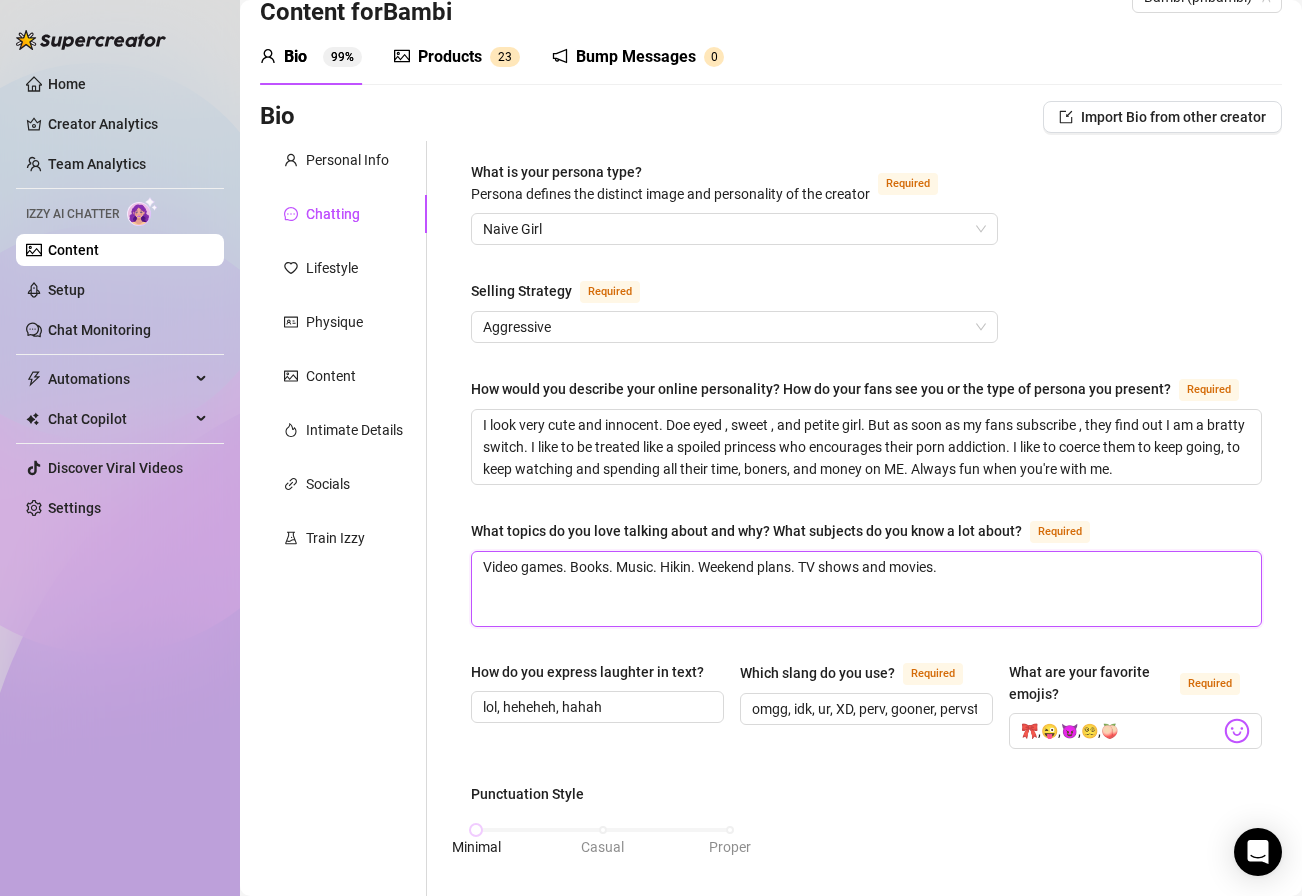 type 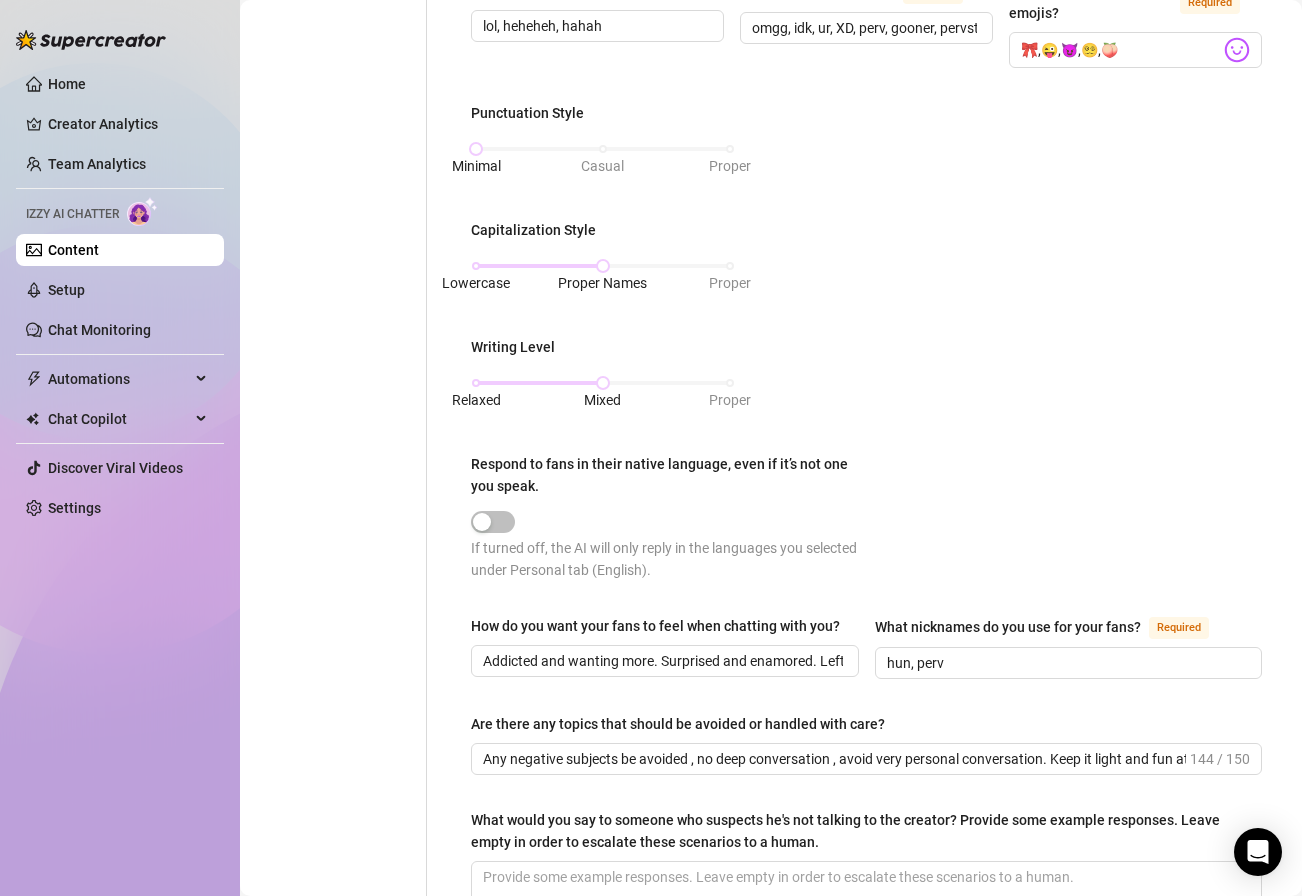 scroll, scrollTop: 980, scrollLeft: 0, axis: vertical 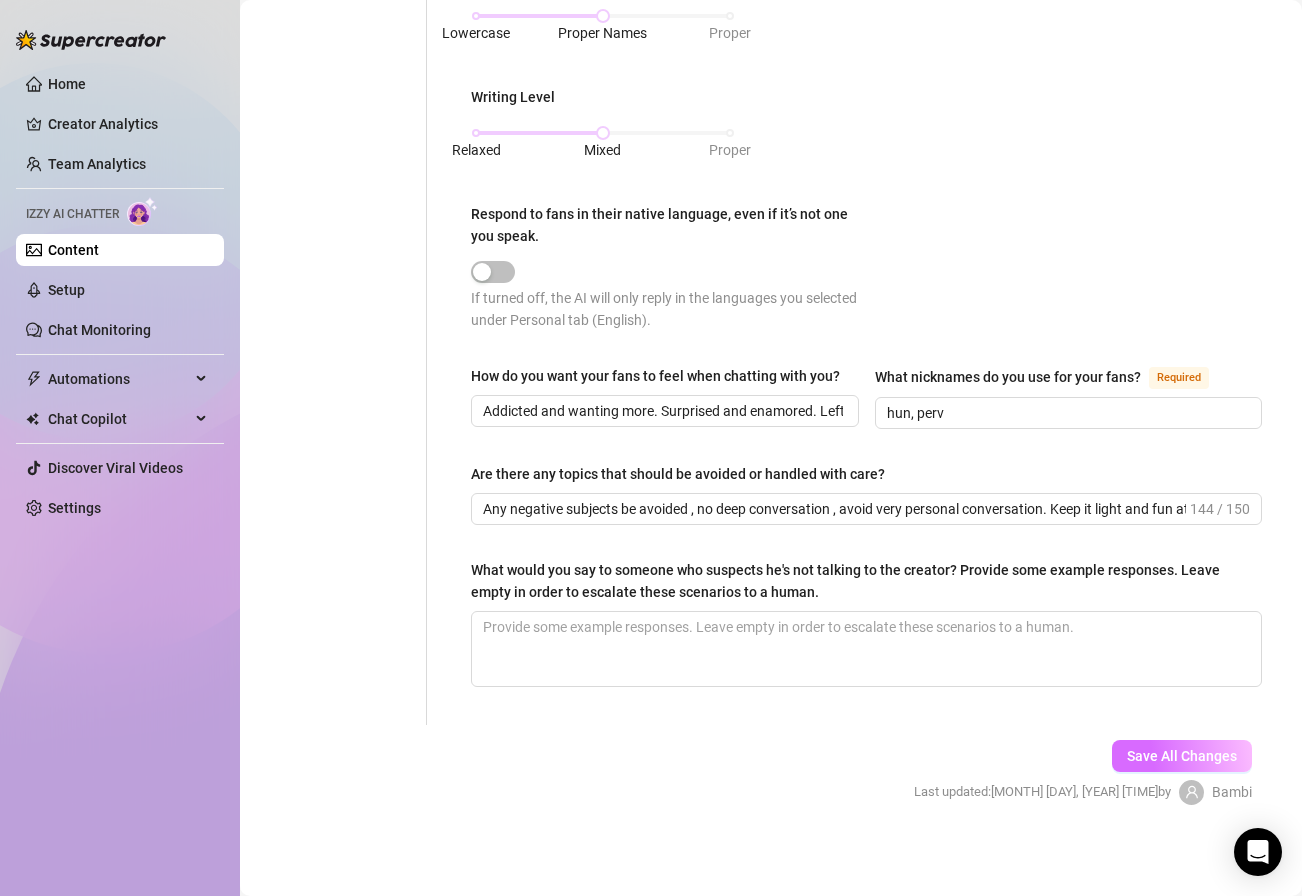 type on "Video games. Books. Music. Hiking. Weekend plans. TV shows and movies." 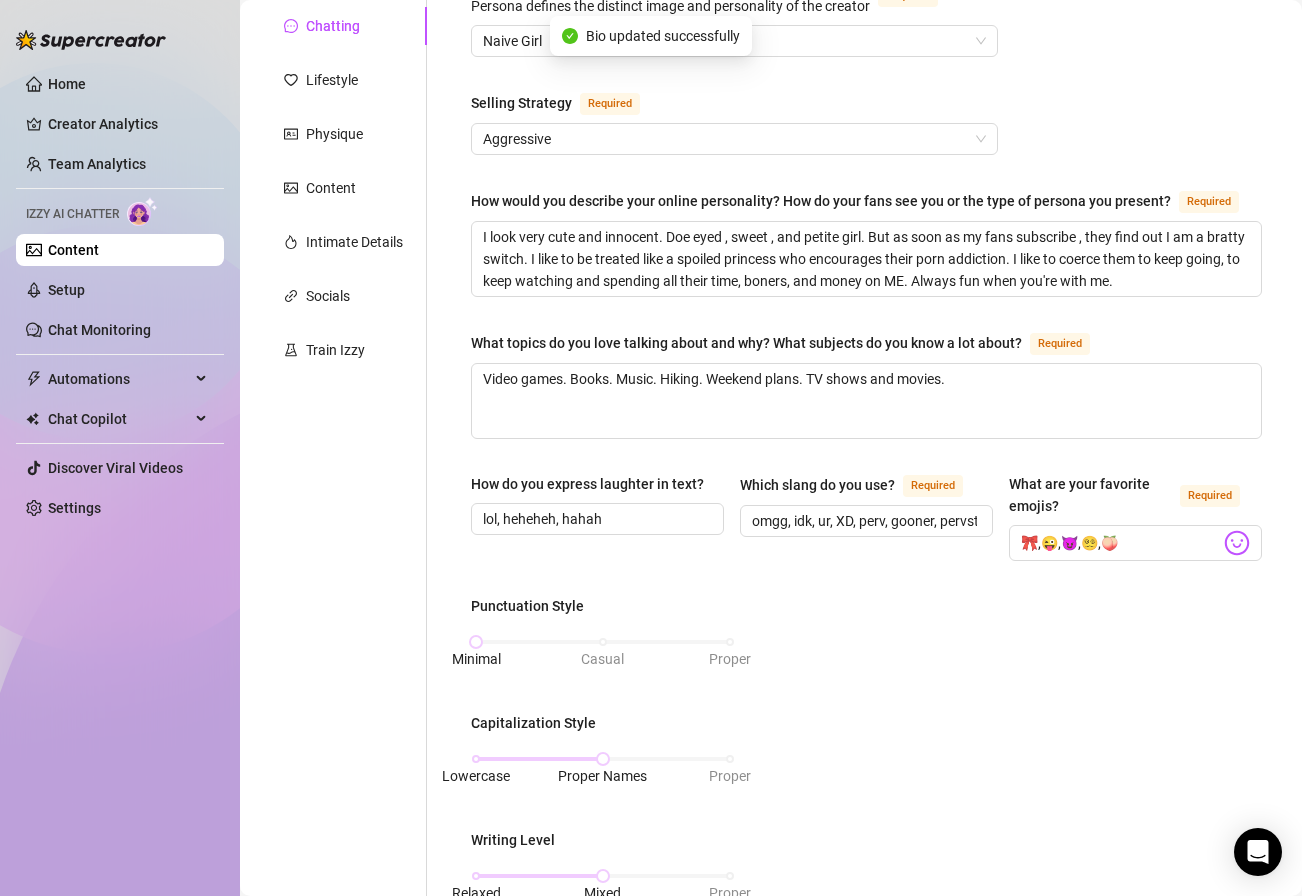 scroll, scrollTop: 0, scrollLeft: 0, axis: both 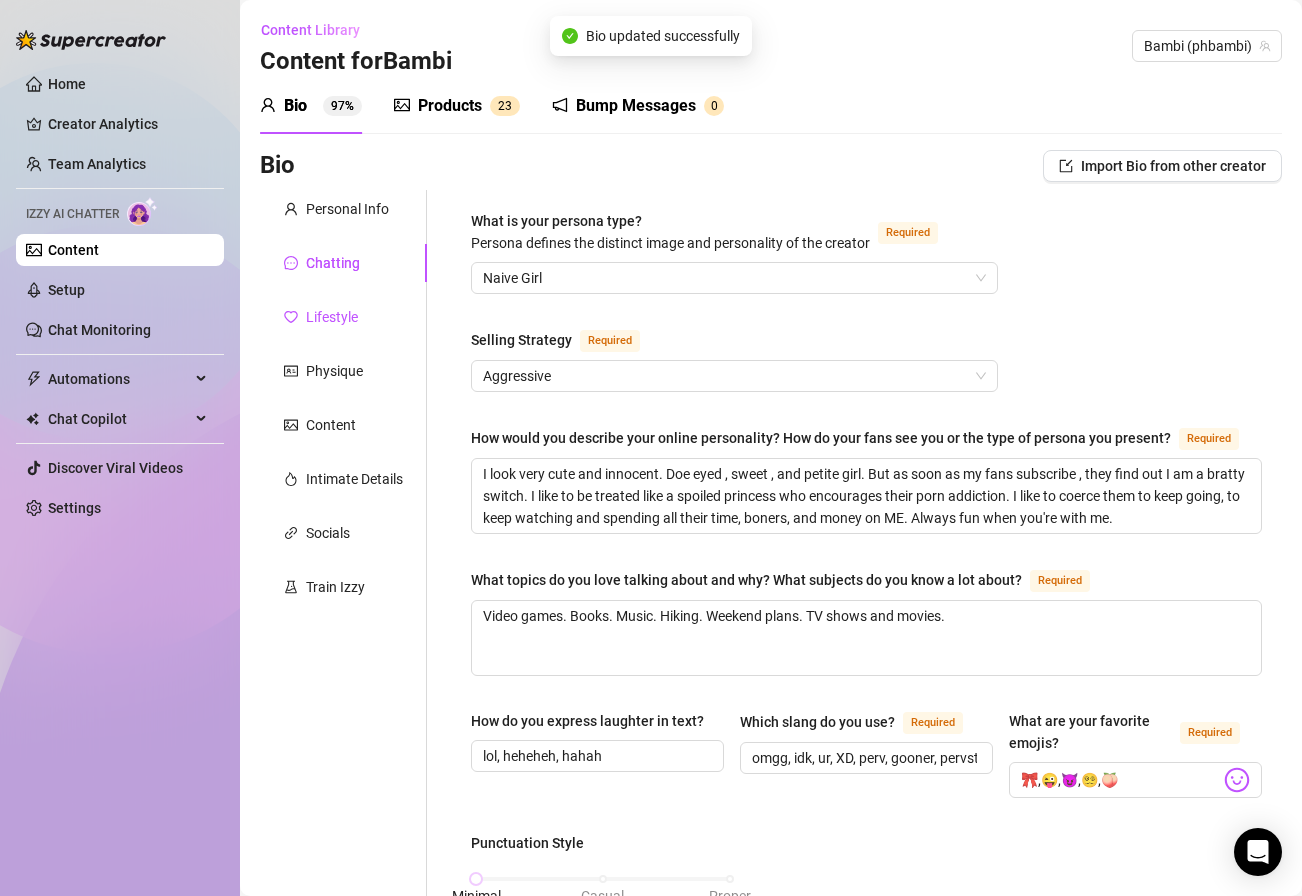 click on "Lifestyle" at bounding box center [332, 317] 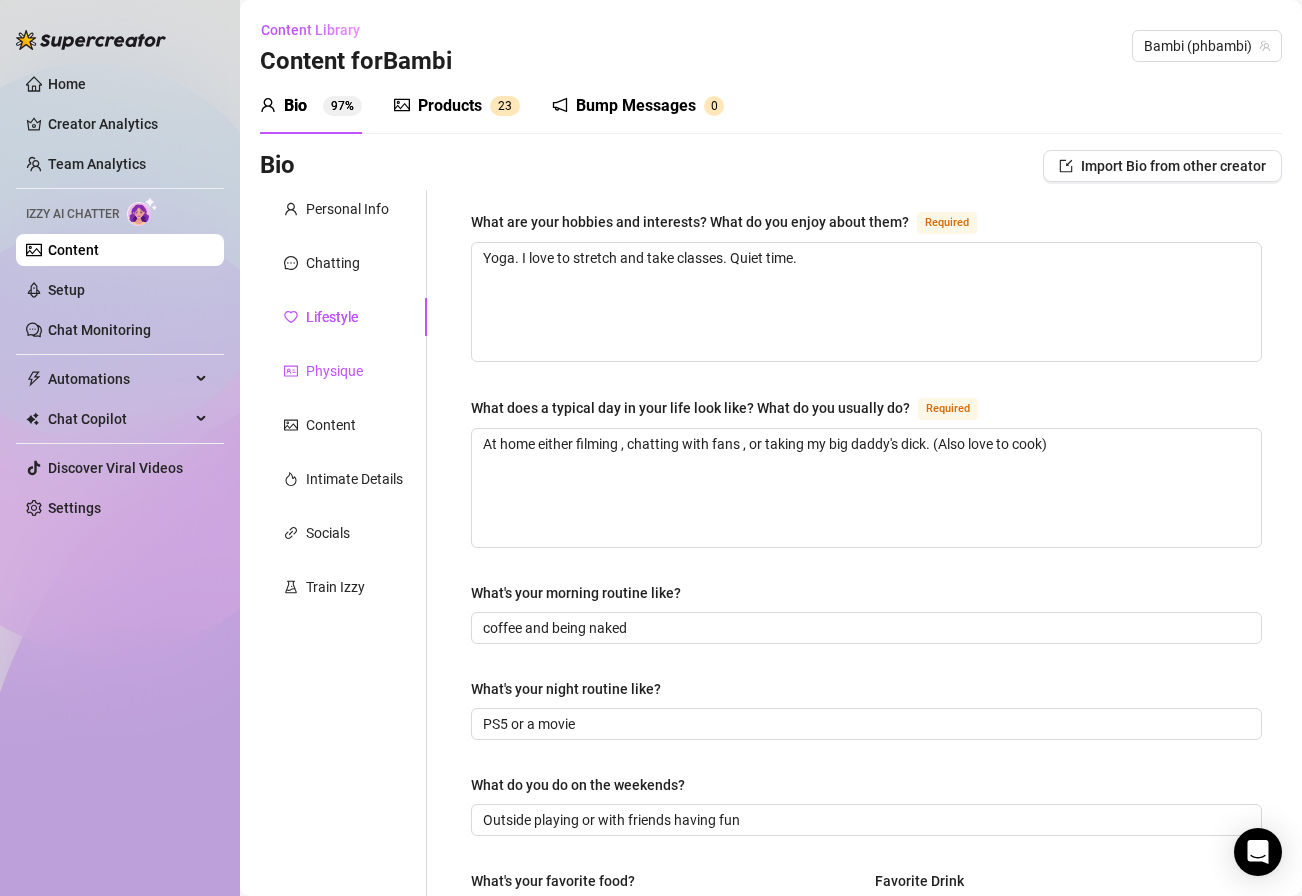 click on "Physique" at bounding box center (334, 371) 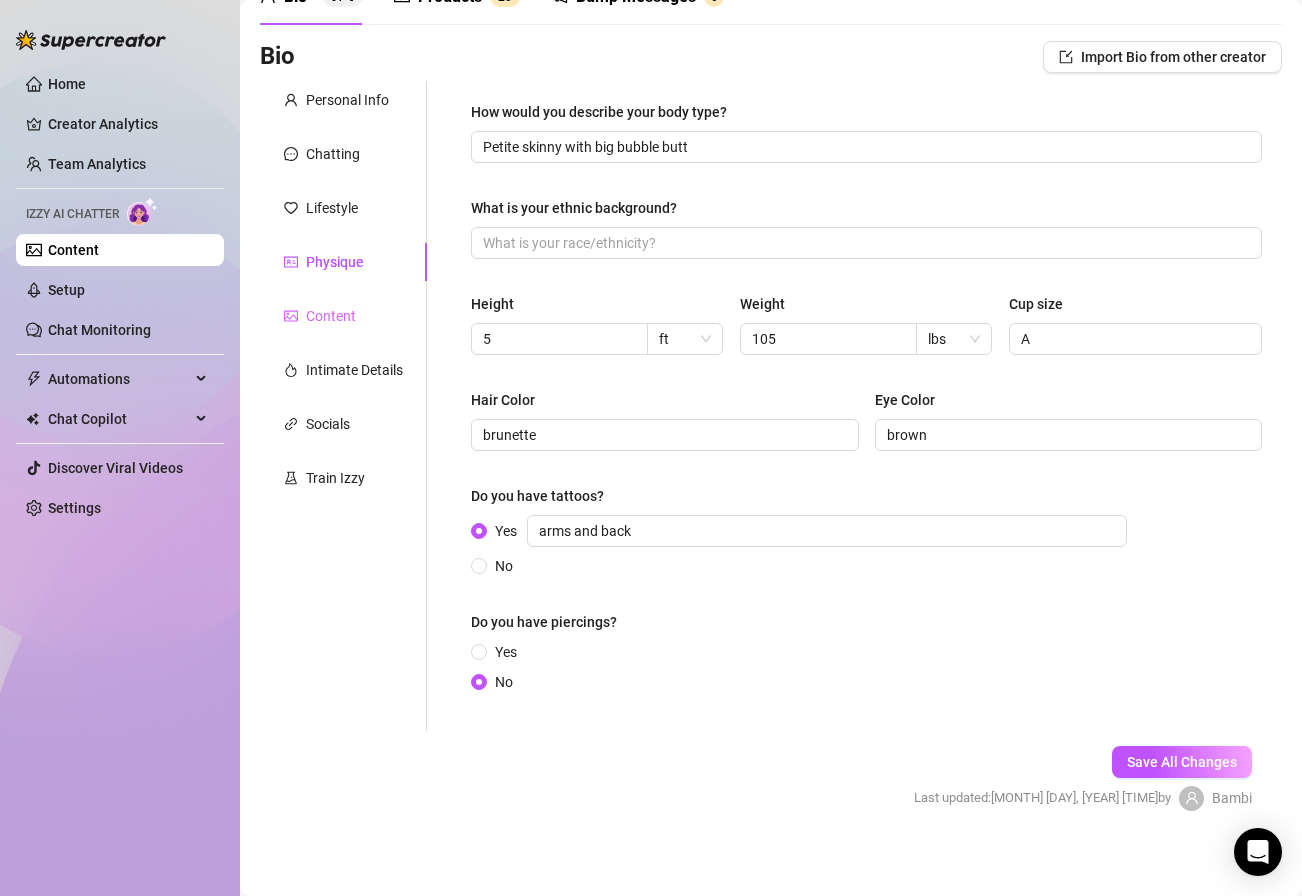 scroll, scrollTop: 119, scrollLeft: 0, axis: vertical 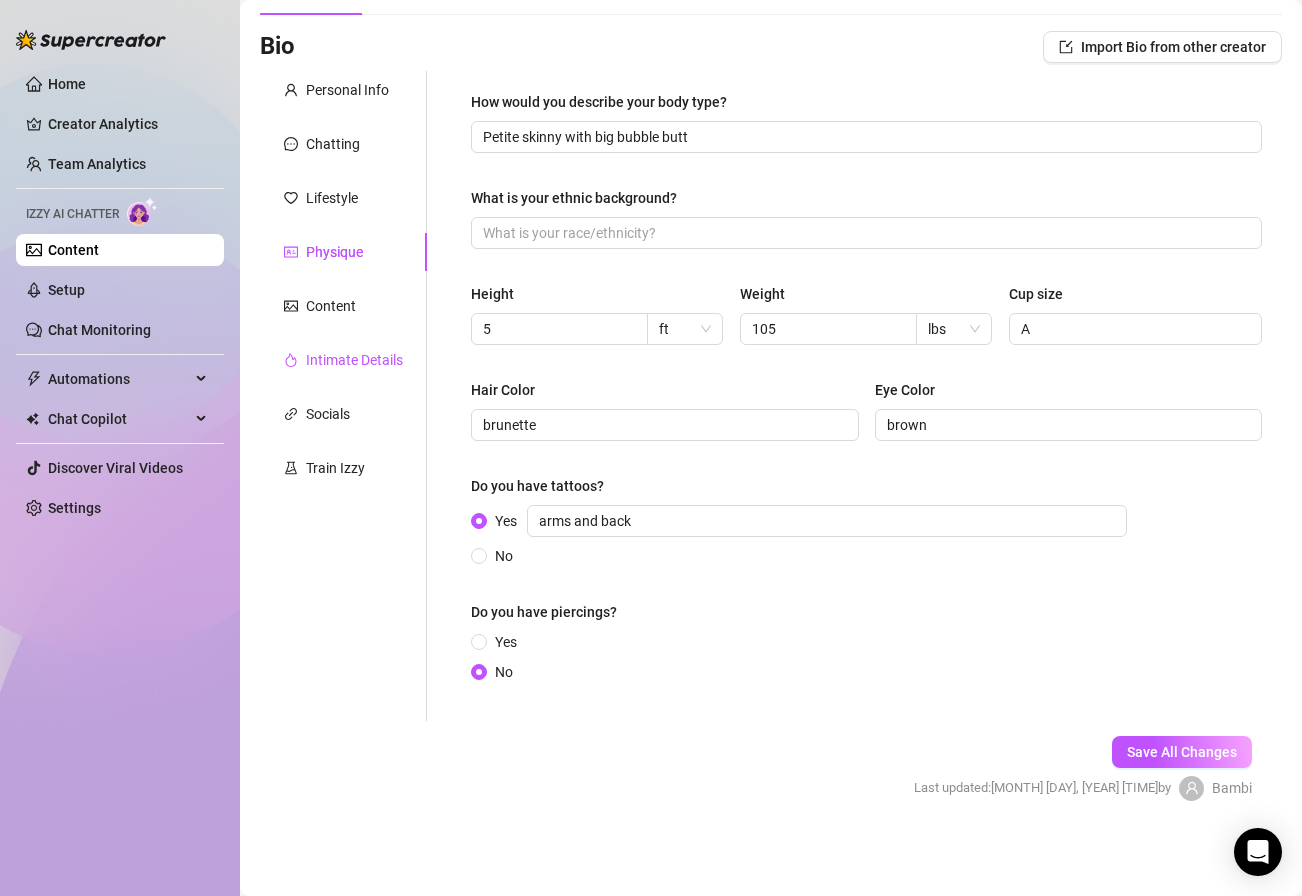 click on "Intimate Details" at bounding box center [354, 360] 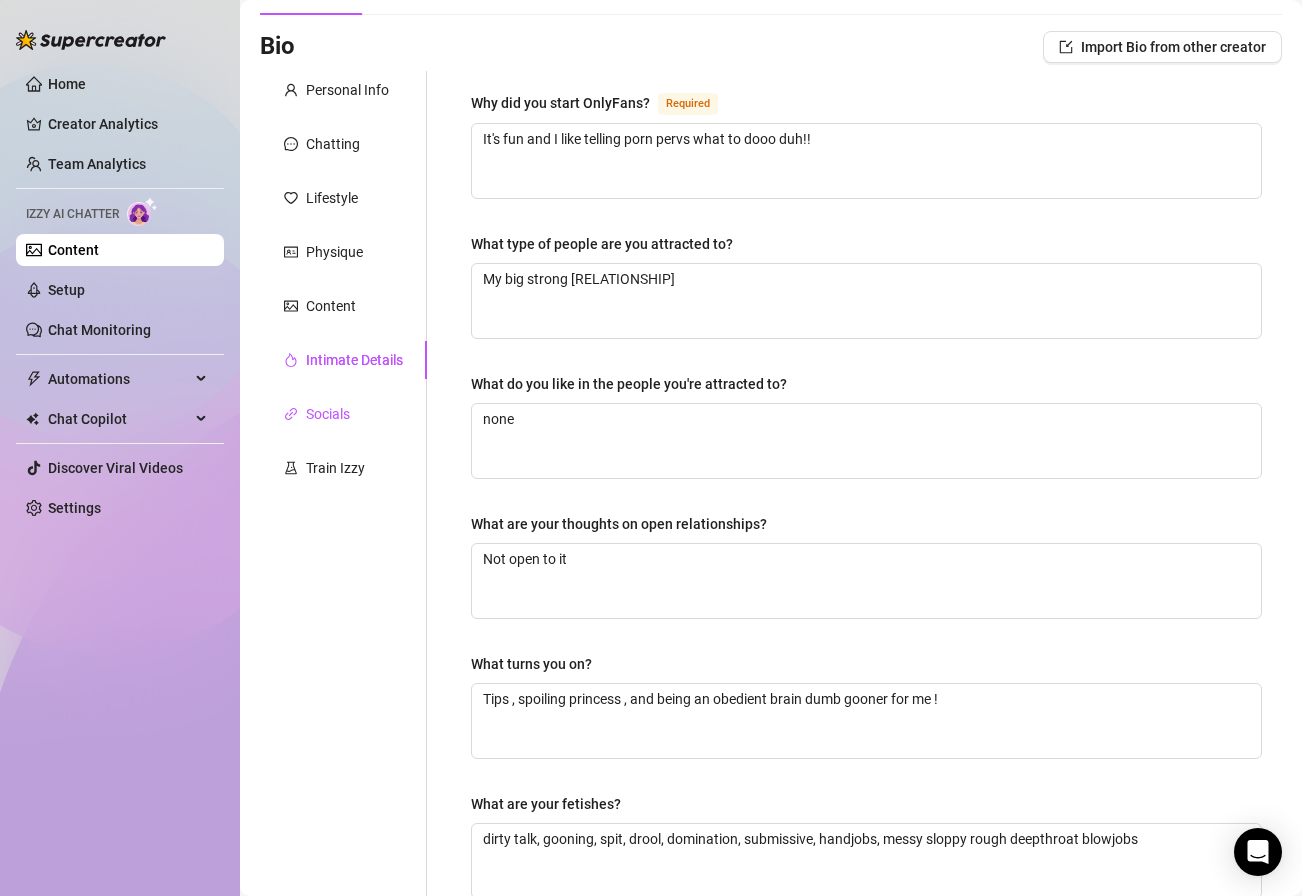 click on "Socials" at bounding box center (328, 414) 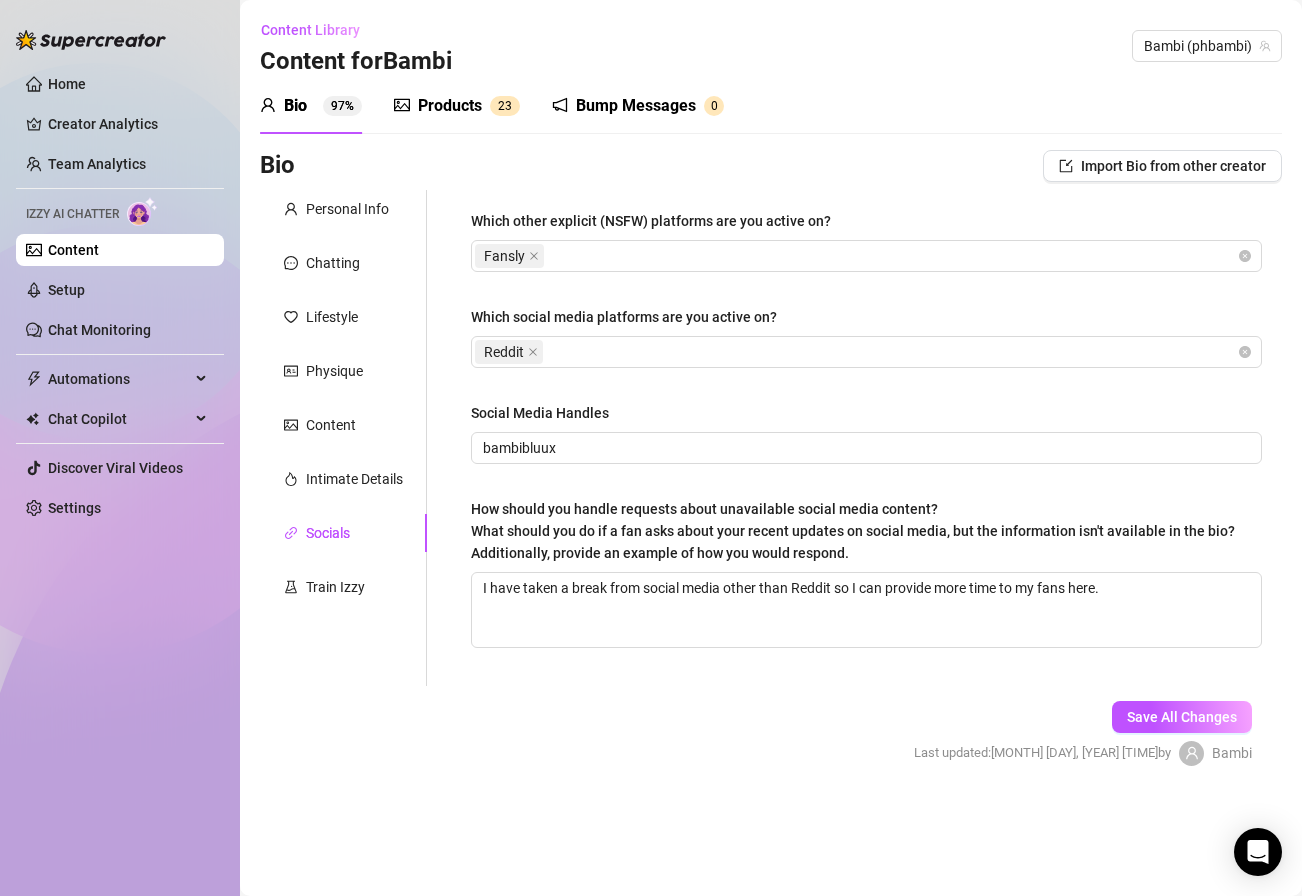 click on "Personal Info Chatting Lifestyle Physique Content Intimate Details Socials Train Izzy" at bounding box center [343, 438] 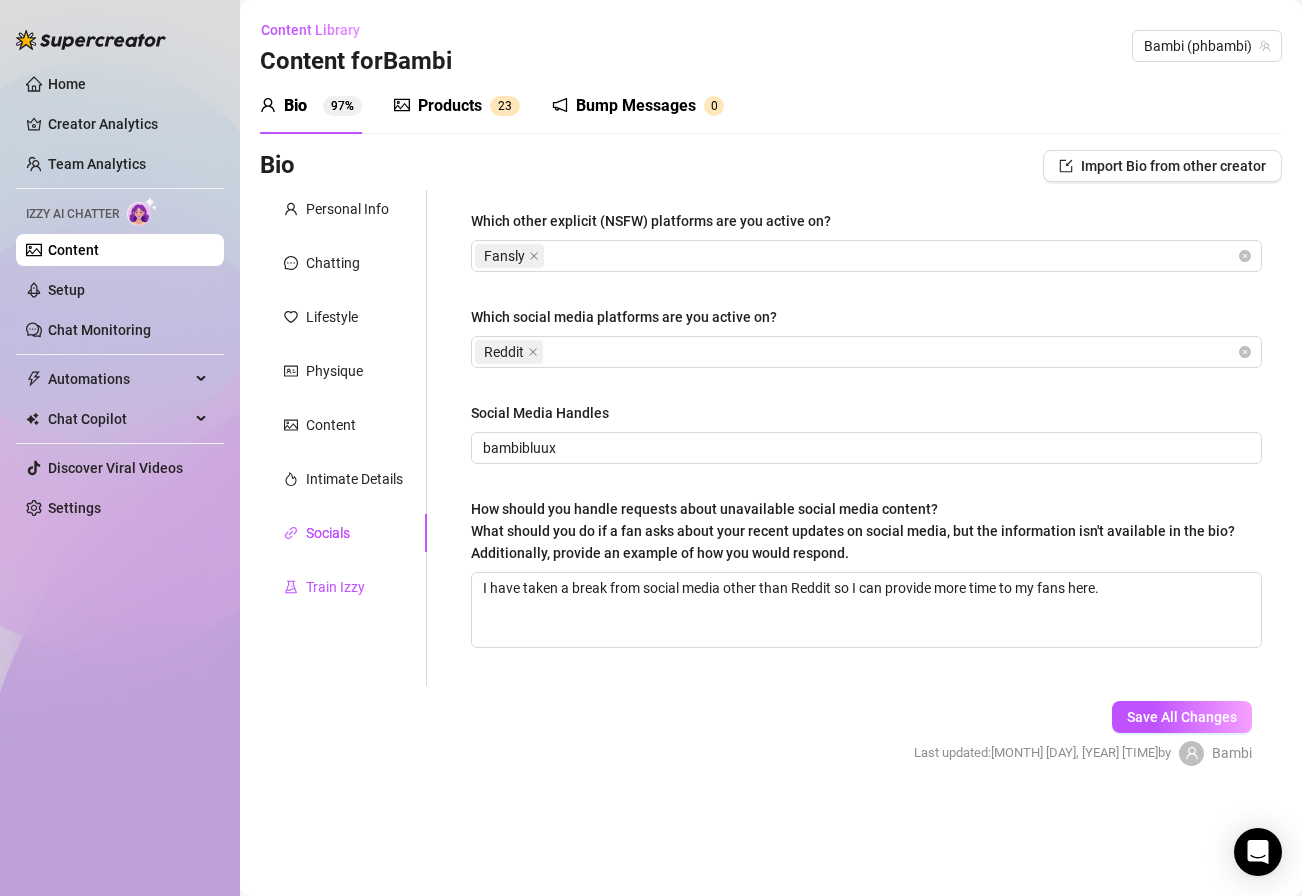 click on "Train Izzy" at bounding box center [335, 587] 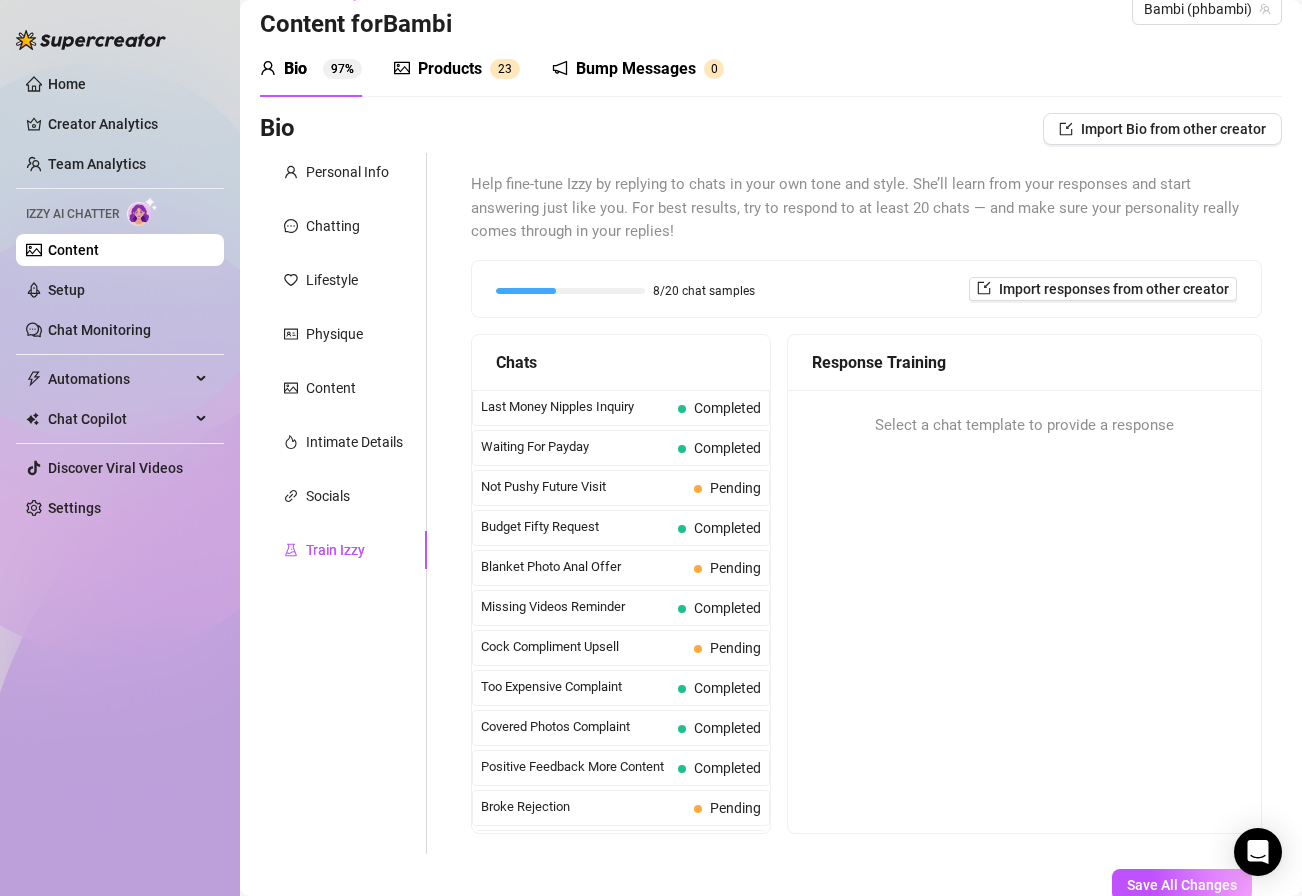 scroll, scrollTop: 113, scrollLeft: 0, axis: vertical 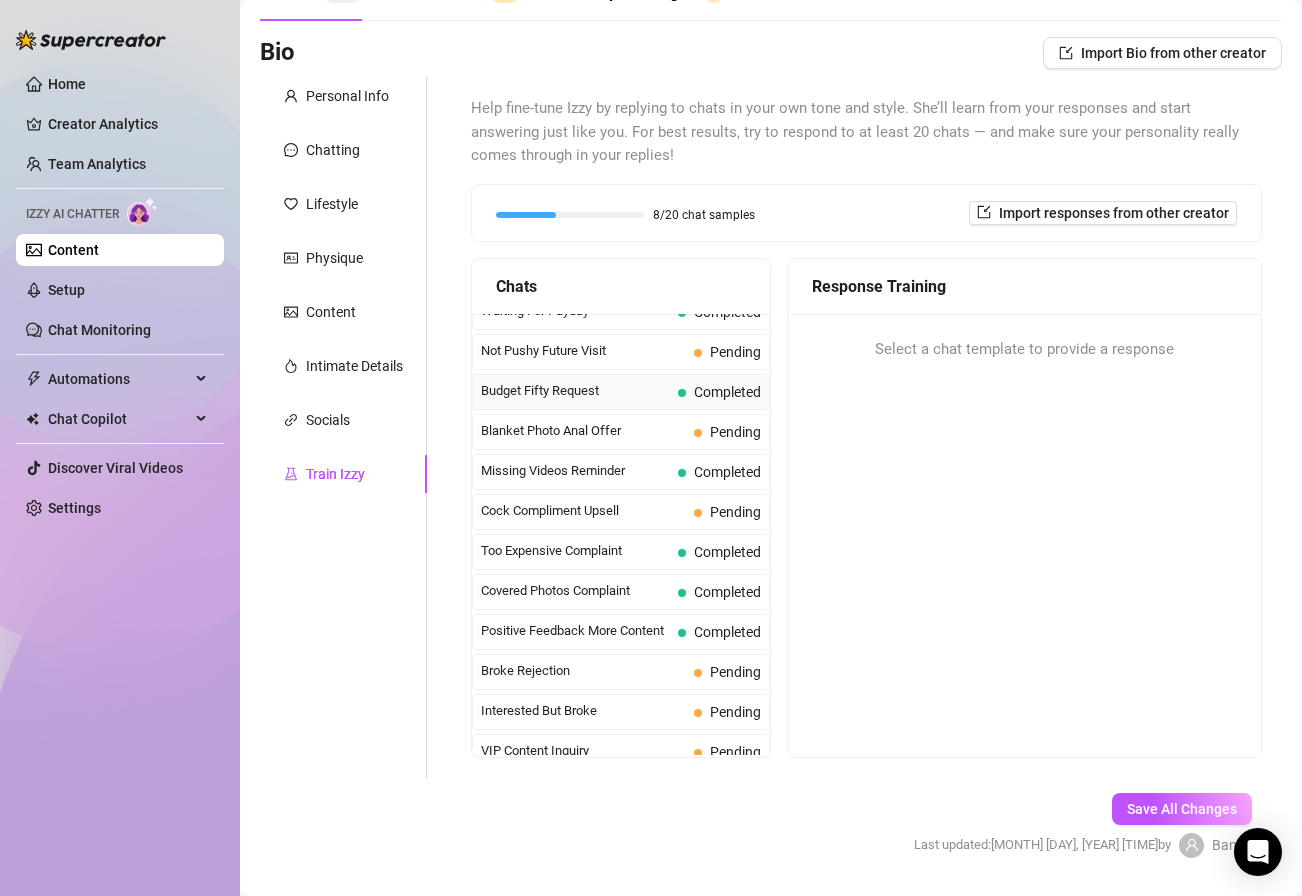 click on "Blanket Photo Anal Offer" at bounding box center (583, 431) 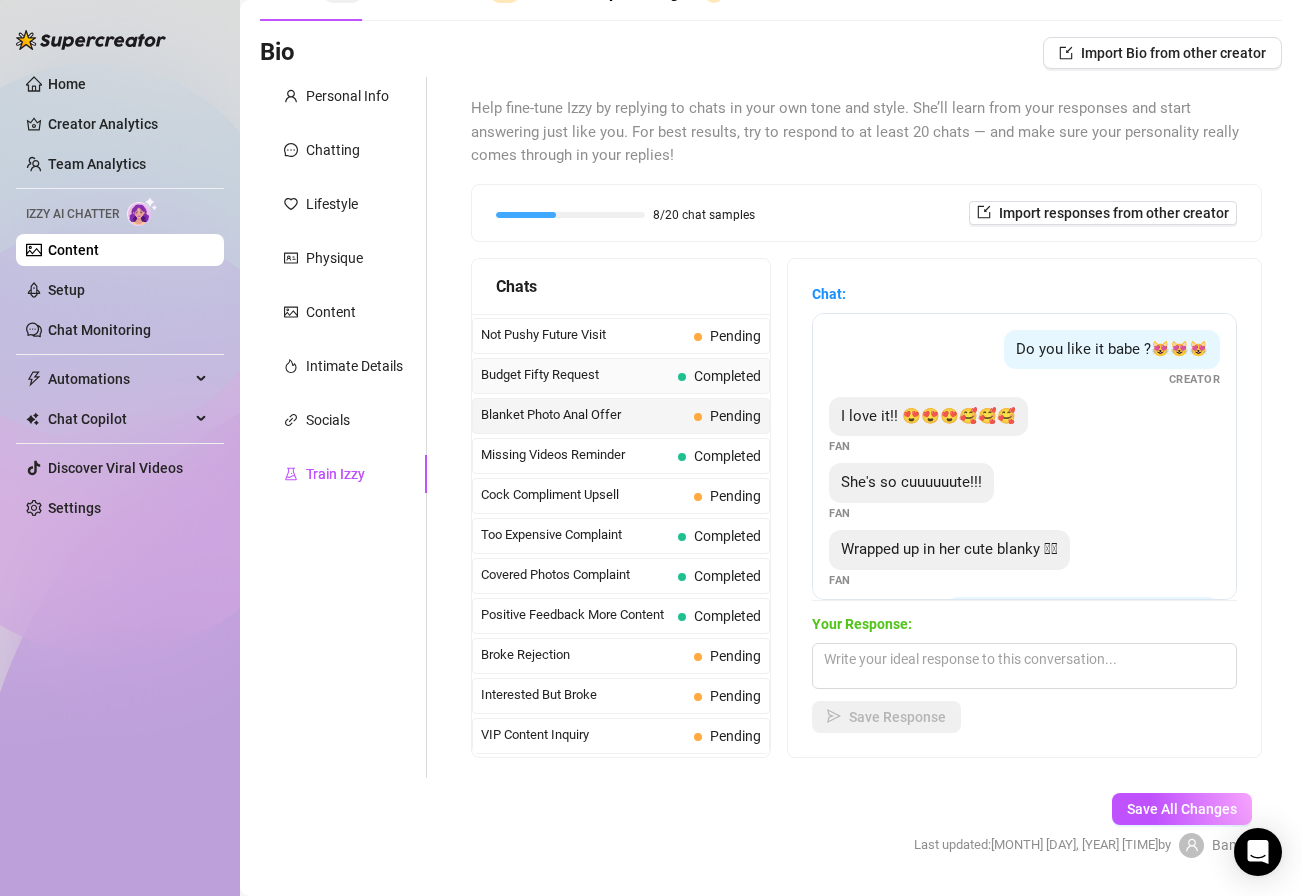 scroll, scrollTop: 81, scrollLeft: 0, axis: vertical 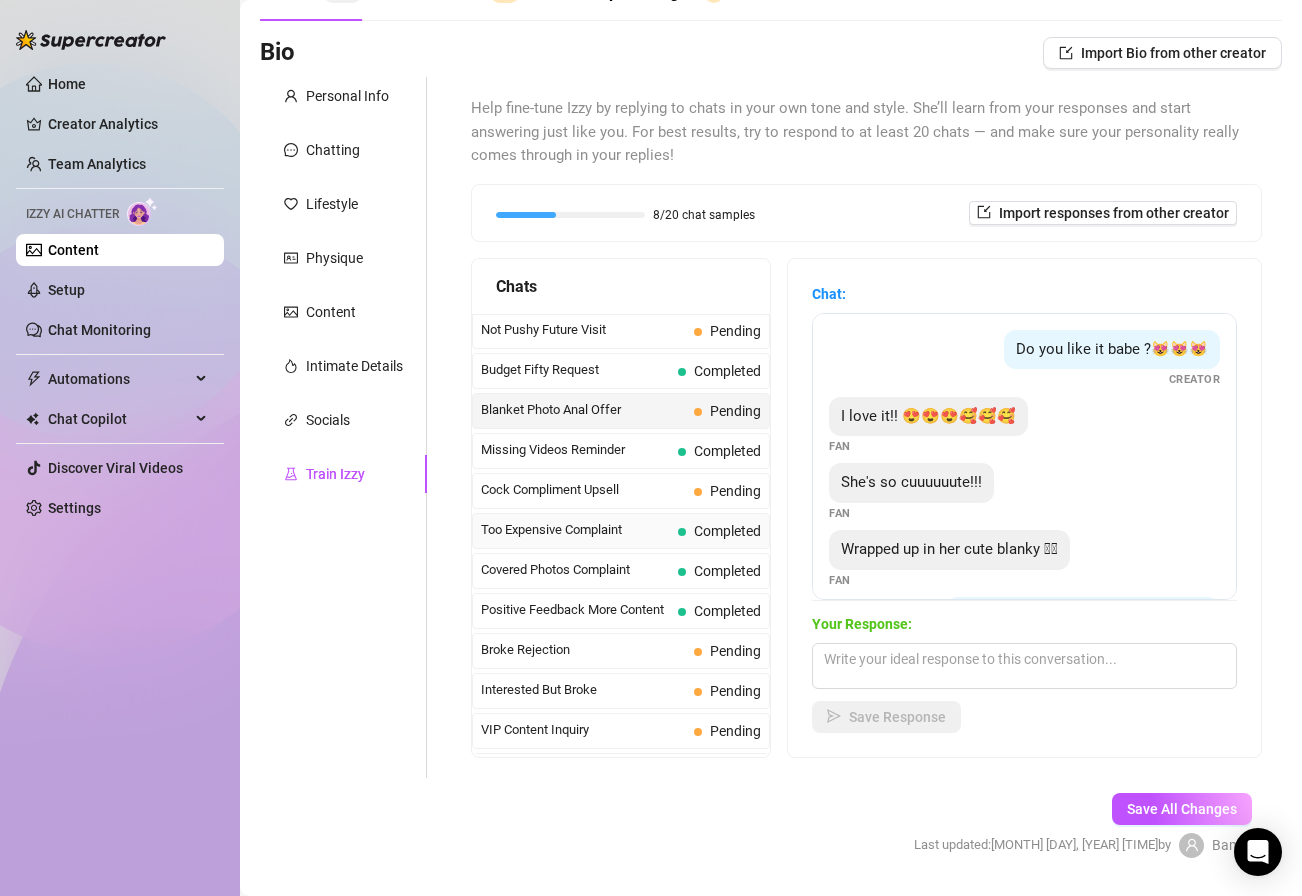 click on "Too Expensive Complaint" at bounding box center (575, 530) 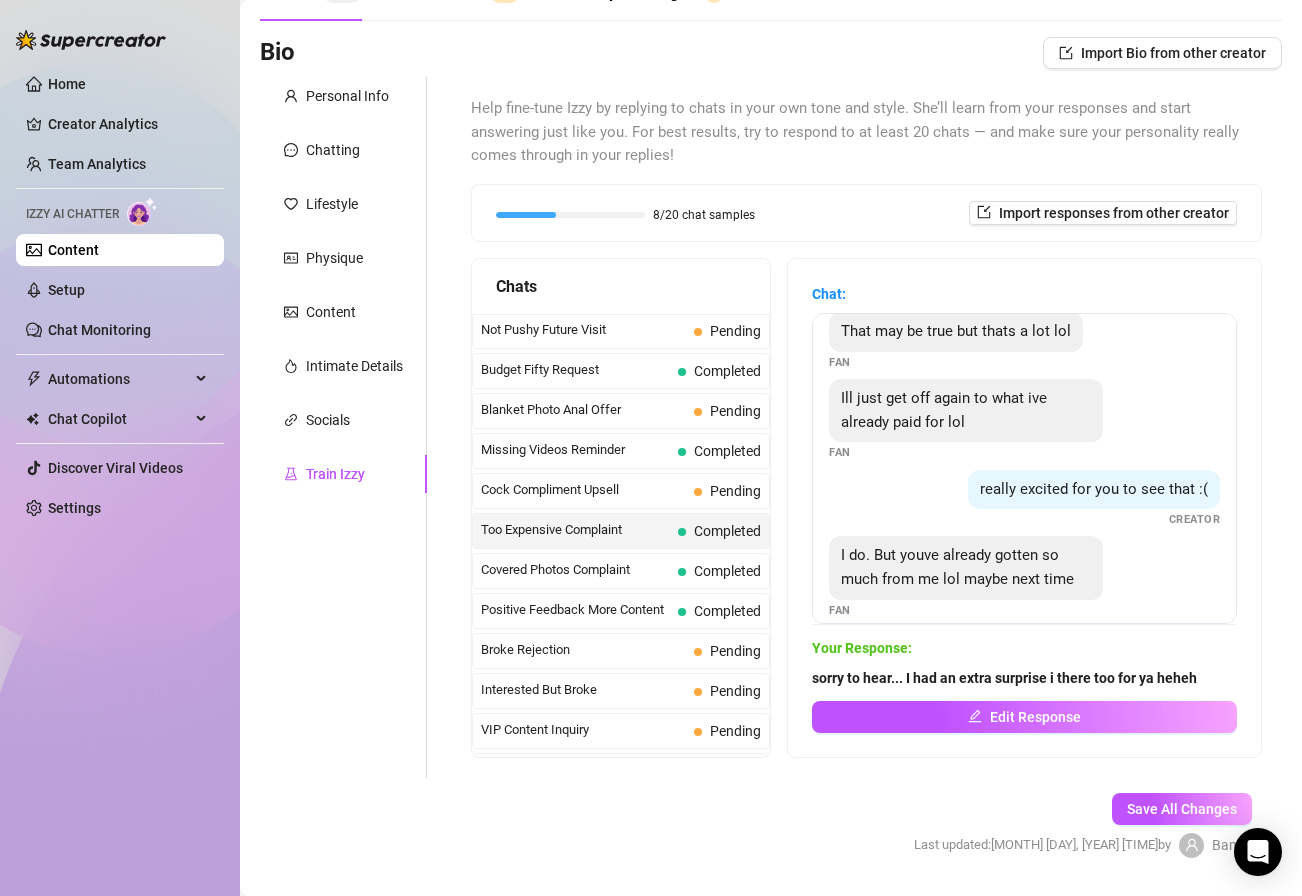 scroll, scrollTop: 352, scrollLeft: 0, axis: vertical 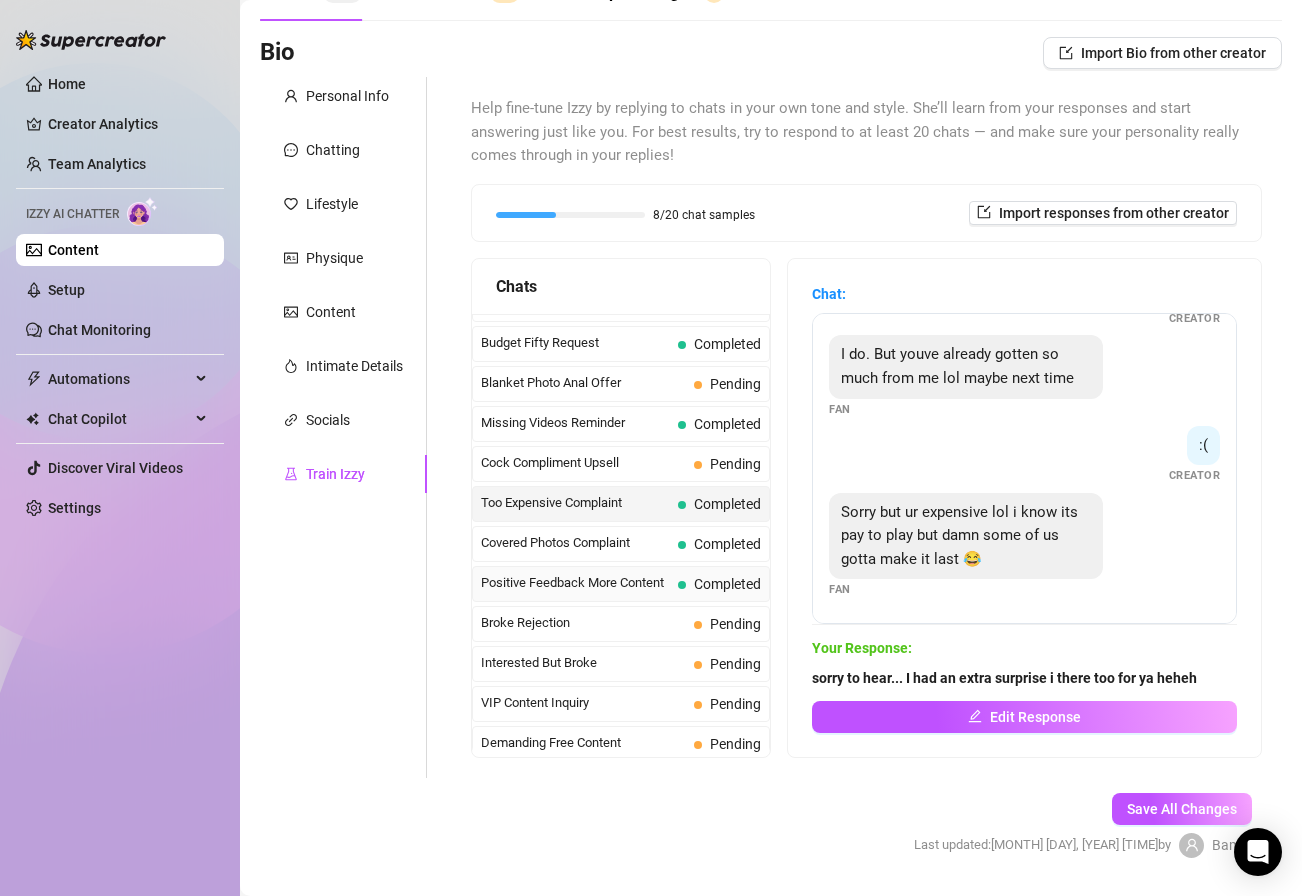 click on "Broke Rejection Pending" at bounding box center (621, 624) 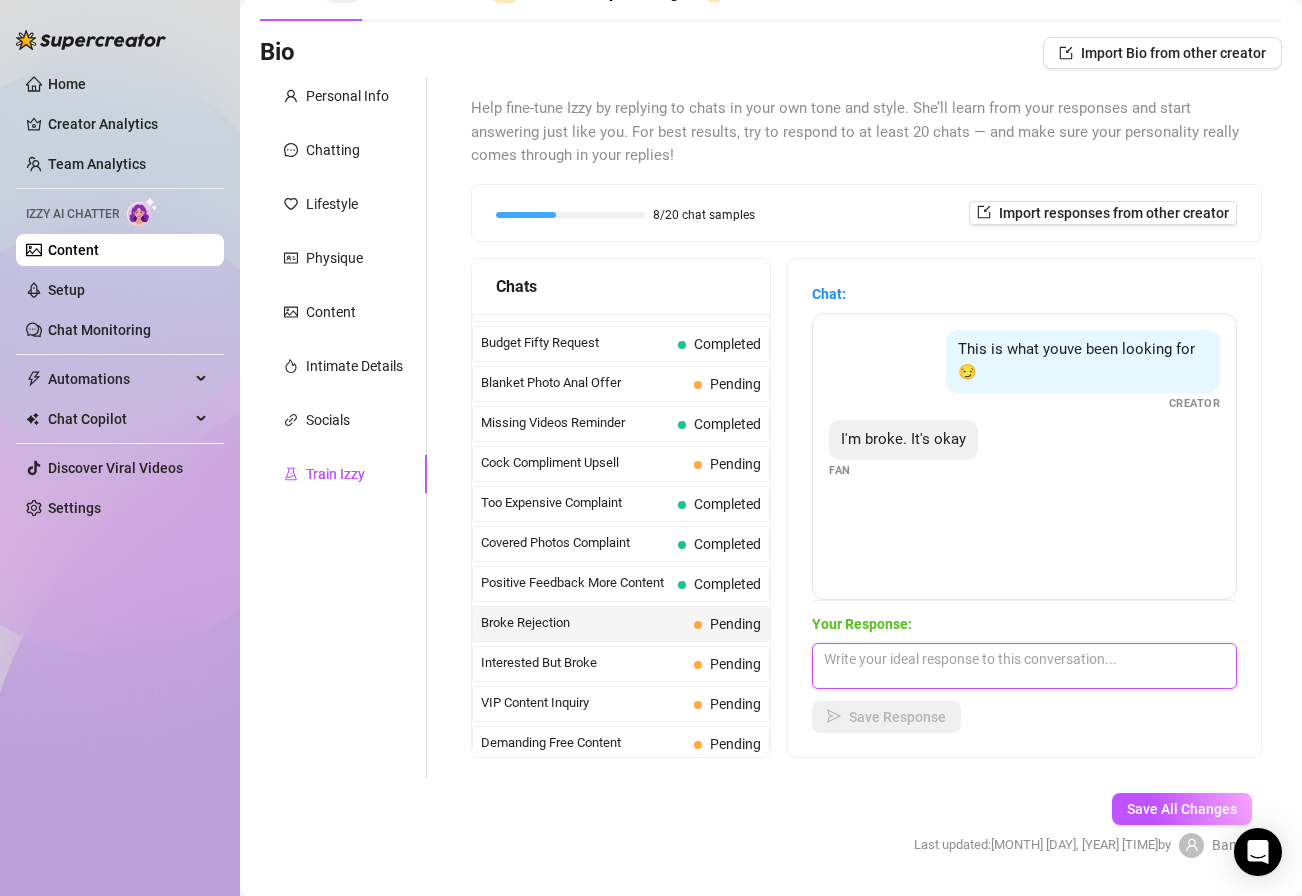 click at bounding box center (1024, 666) 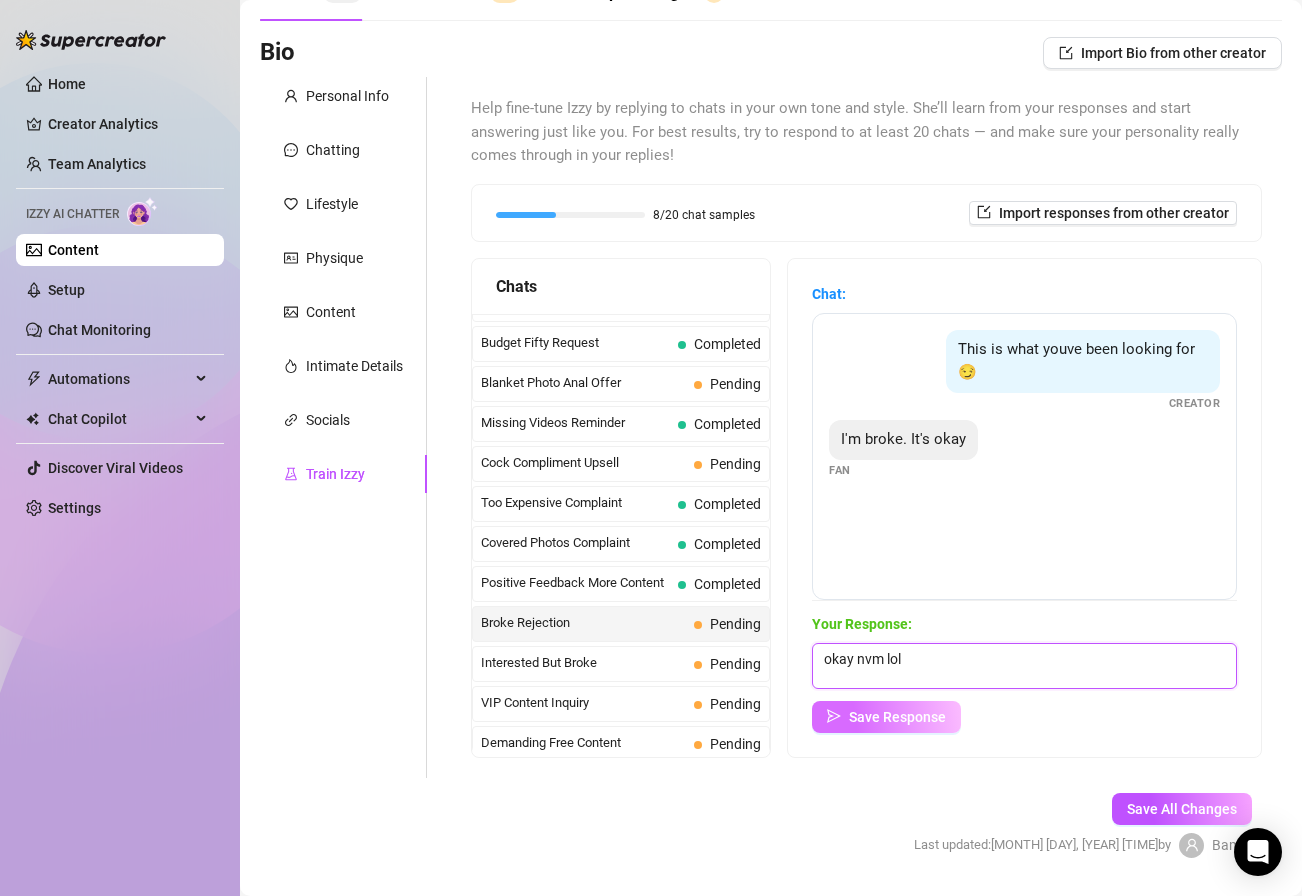 type on "okay nvm lol" 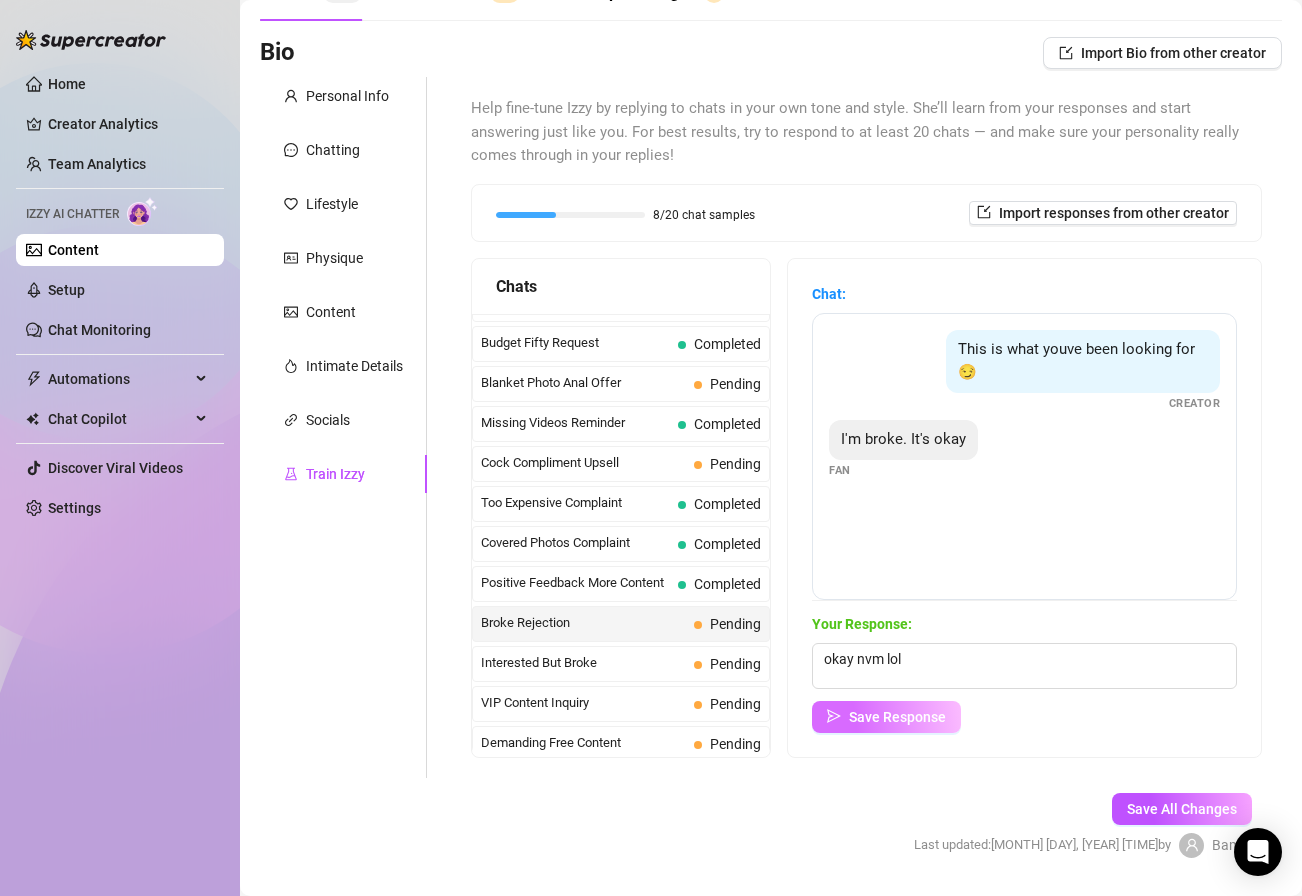 click on "Save Response" at bounding box center [897, 717] 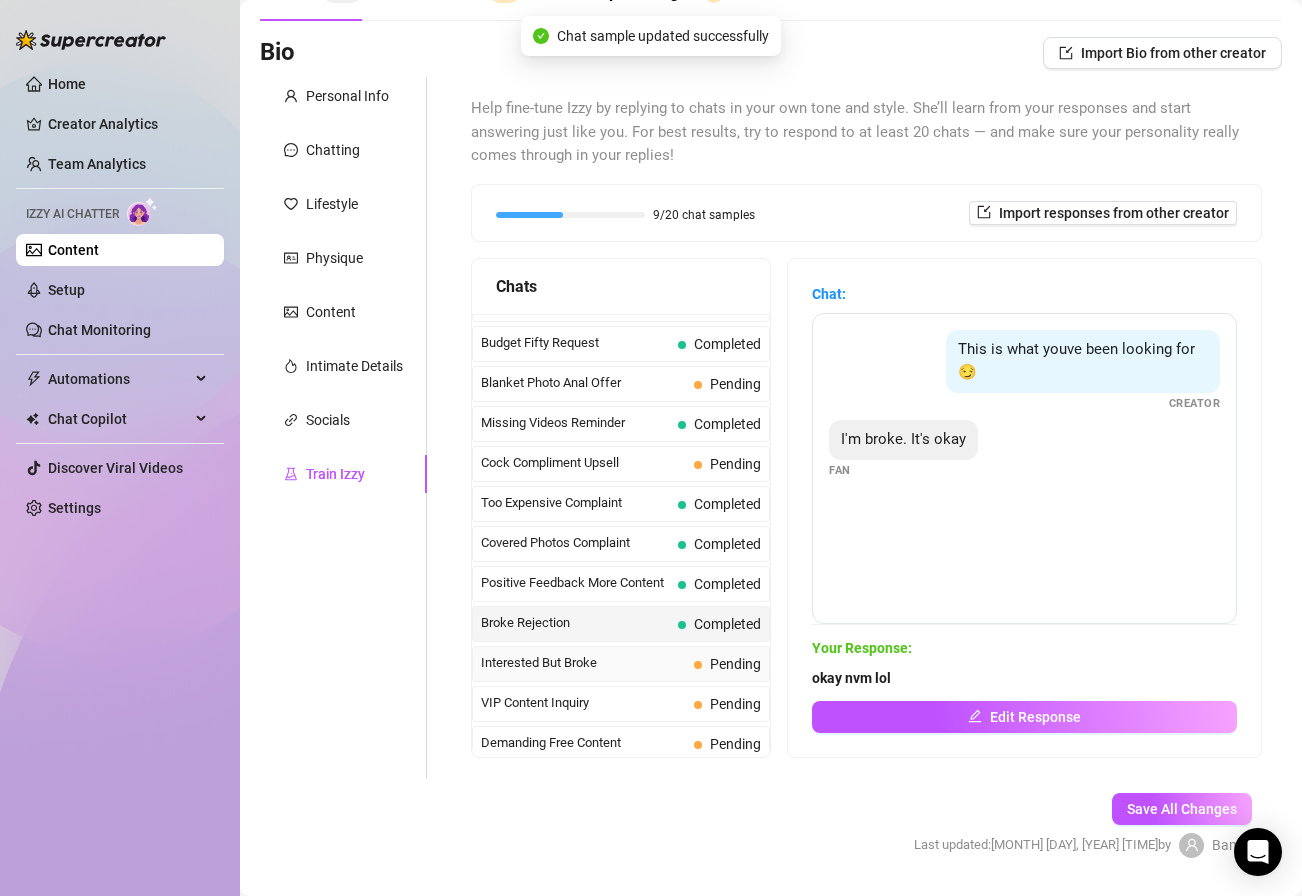 click on "Interested But Broke" at bounding box center [583, 663] 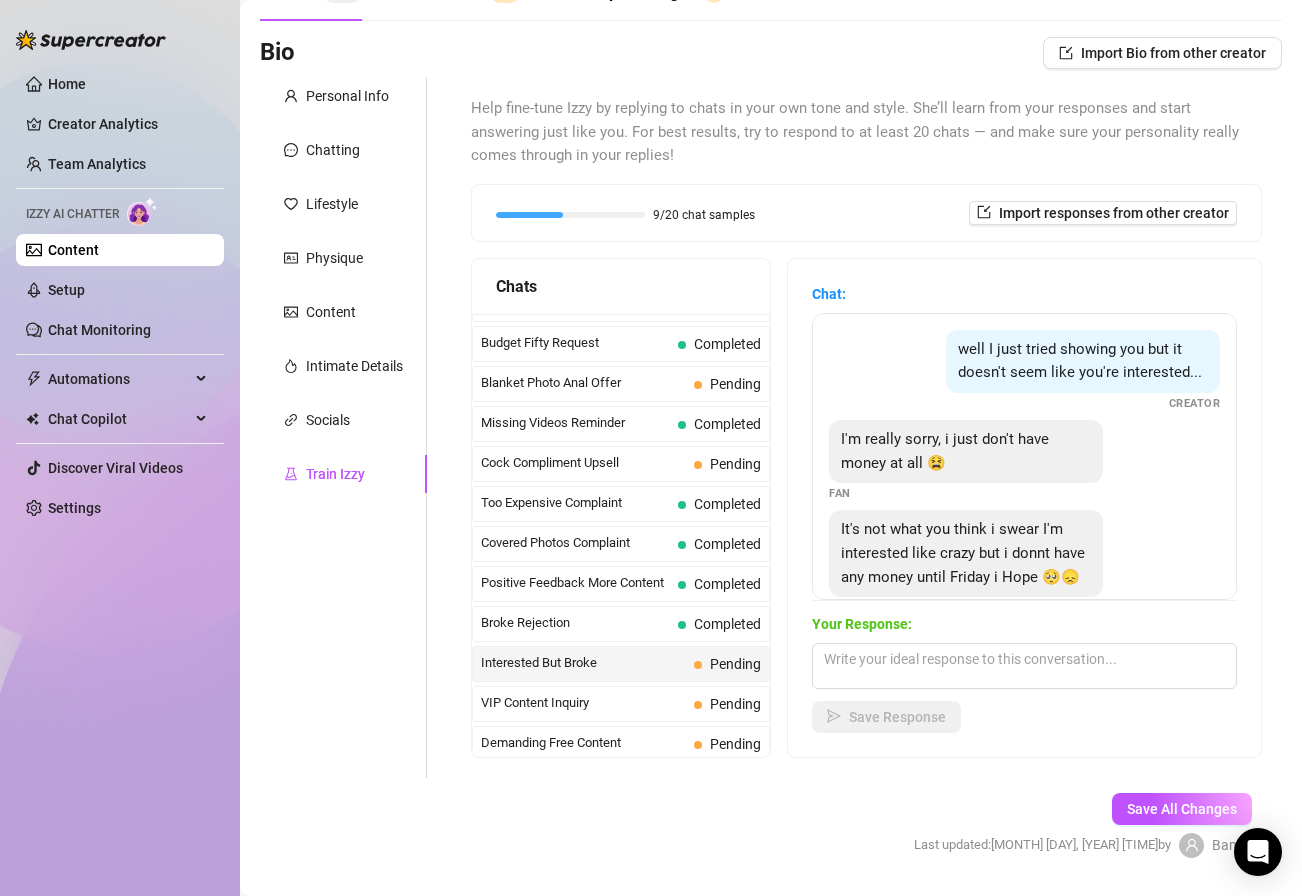 scroll, scrollTop: 42, scrollLeft: 0, axis: vertical 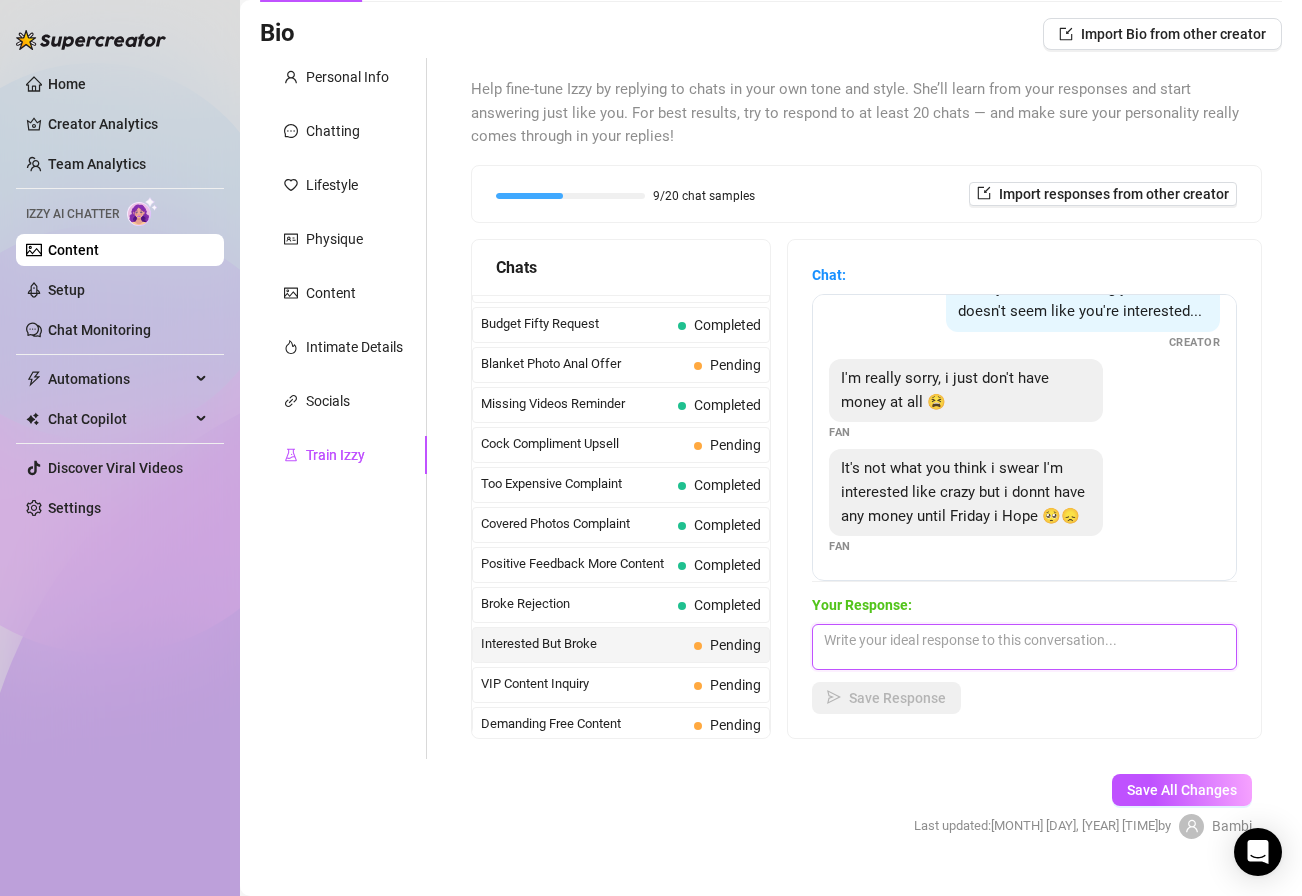 click at bounding box center (1024, 647) 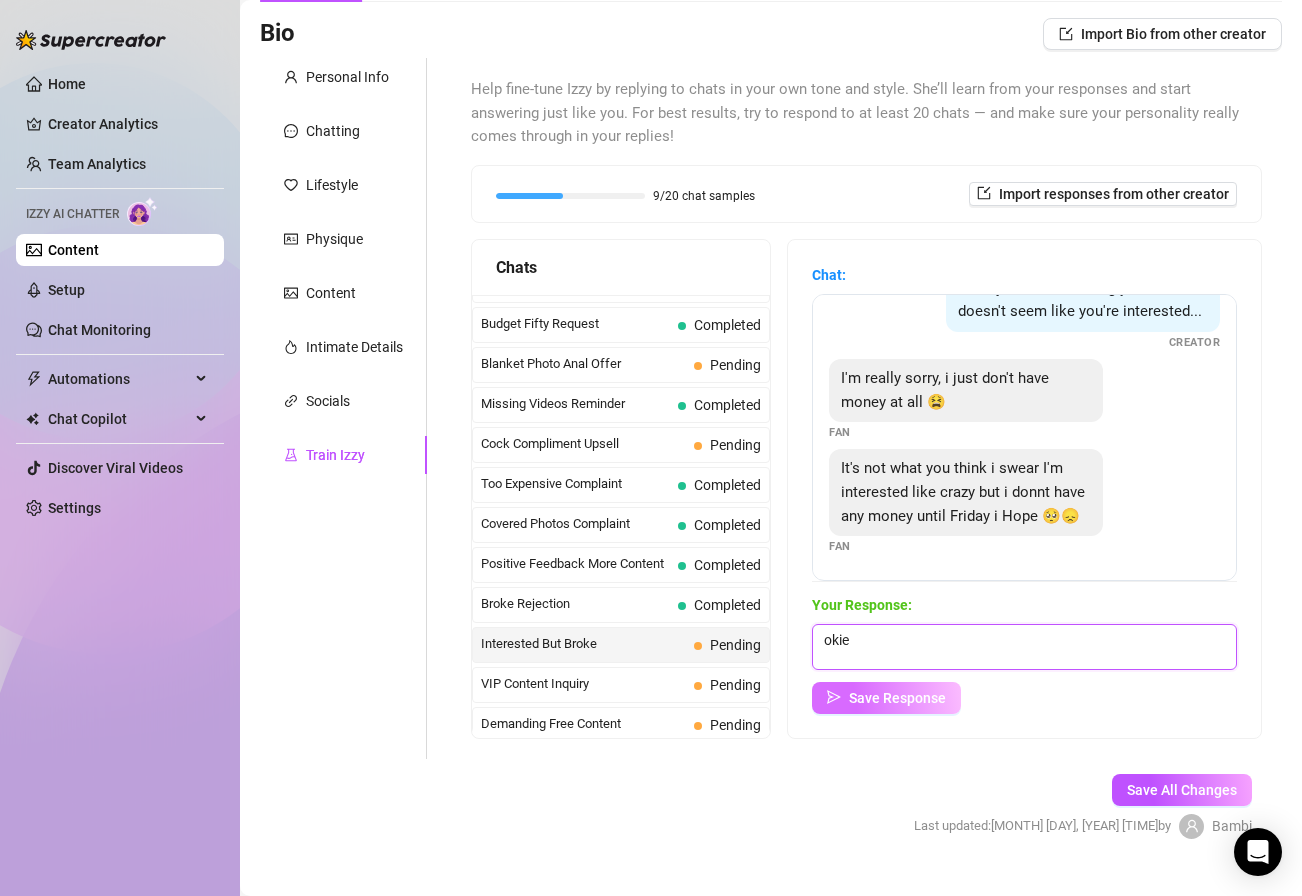 type on "okie" 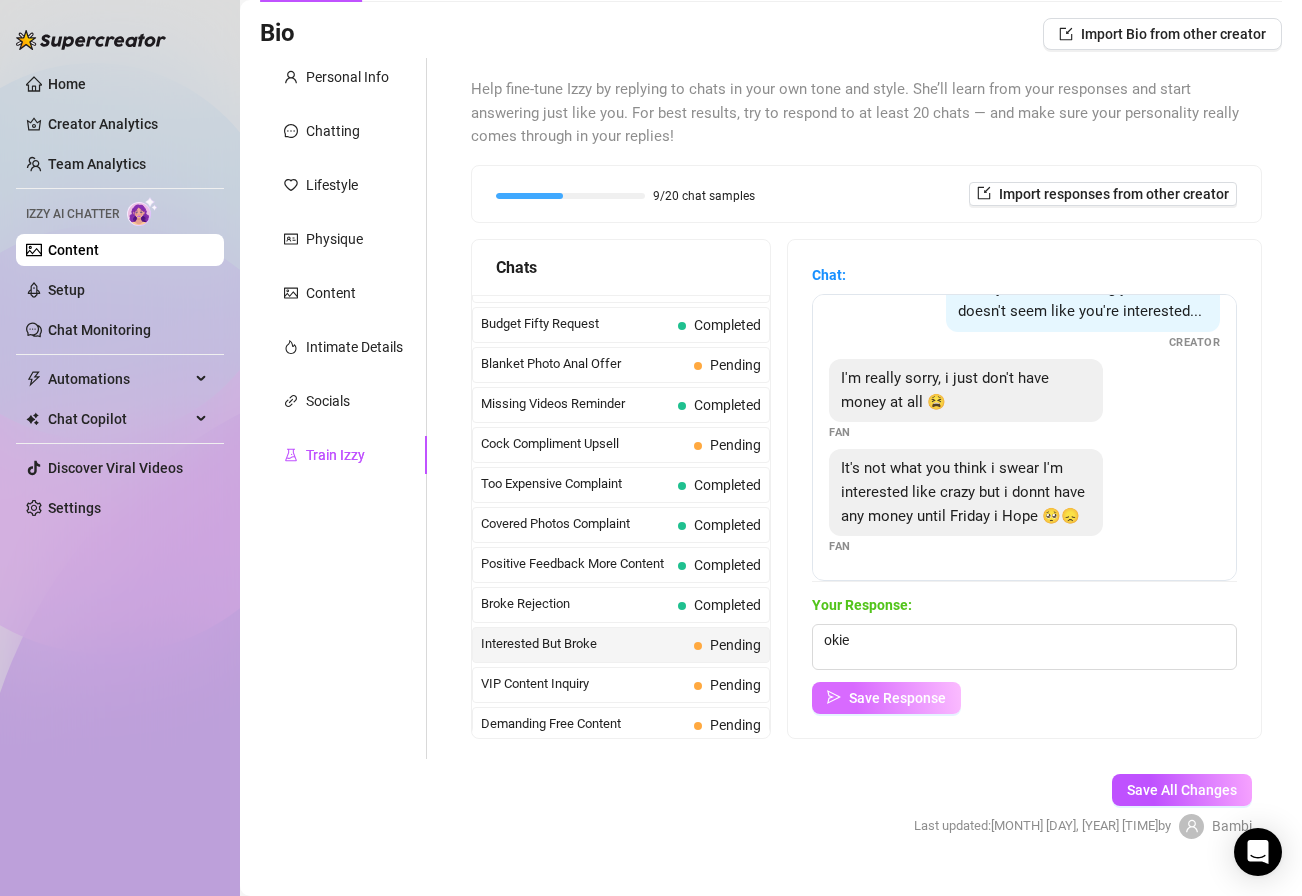 click on "Save Response" at bounding box center (897, 698) 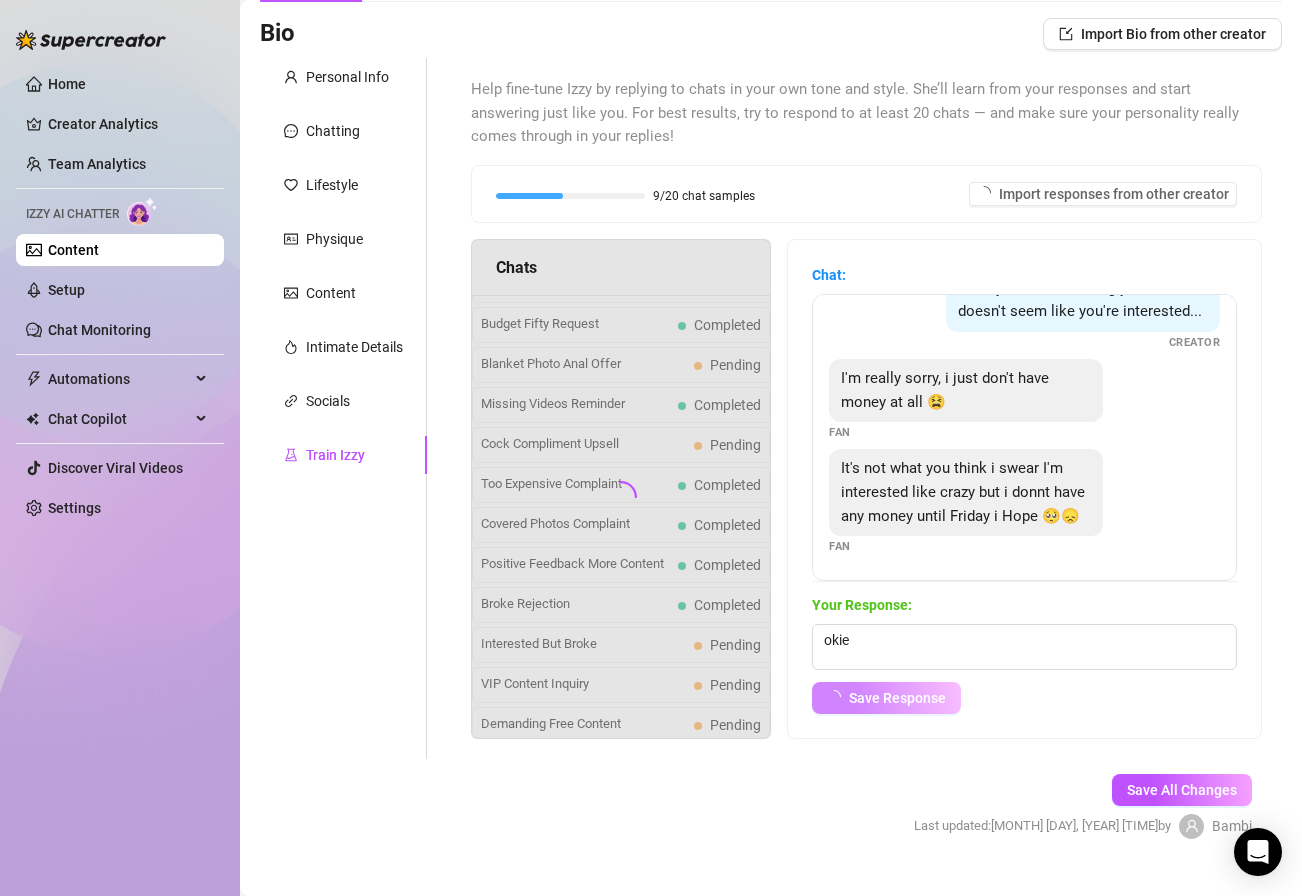scroll, scrollTop: 18, scrollLeft: 0, axis: vertical 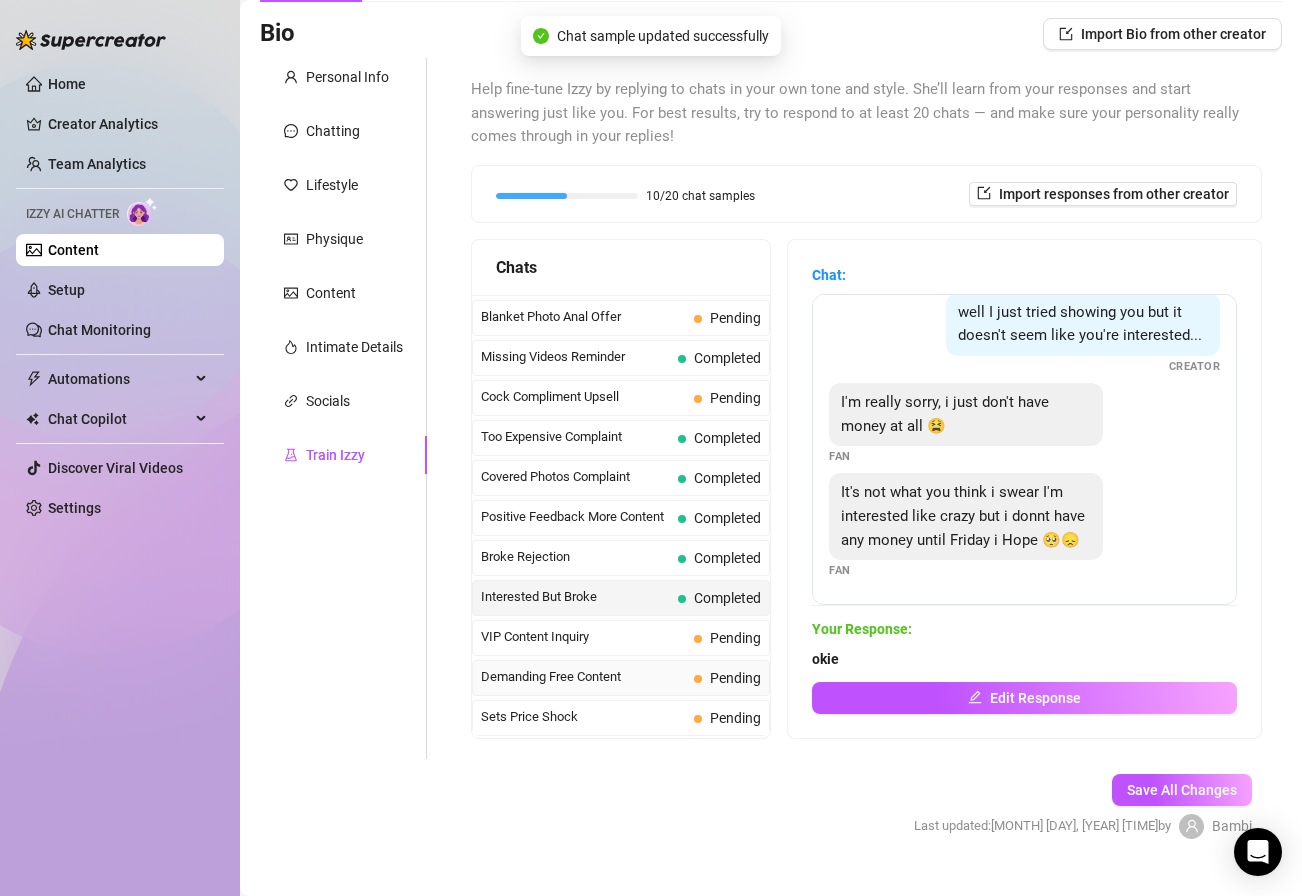 click on "Demanding Free Content" at bounding box center (583, 677) 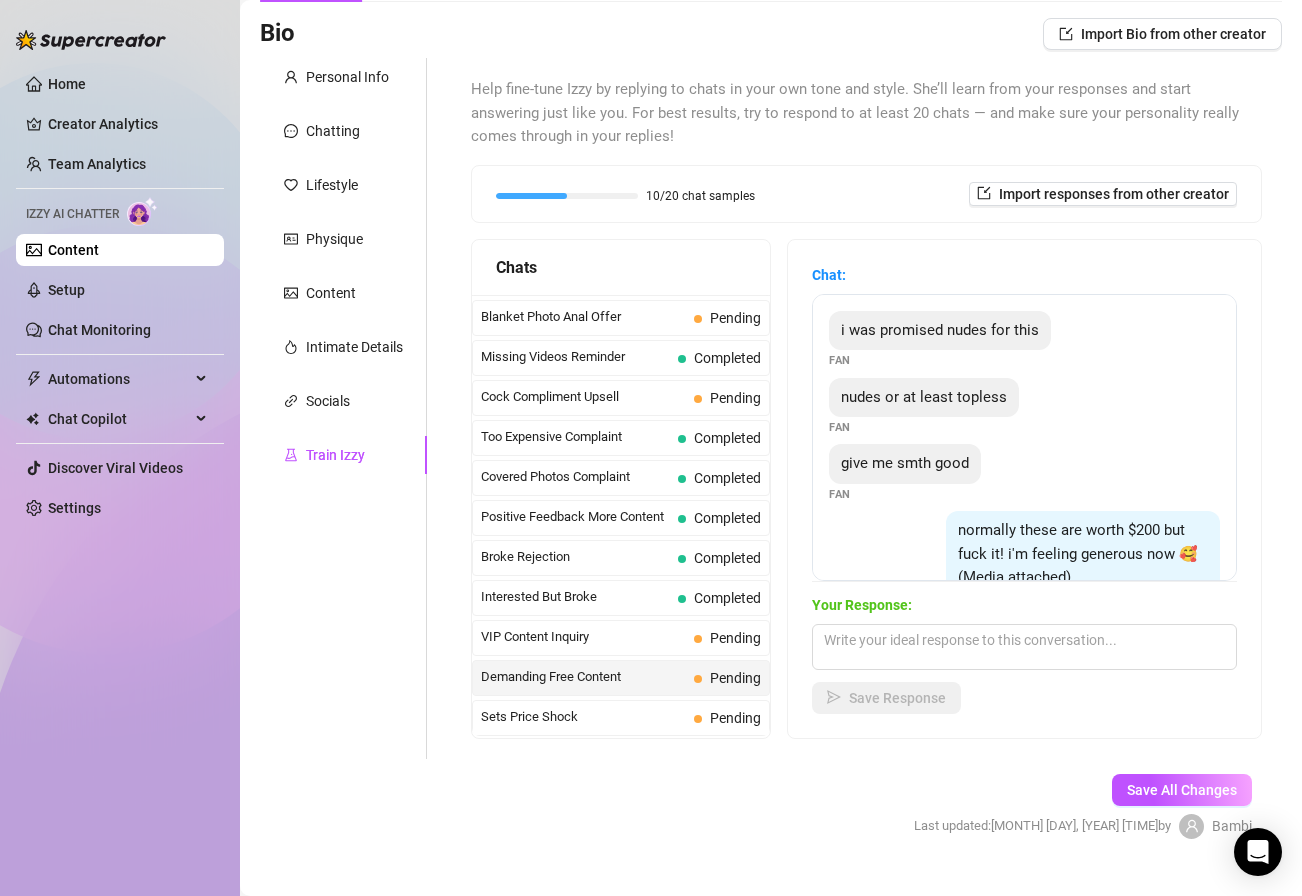scroll, scrollTop: 195, scrollLeft: 0, axis: vertical 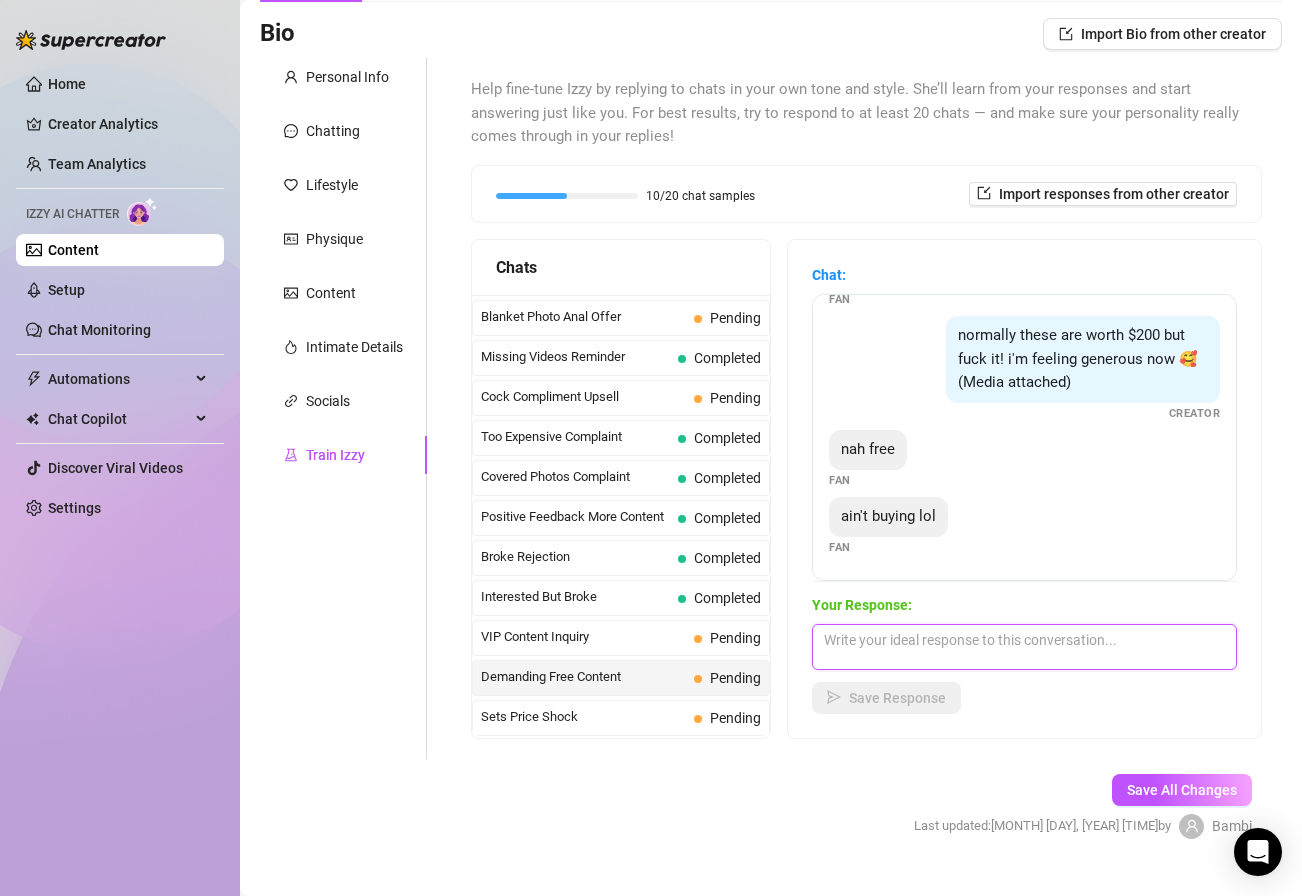 click at bounding box center [1024, 647] 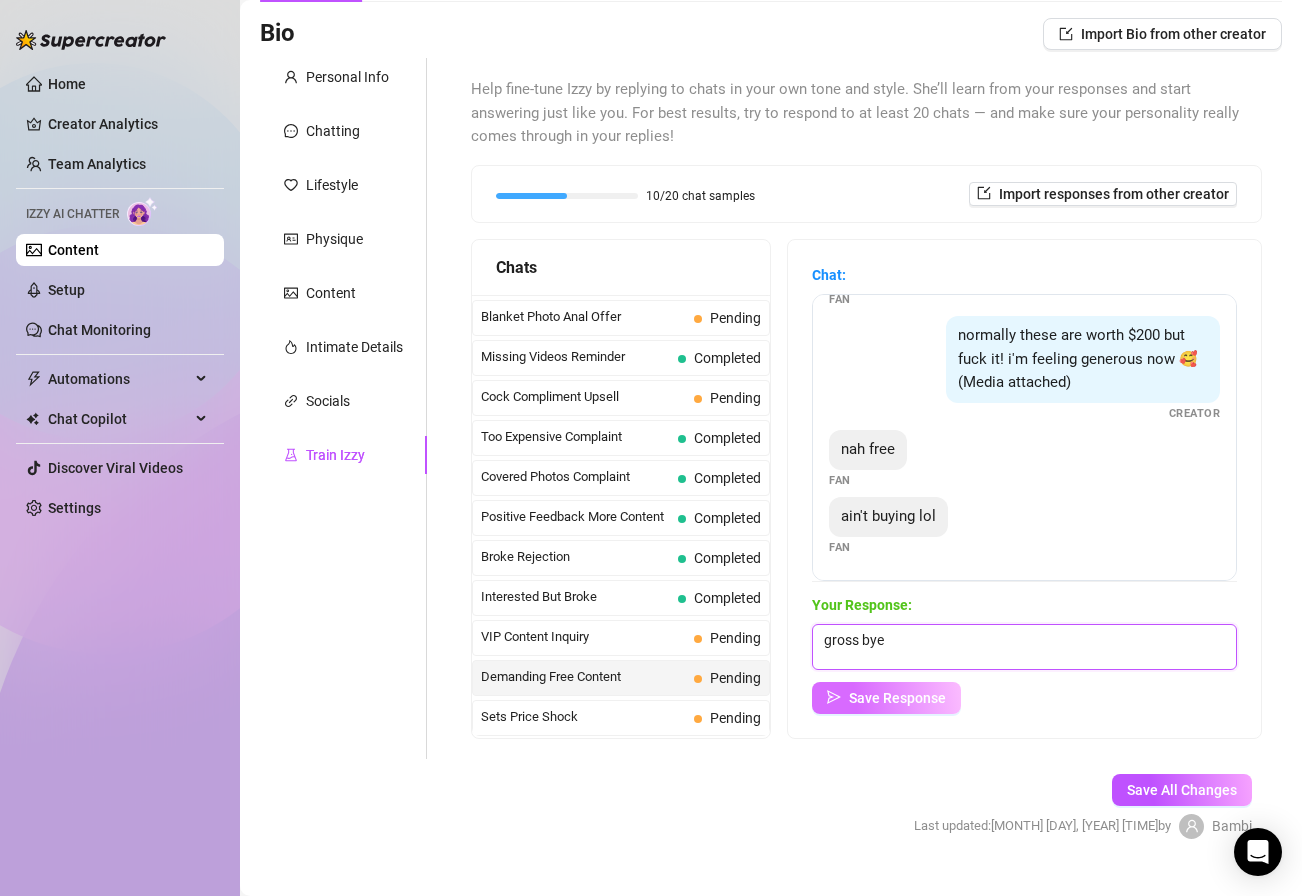 type on "gross bye" 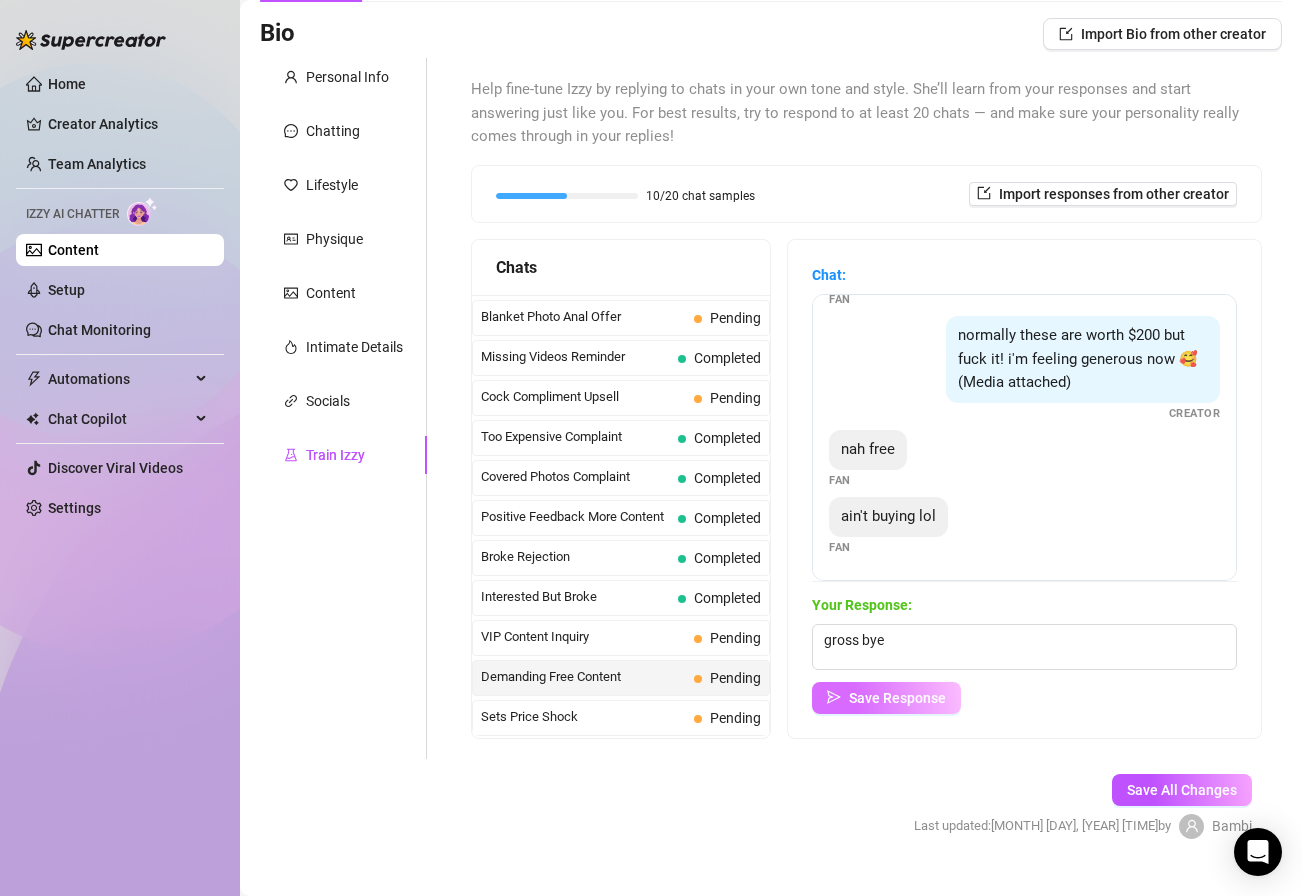 click on "Save Response" at bounding box center (897, 698) 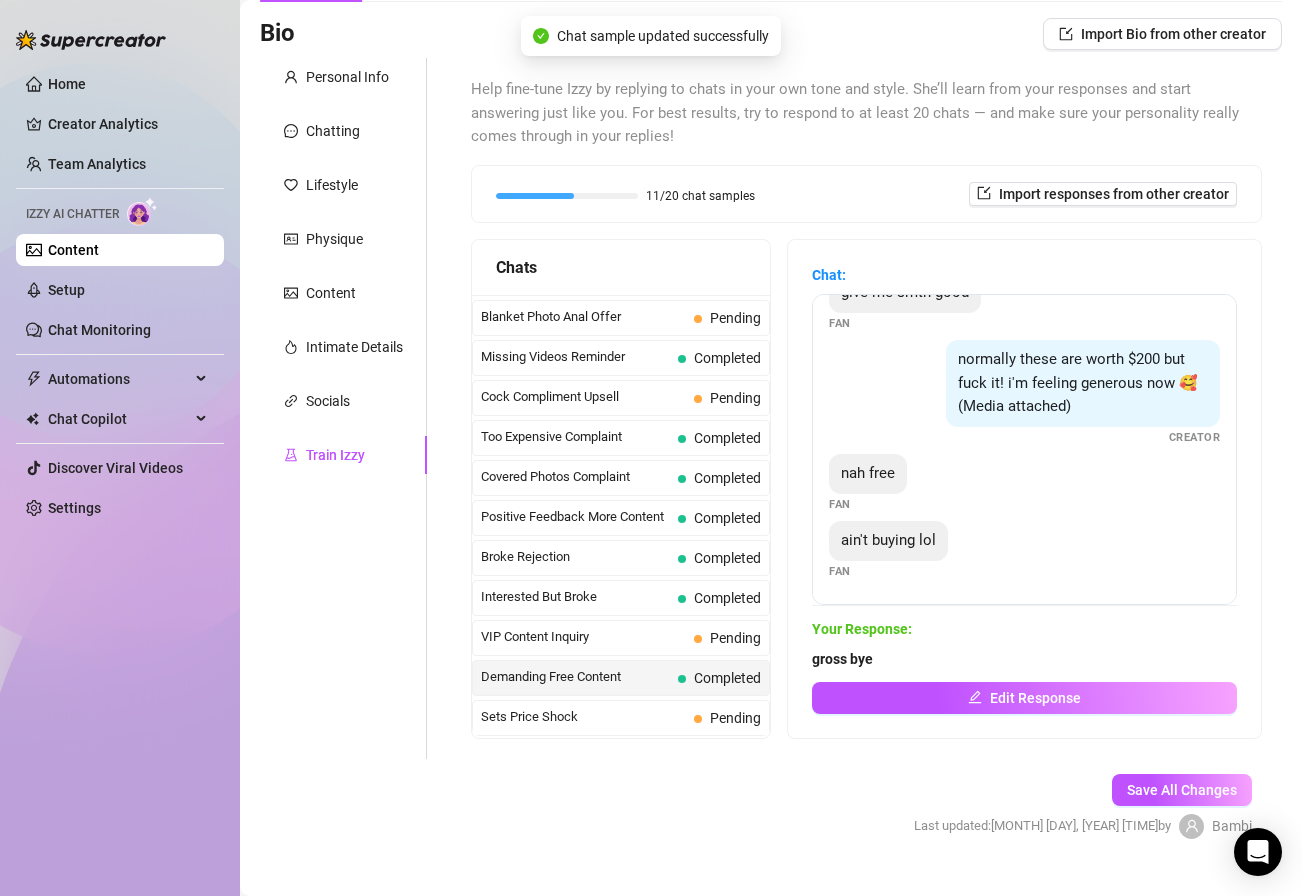 scroll, scrollTop: 171, scrollLeft: 0, axis: vertical 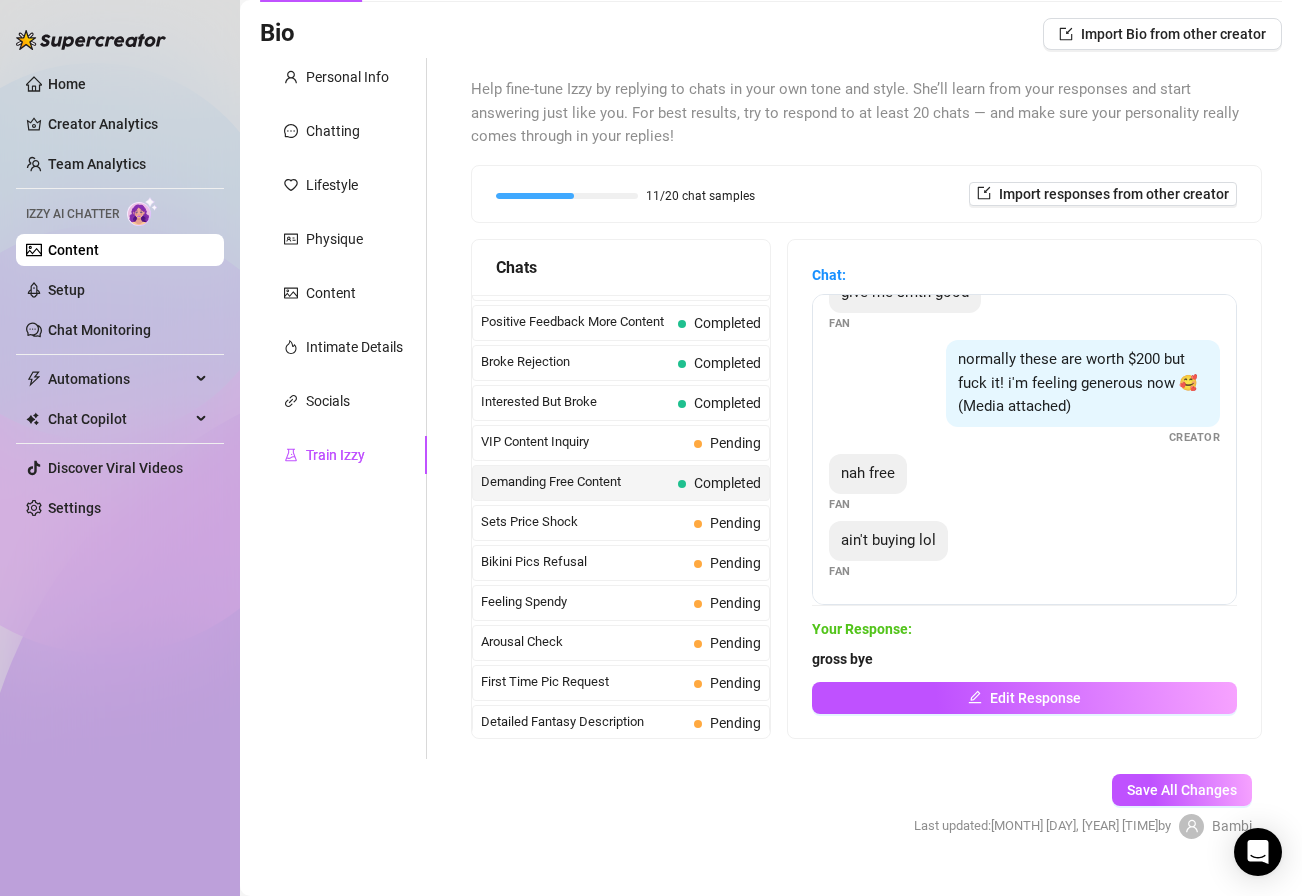 click on "Feeling Spendy" at bounding box center (583, 602) 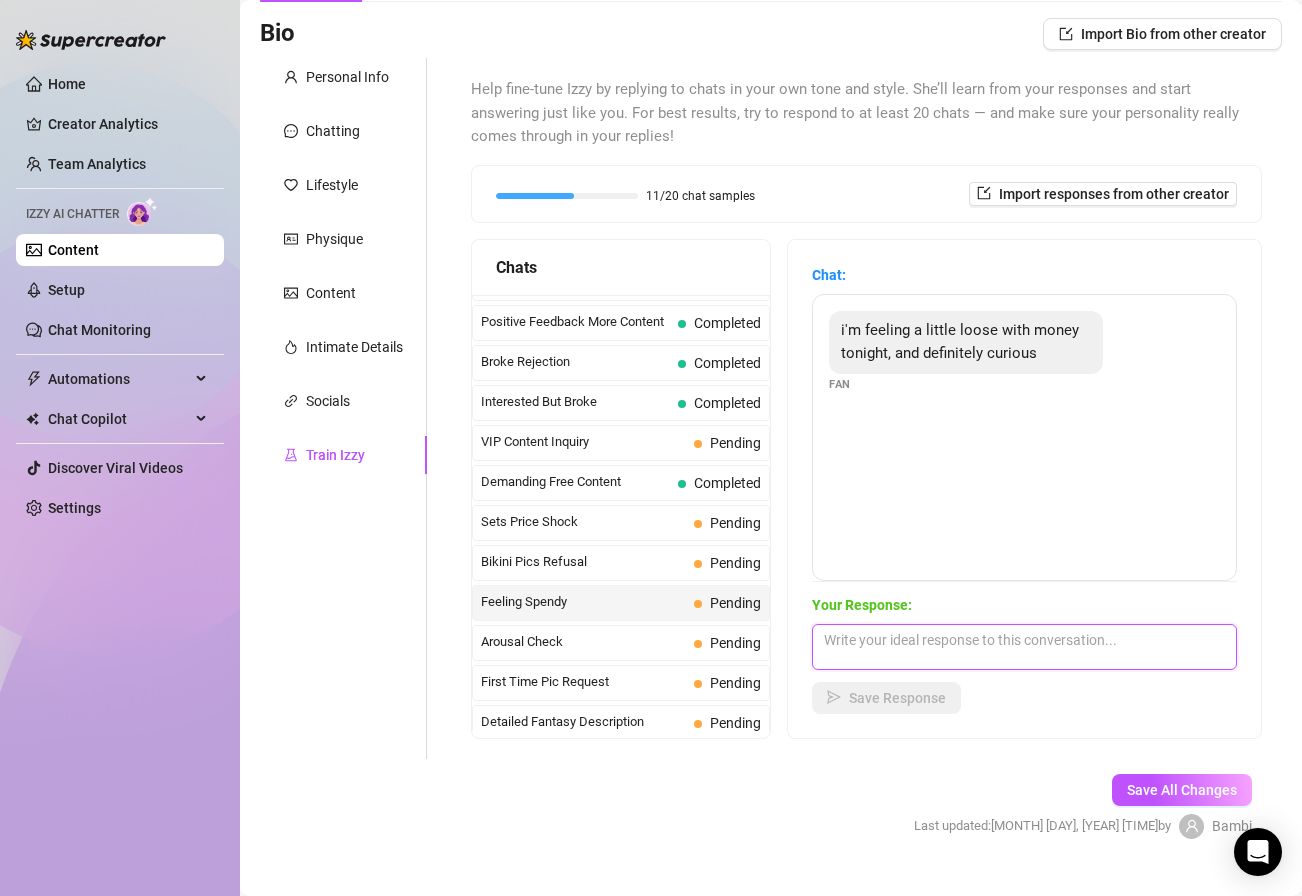 click at bounding box center [1024, 647] 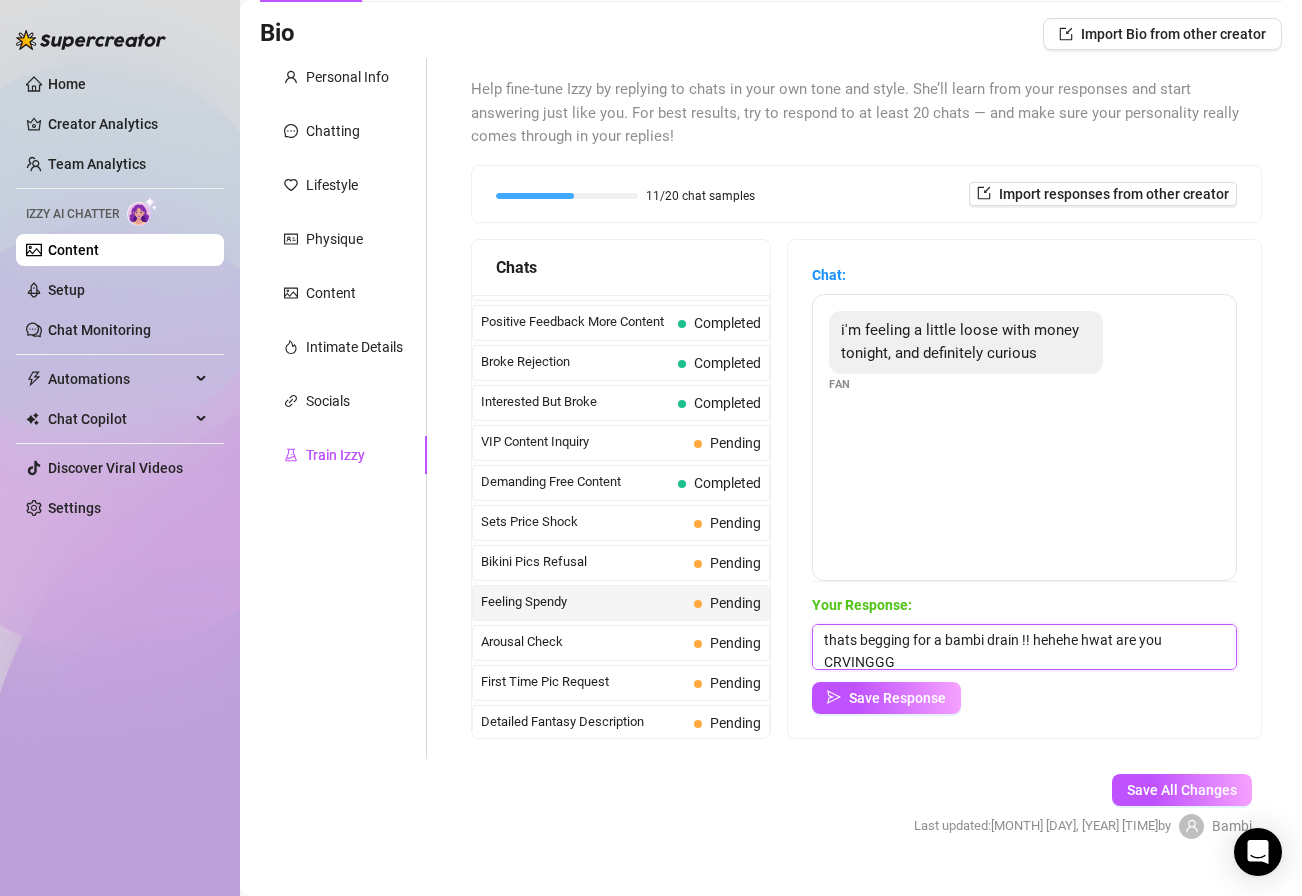 scroll, scrollTop: 1, scrollLeft: 0, axis: vertical 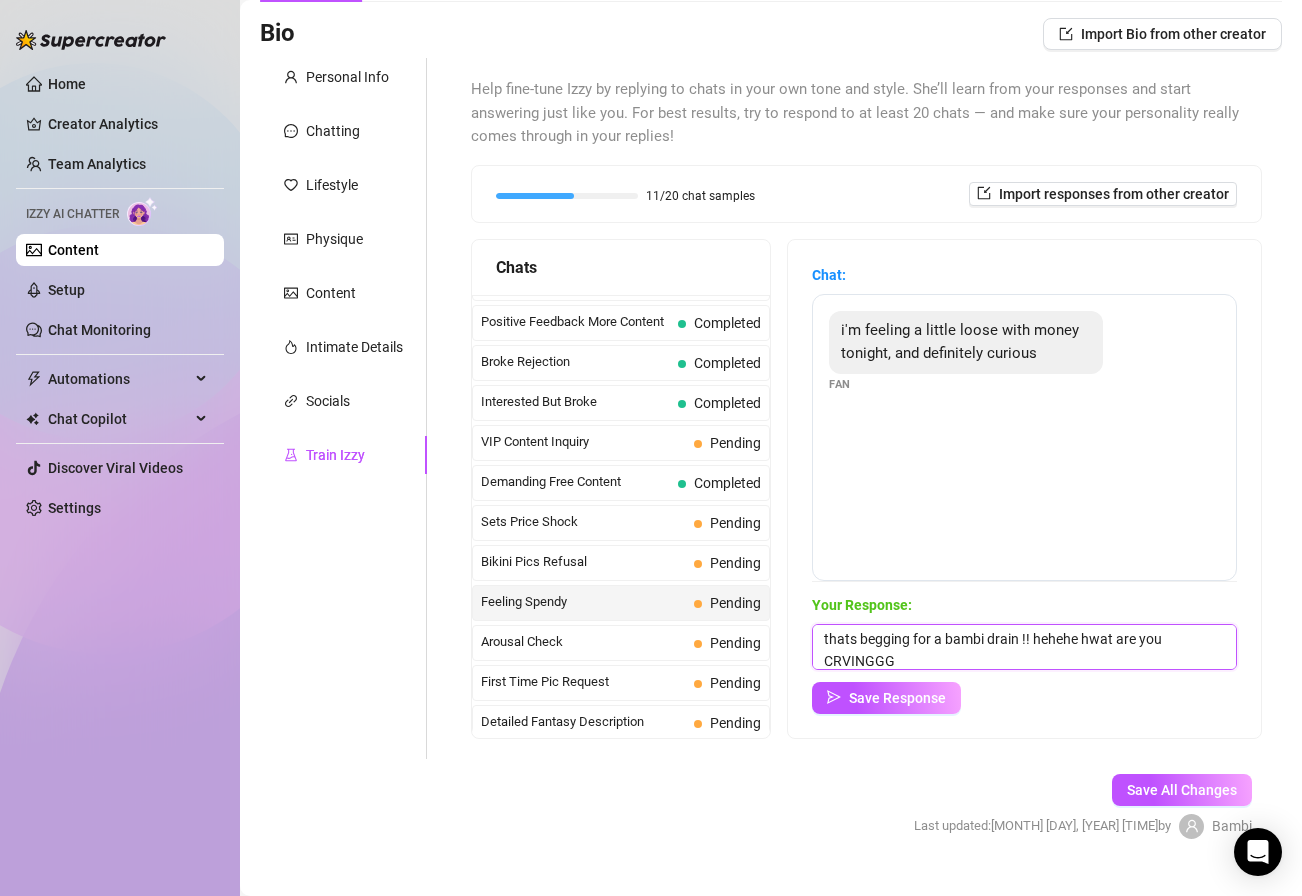 click on "thats begging for a bambi drain !! hehehe hwat are you CRVINGGG" at bounding box center [1024, 647] 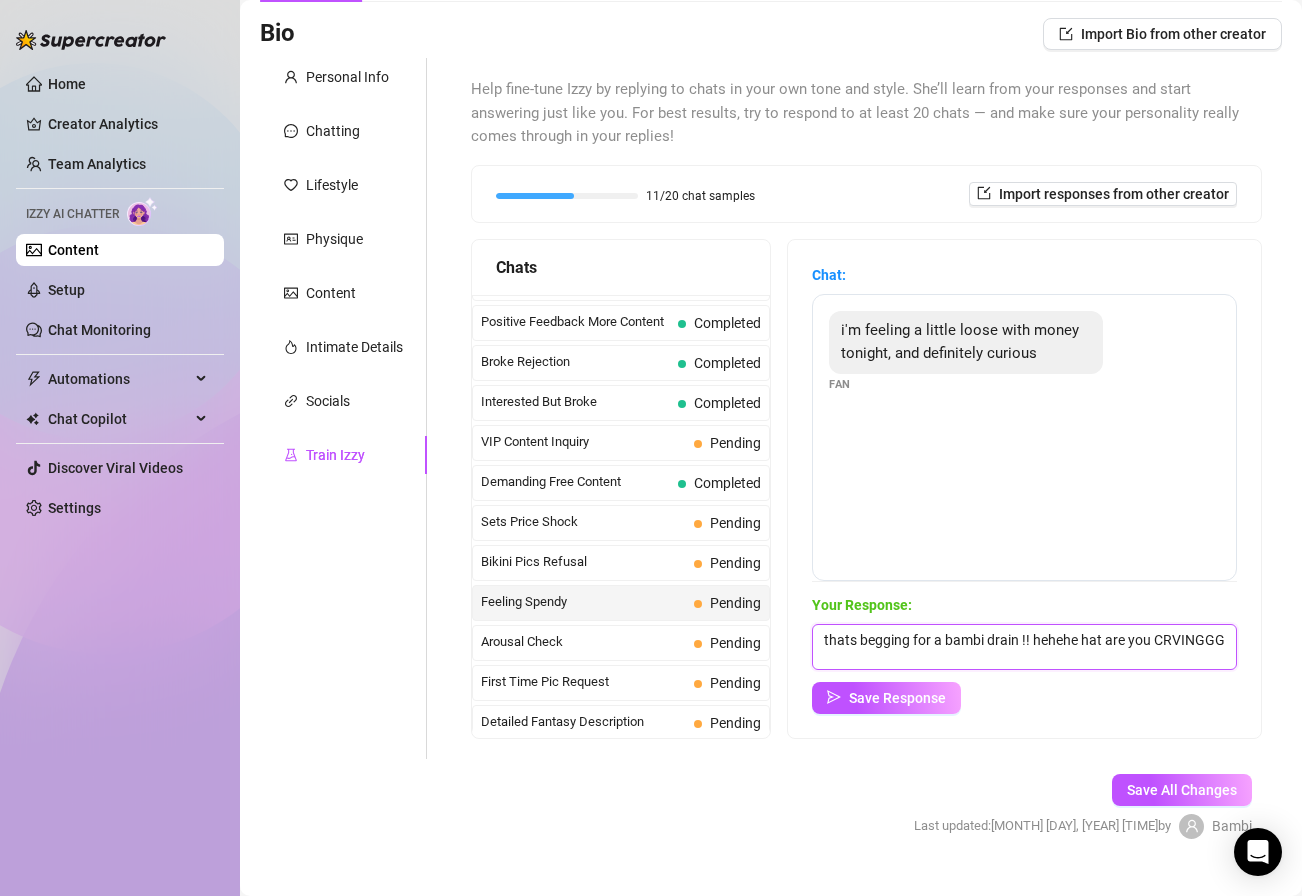 scroll, scrollTop: 0, scrollLeft: 0, axis: both 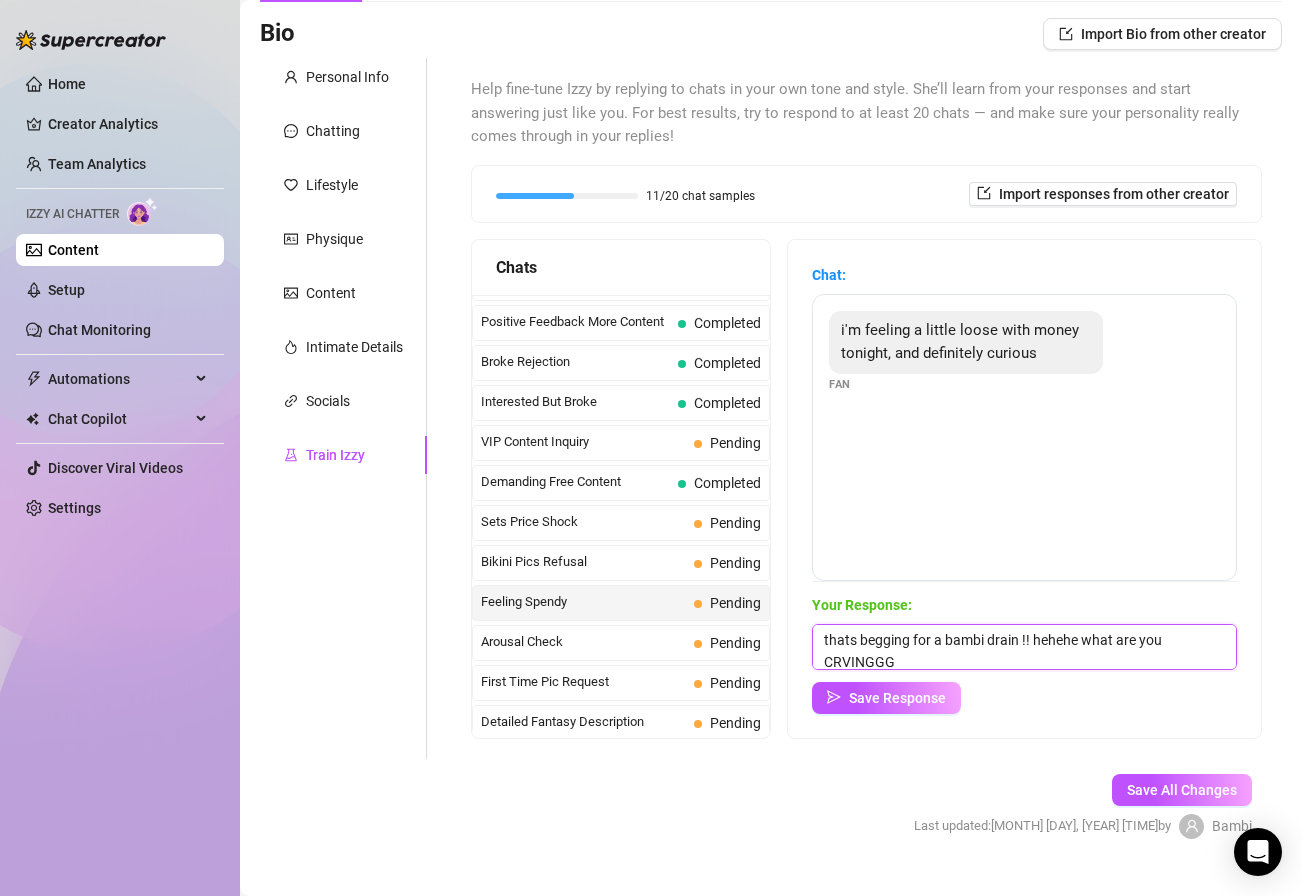 click on "thats begging for a bambi drain !! hehehe what are you CRVINGGG" at bounding box center [1024, 647] 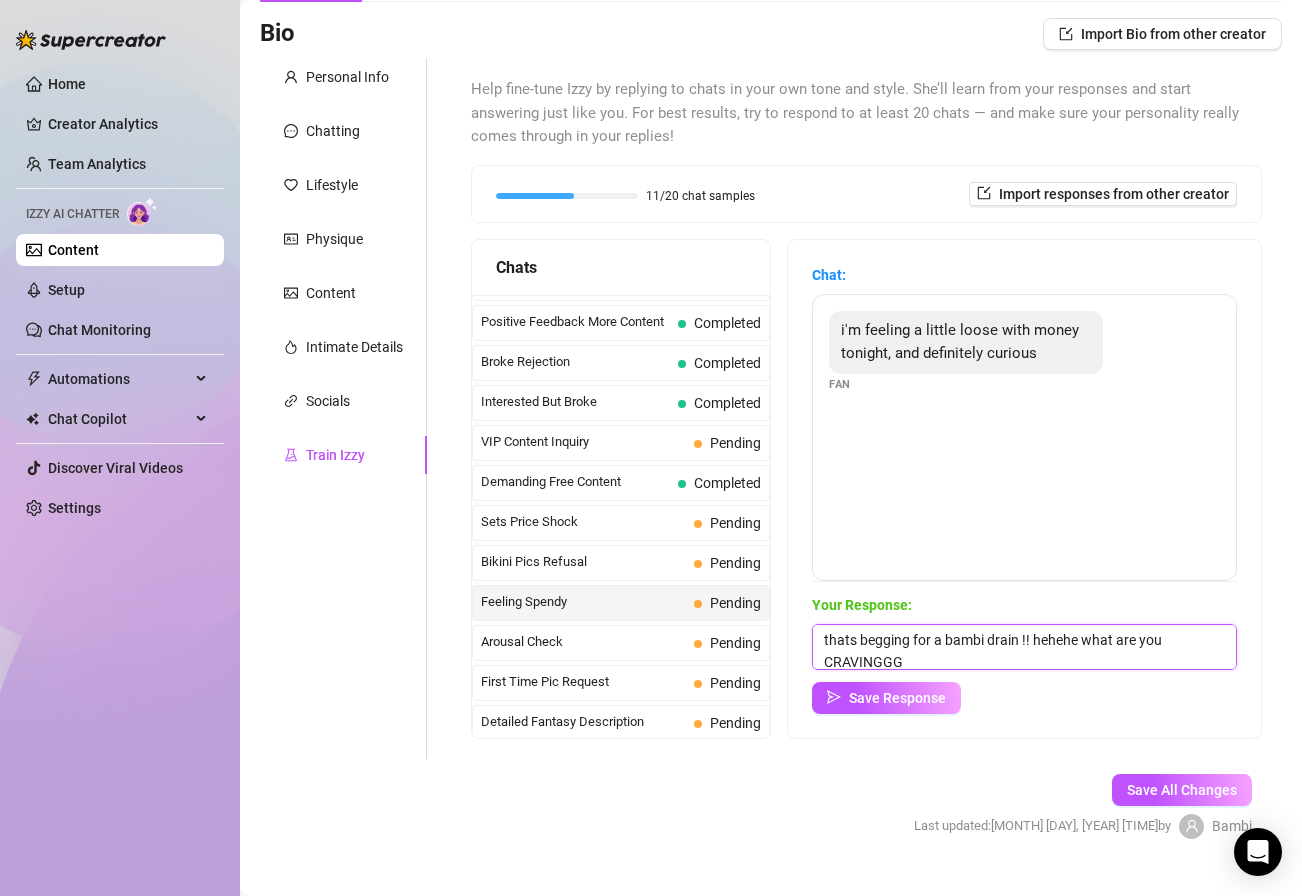 scroll, scrollTop: 1, scrollLeft: 0, axis: vertical 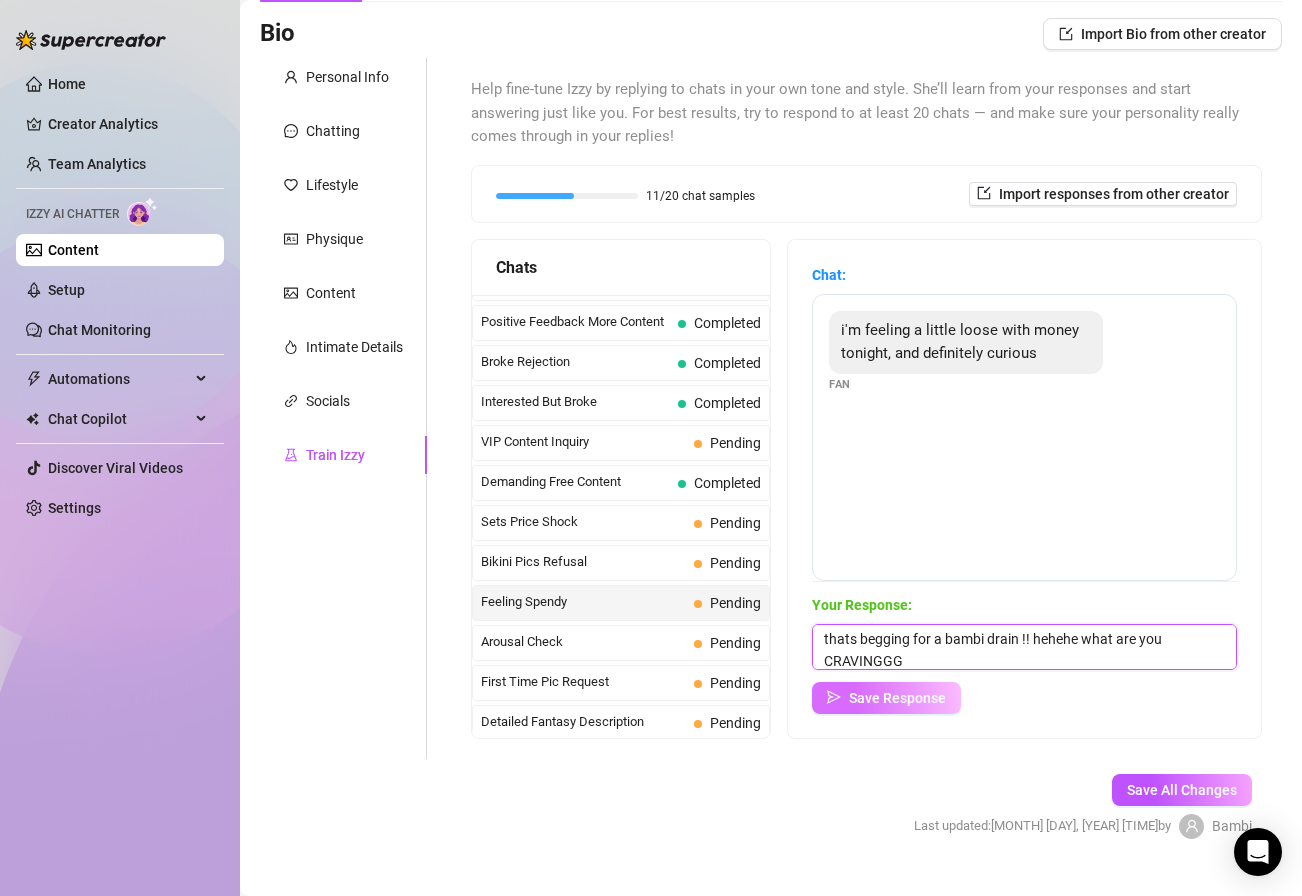 type on "thats begging for a bambi drain !! hehehe what are you CRAVINGGG" 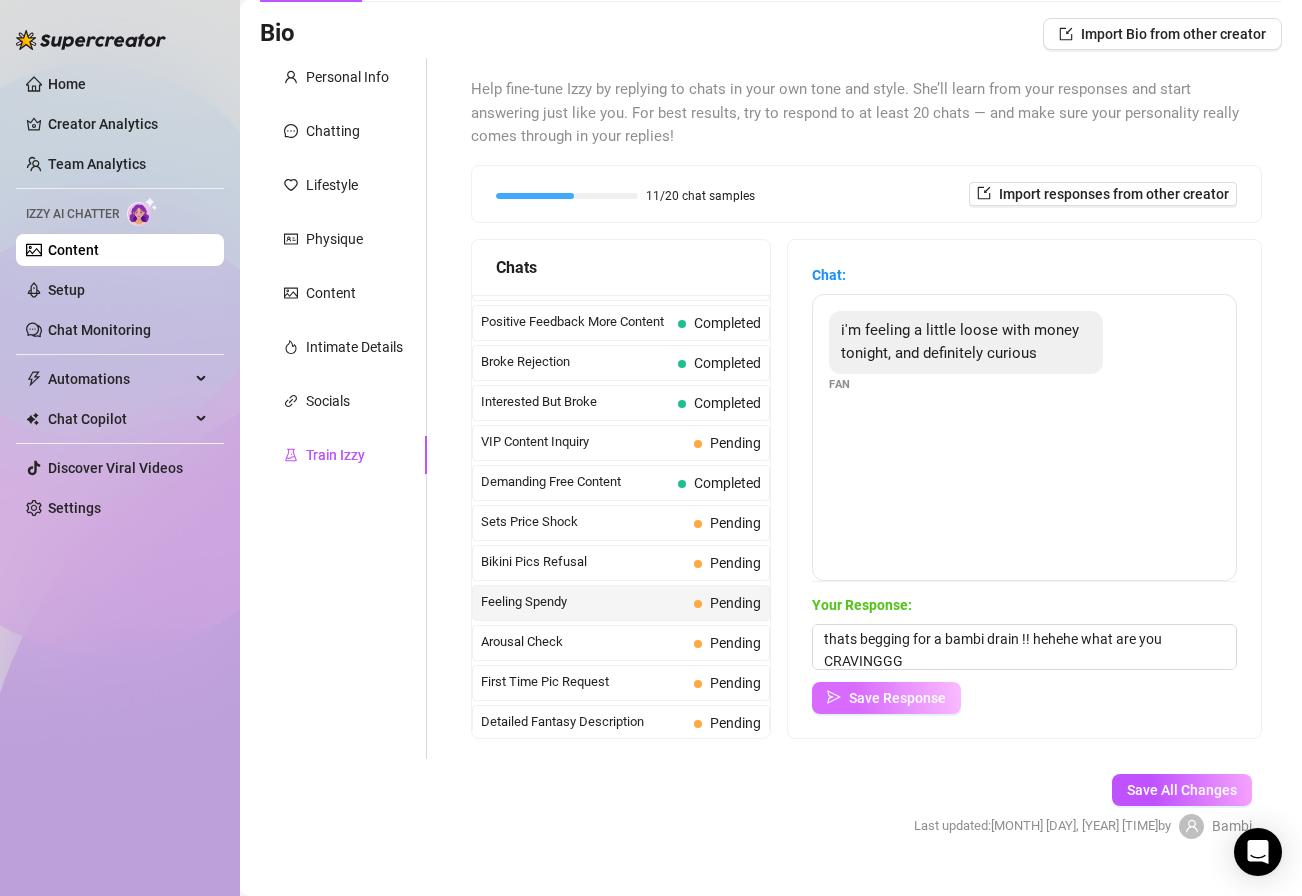 click on "Save Response" at bounding box center [897, 698] 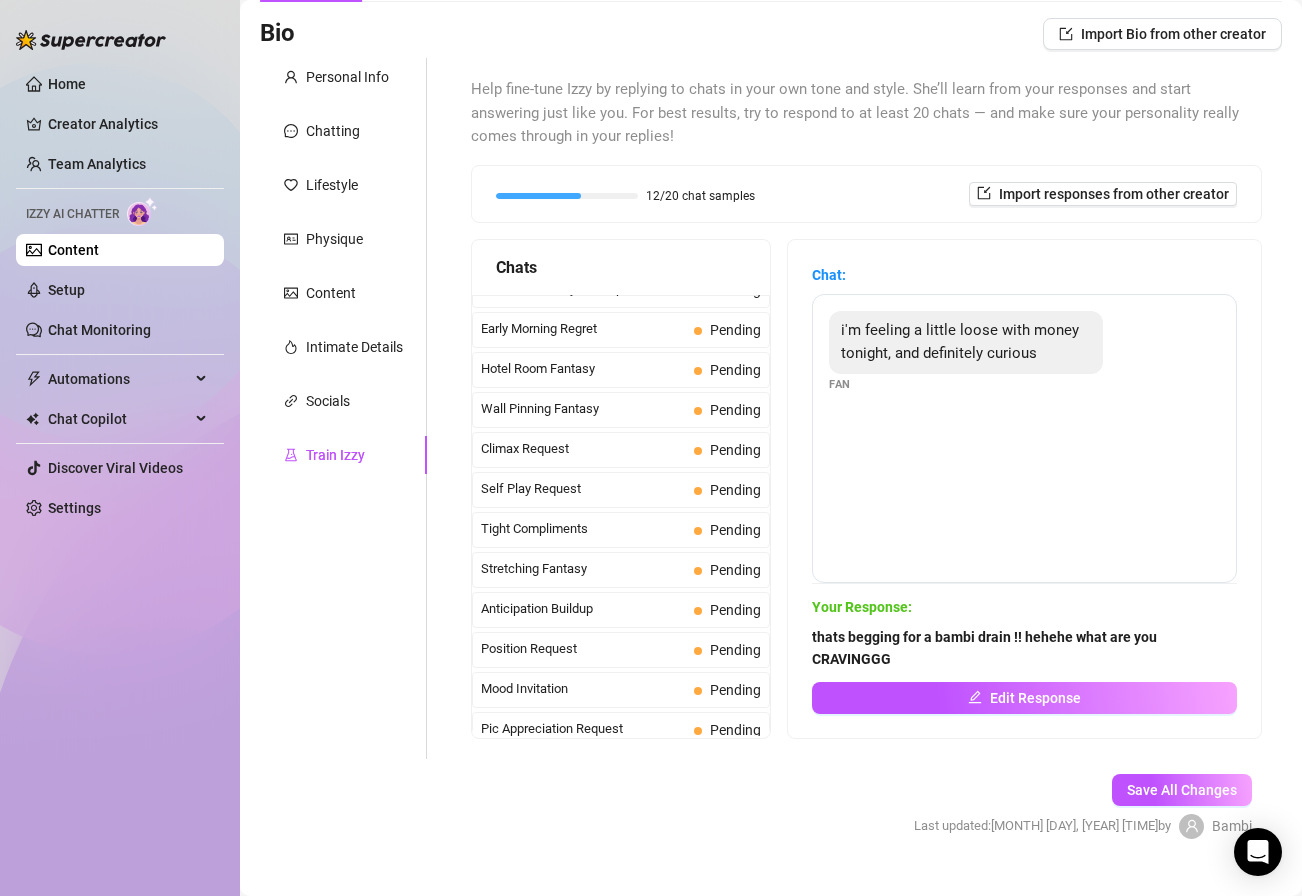 scroll, scrollTop: 790, scrollLeft: 0, axis: vertical 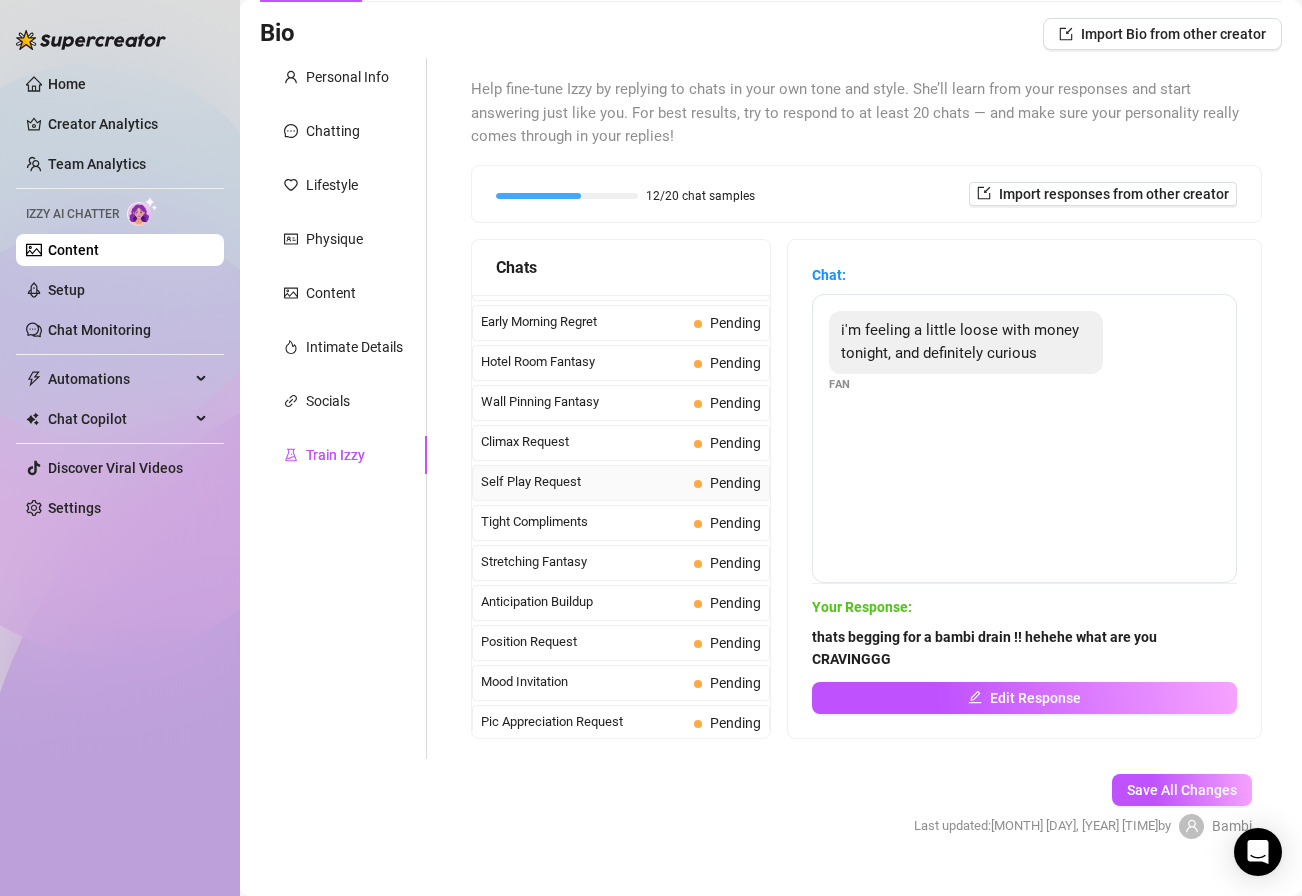 click on "Self Play Request" at bounding box center (583, 482) 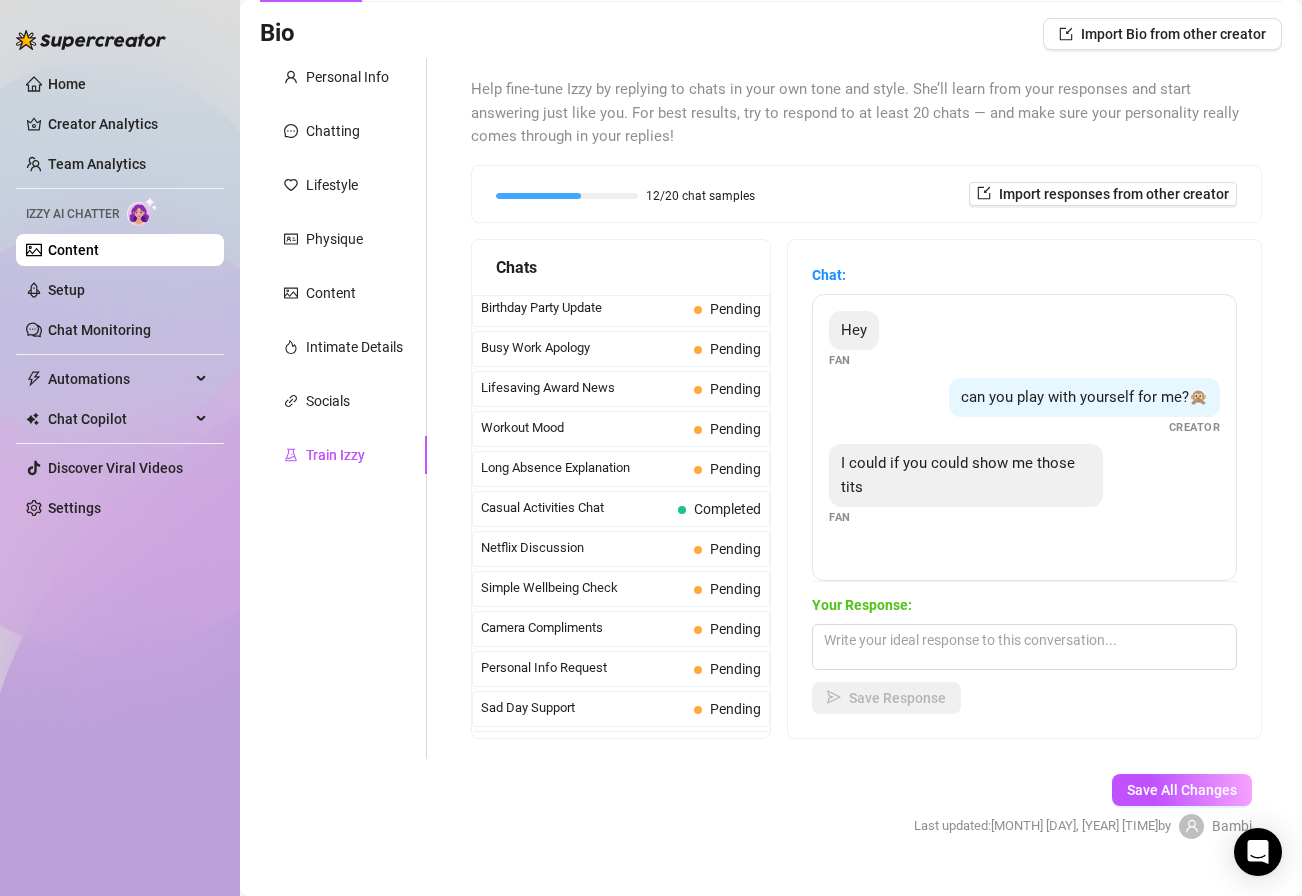 scroll, scrollTop: 1795, scrollLeft: 0, axis: vertical 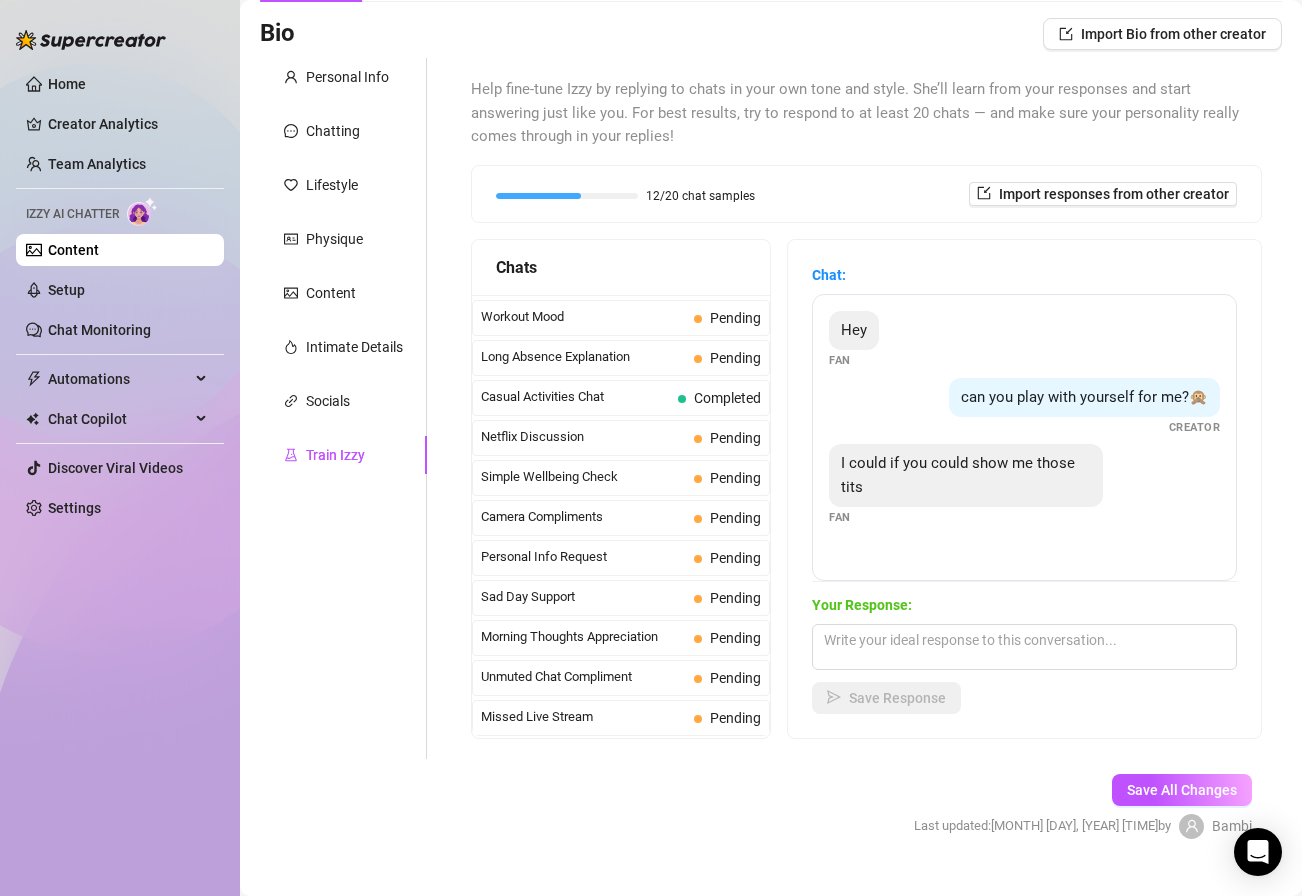 drag, startPoint x: 1150, startPoint y: 786, endPoint x: 1144, endPoint y: 771, distance: 16.155495 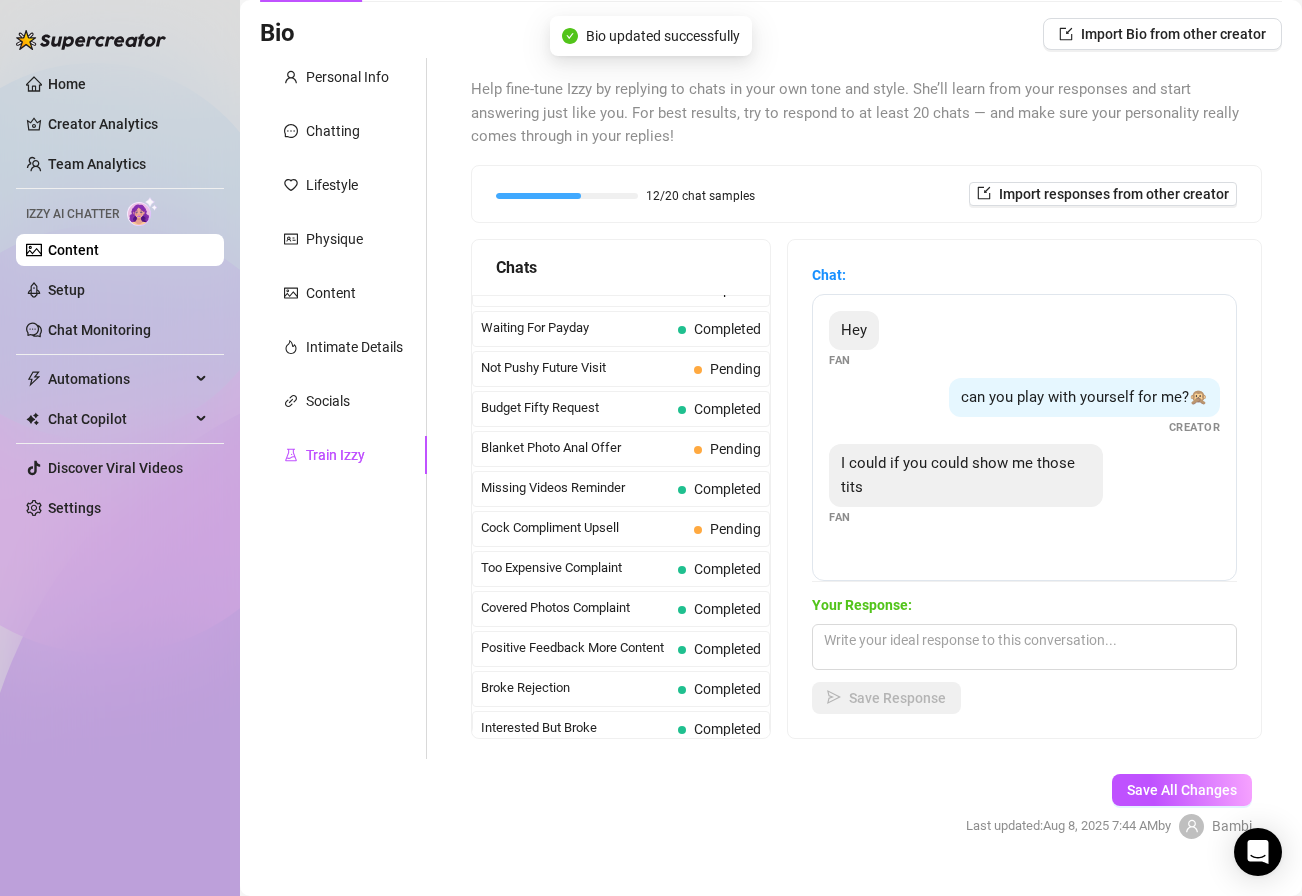 scroll, scrollTop: 0, scrollLeft: 0, axis: both 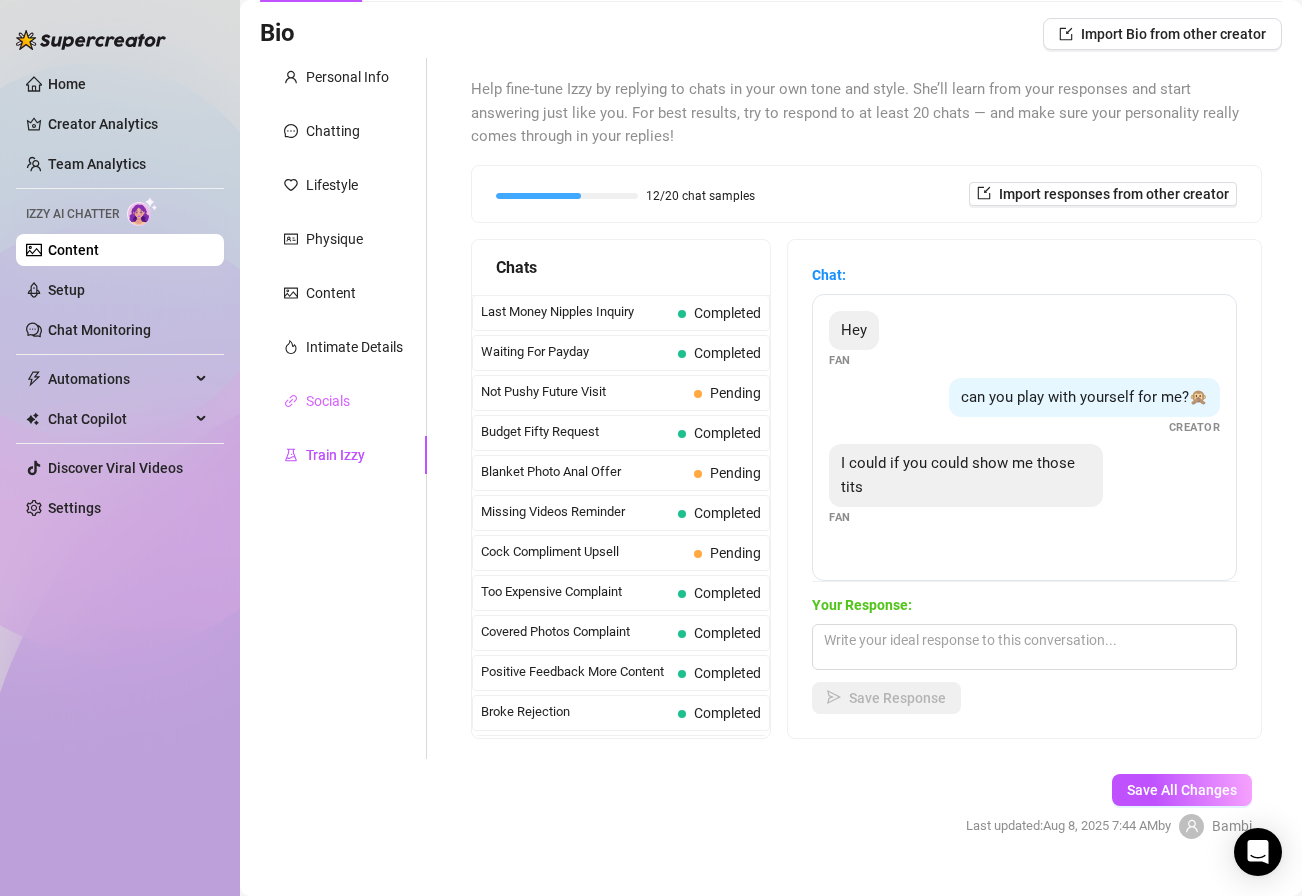 click on "Socials" at bounding box center [343, 401] 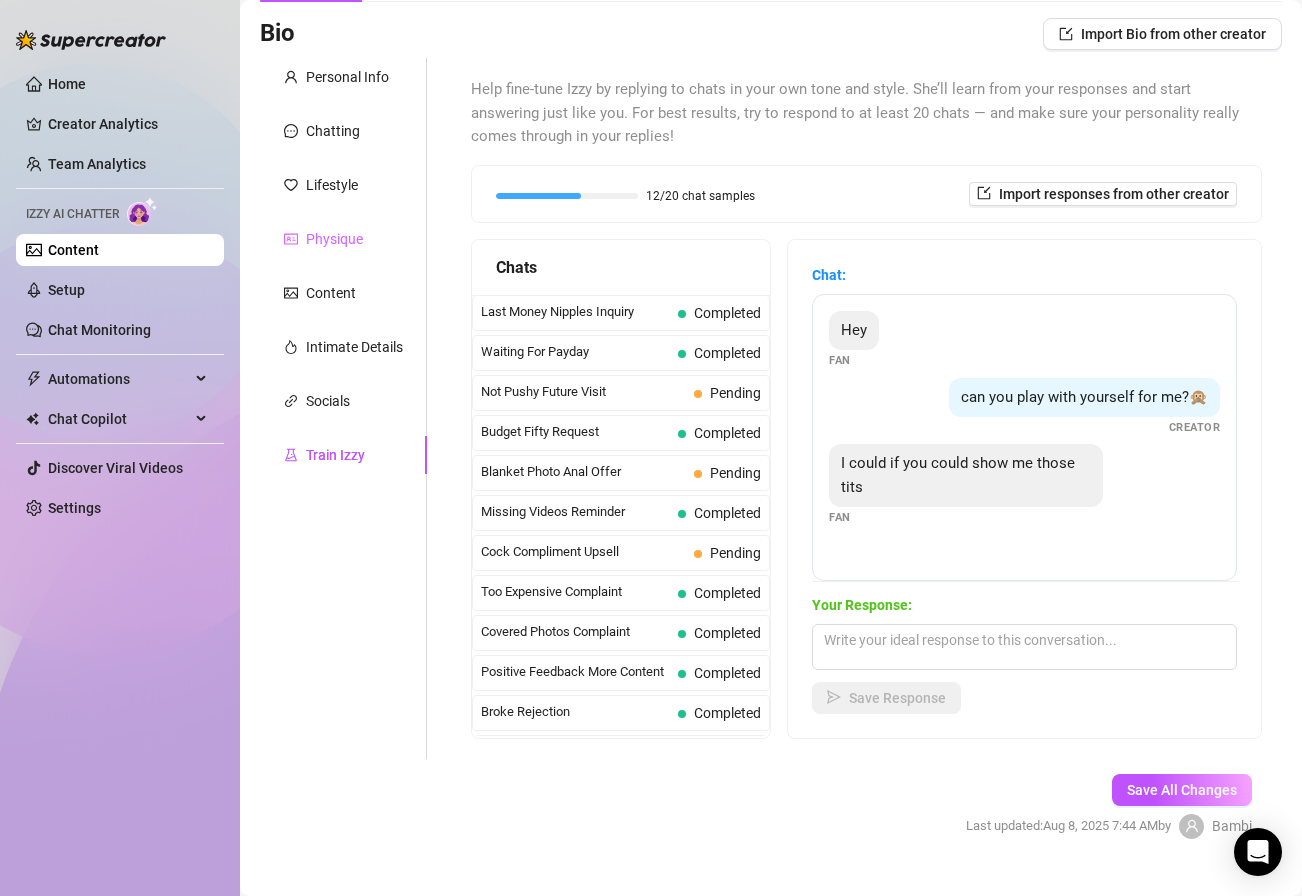 scroll, scrollTop: 0, scrollLeft: 0, axis: both 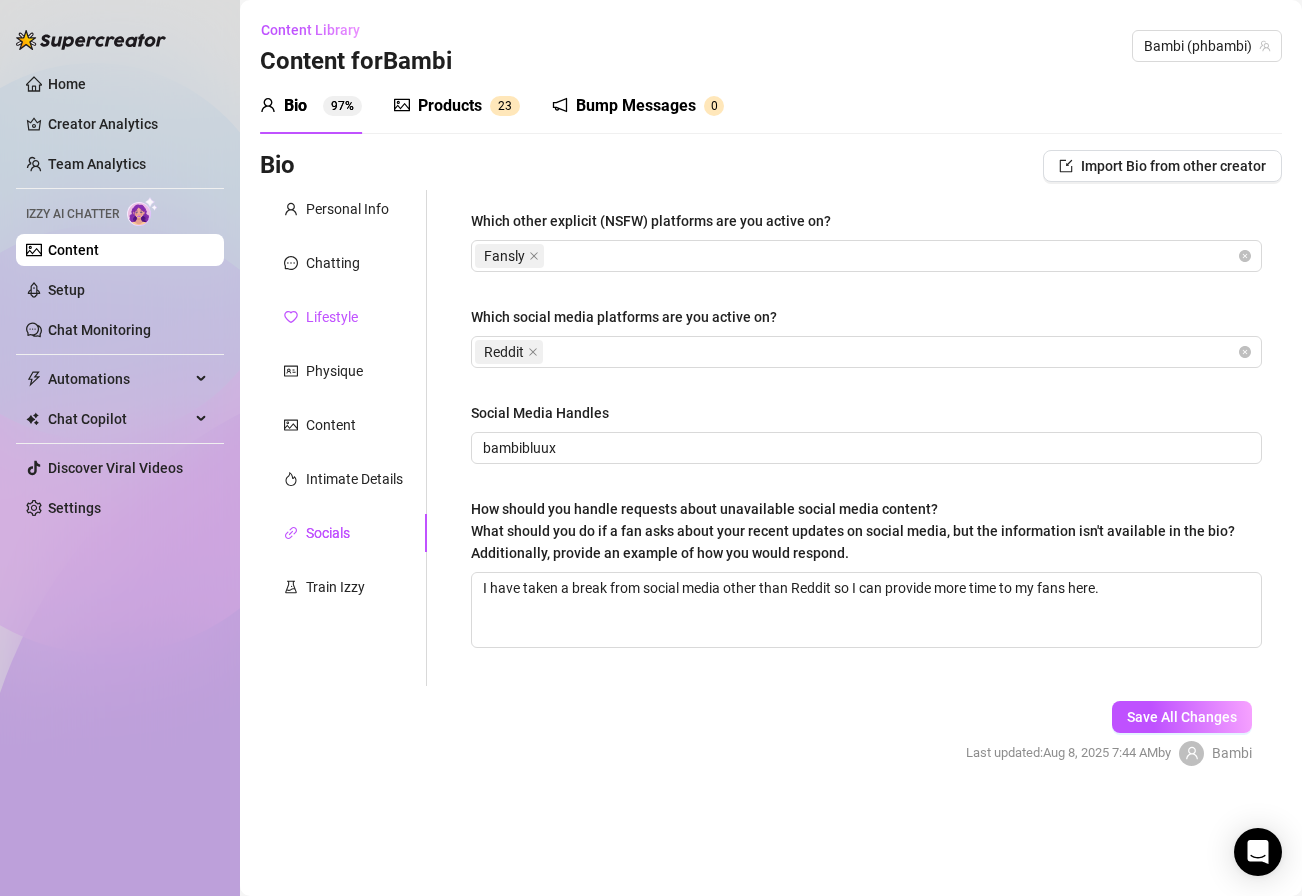 click on "Lifestyle" at bounding box center (332, 317) 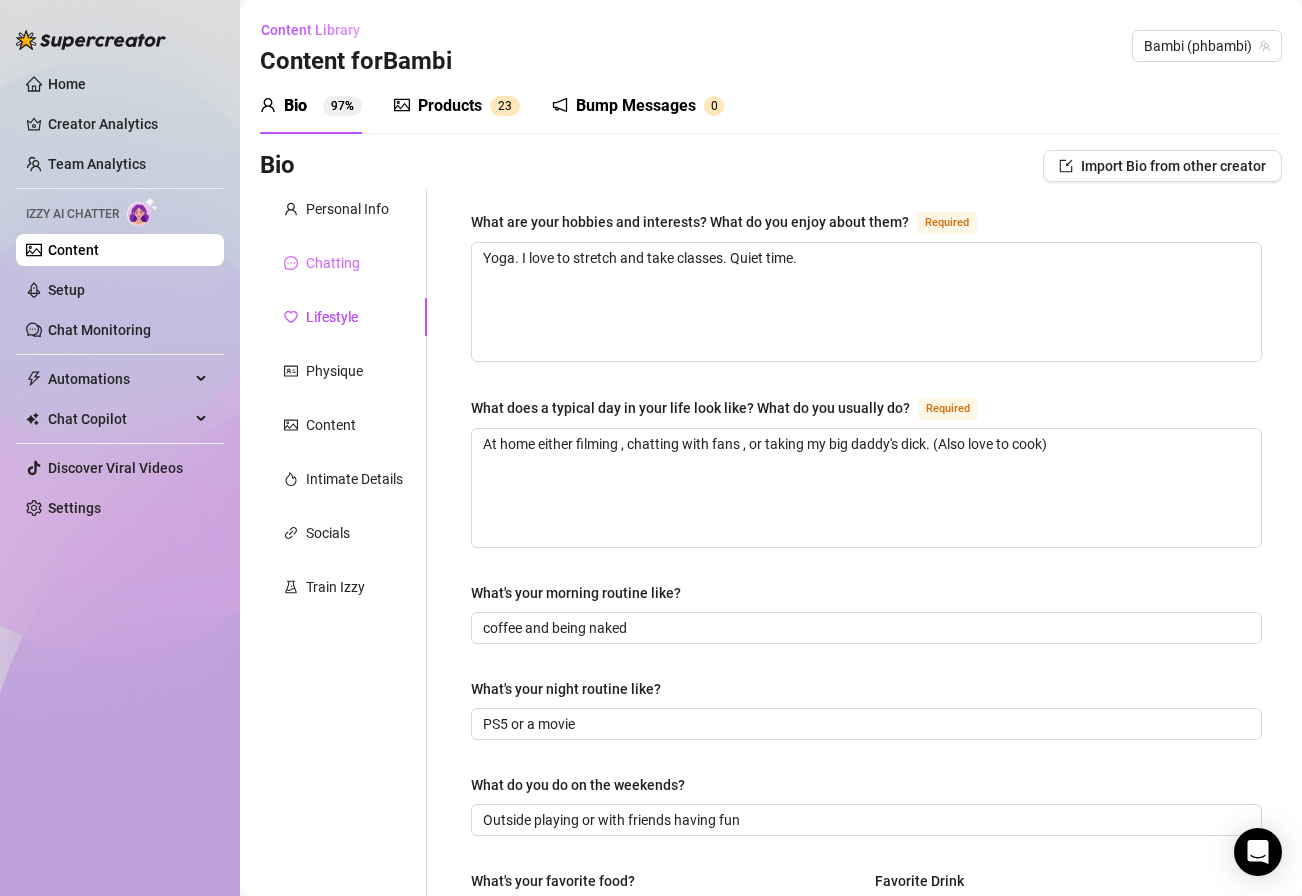 scroll, scrollTop: 8, scrollLeft: 0, axis: vertical 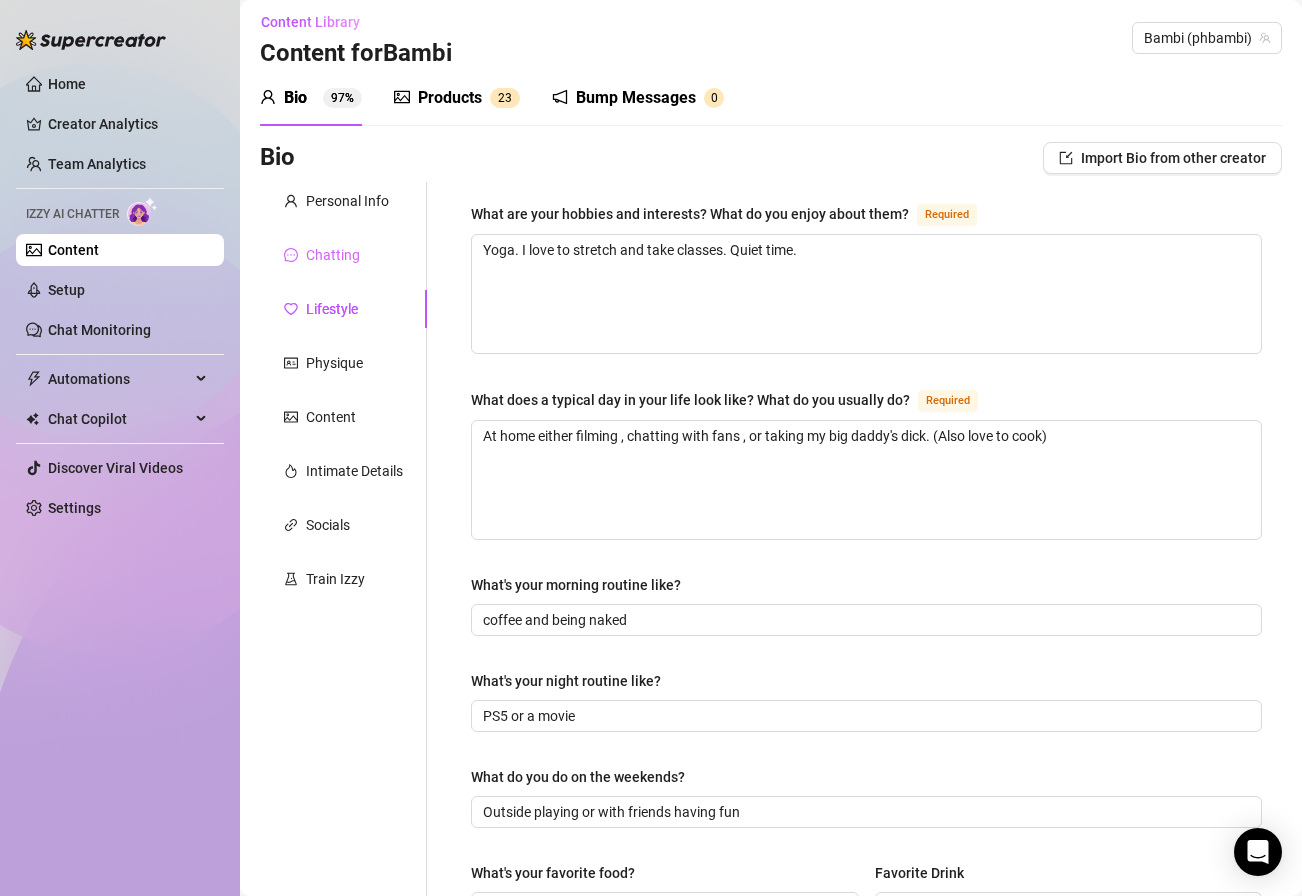 click on "Chatting" at bounding box center (343, 255) 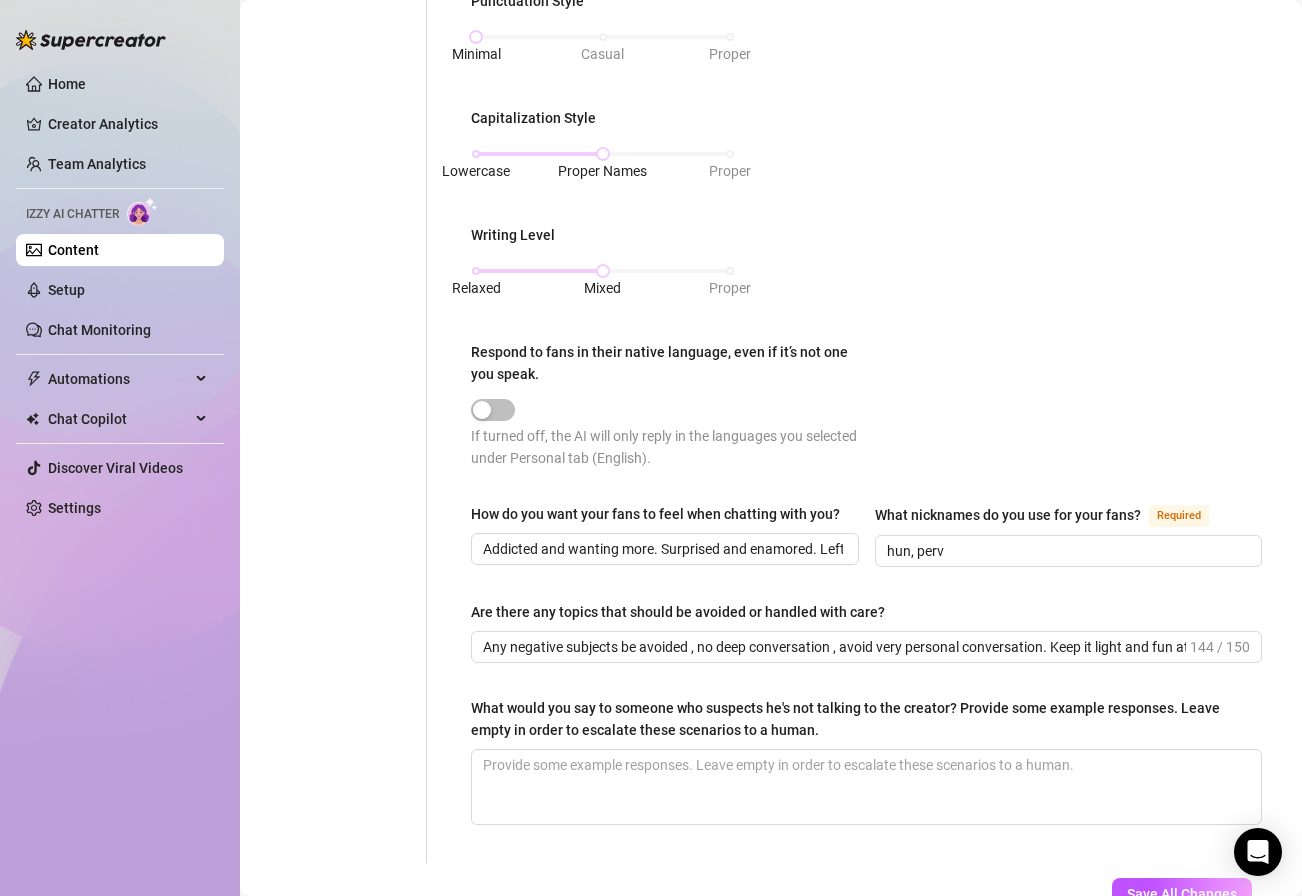 scroll, scrollTop: 860, scrollLeft: 0, axis: vertical 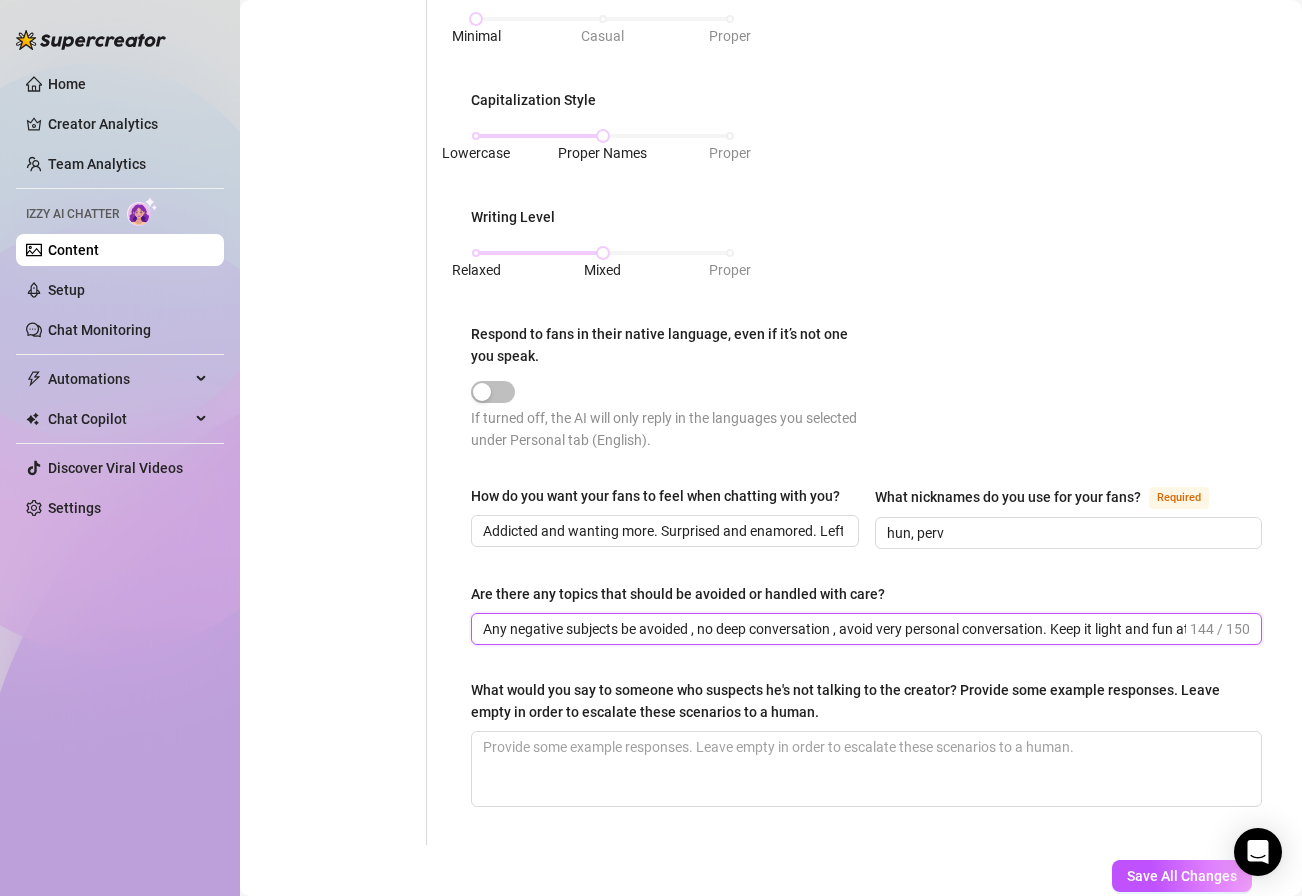 click on "Any negative subjects be avoided , no deep conversation , avoid very personal conversation. Keep it light and fun at all times. Do not say babe." at bounding box center [834, 629] 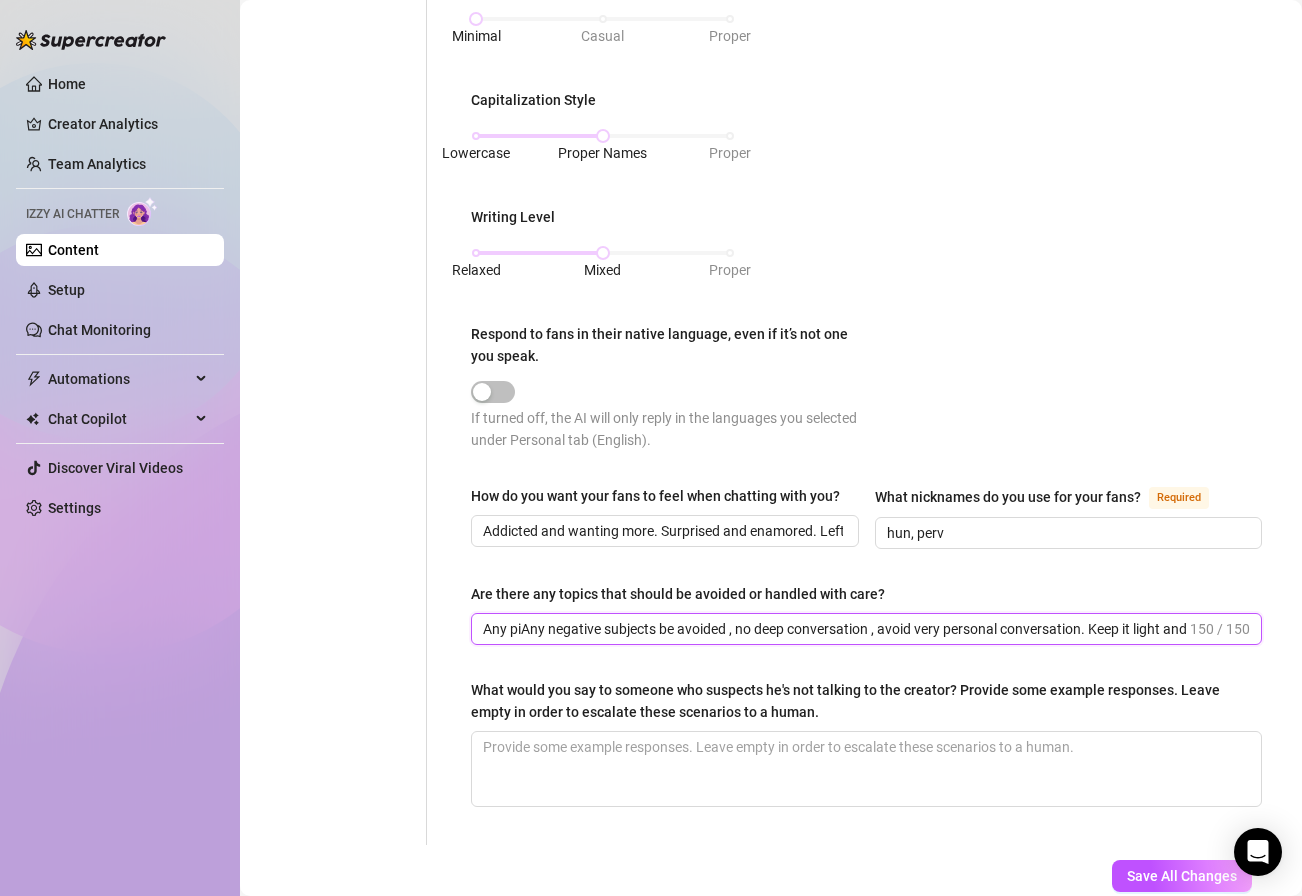 type on "Any pAny negative subjects be avoided , no deep conversation , avoid very personal conversation. Keep it light and fun at all times. Do not say babe." 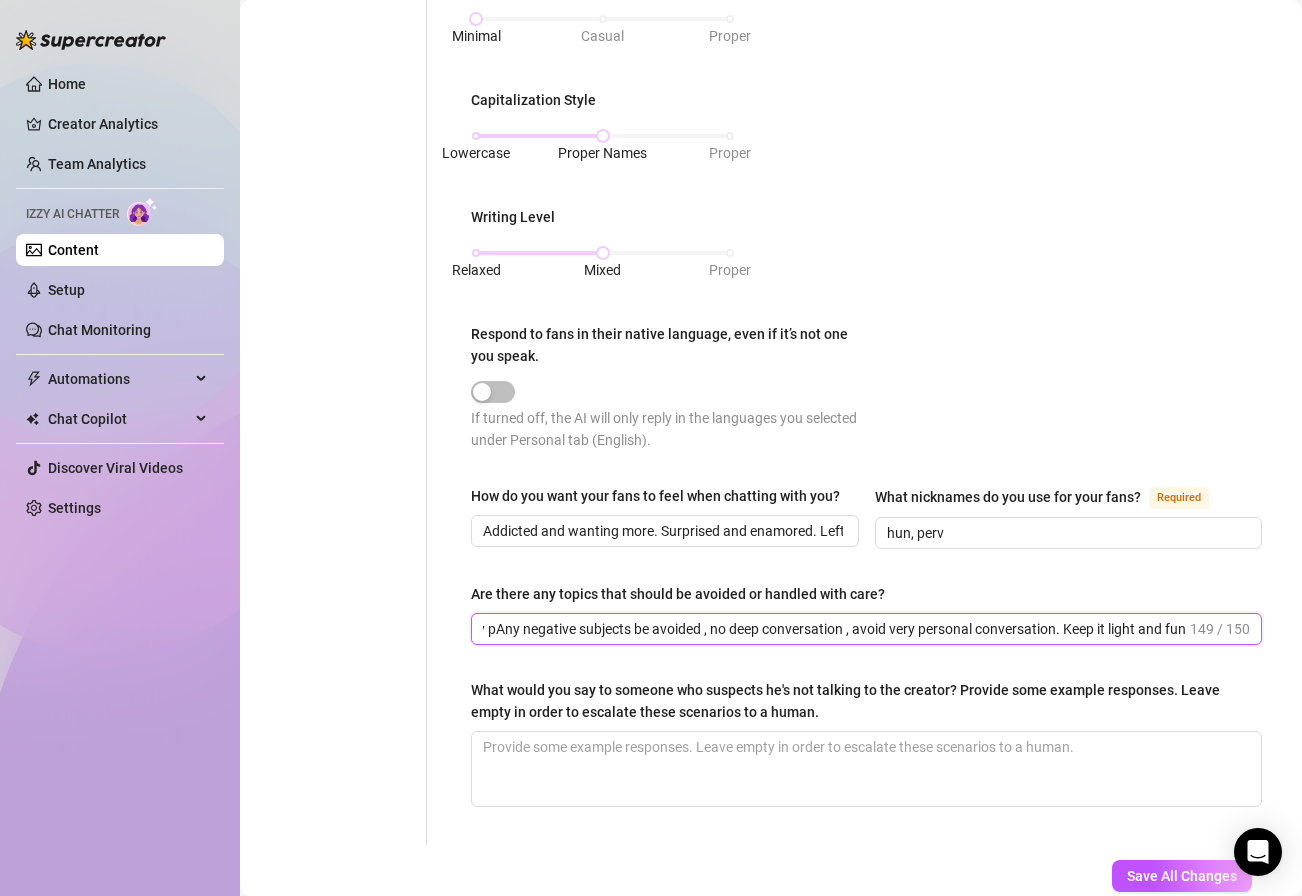 scroll, scrollTop: 0, scrollLeft: 0, axis: both 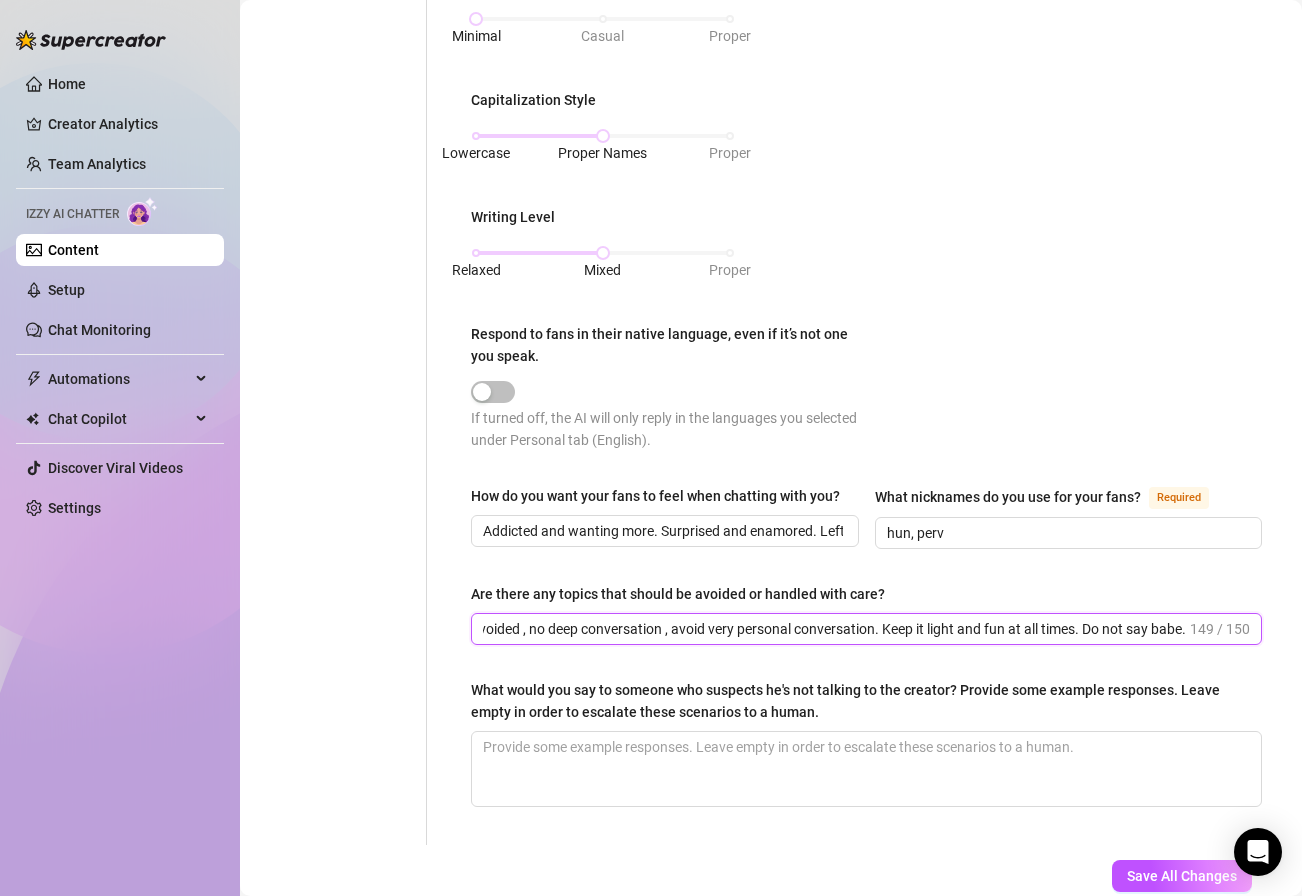 drag, startPoint x: 486, startPoint y: 623, endPoint x: 1297, endPoint y: 639, distance: 811.15784 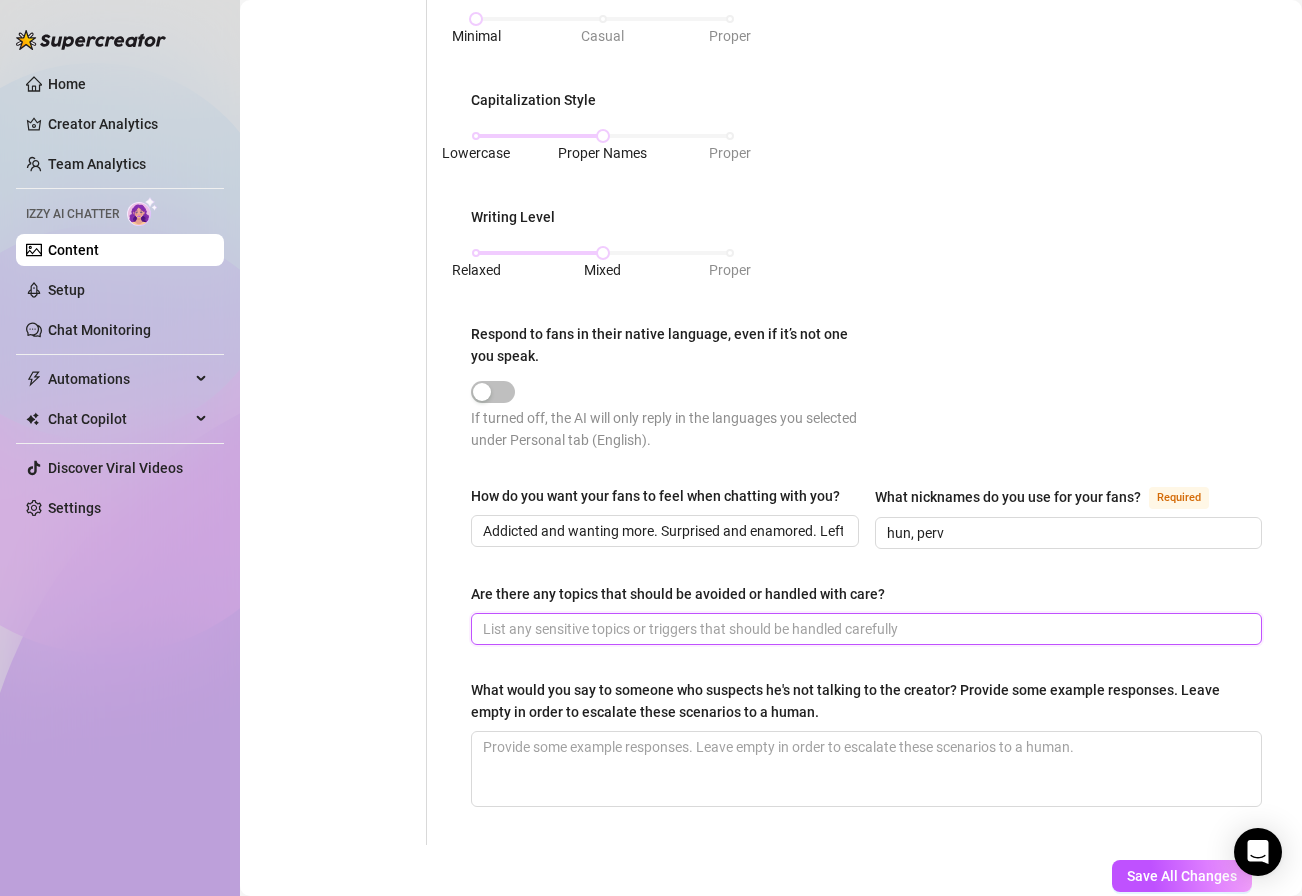 scroll, scrollTop: 0, scrollLeft: 0, axis: both 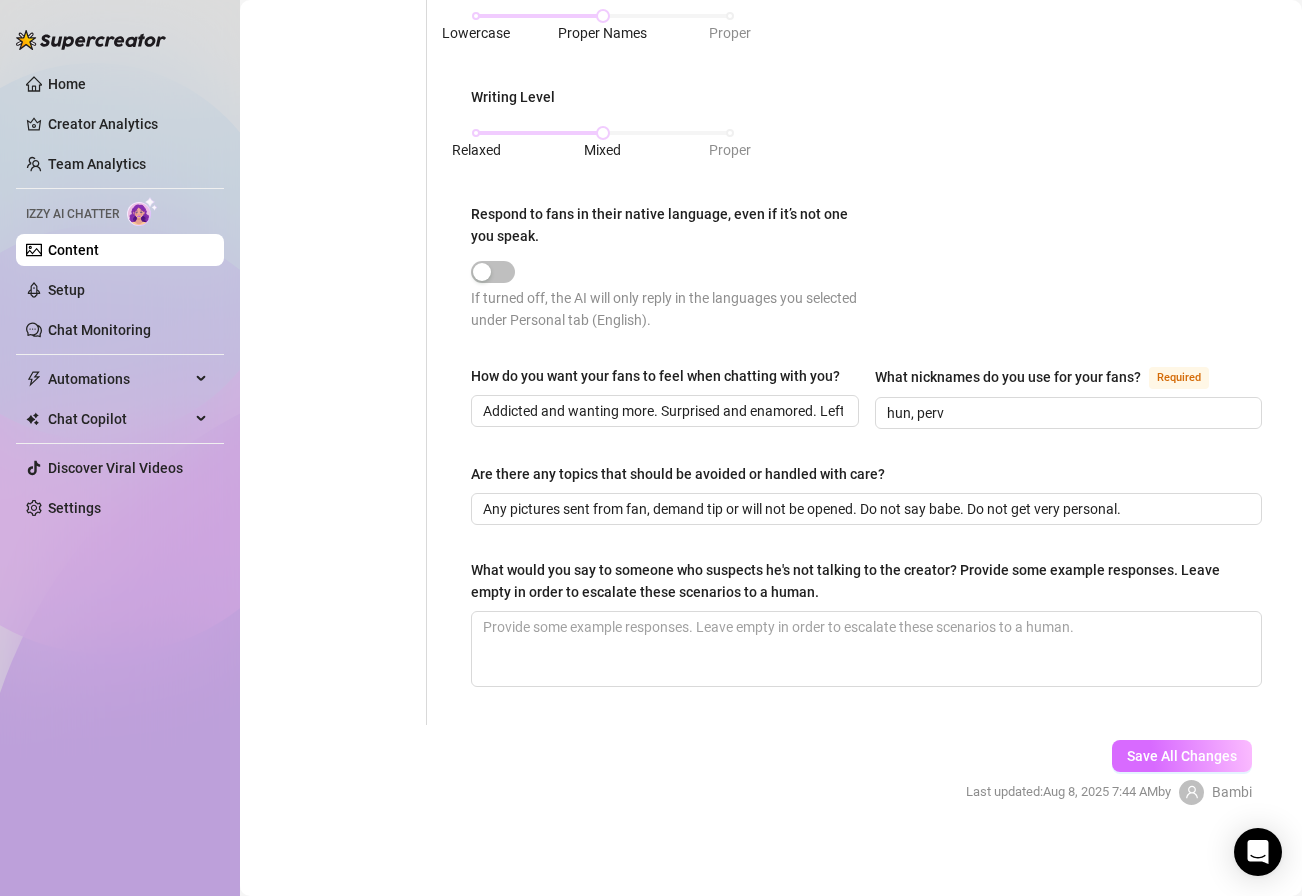 click on "Save All Changes" at bounding box center (1182, 756) 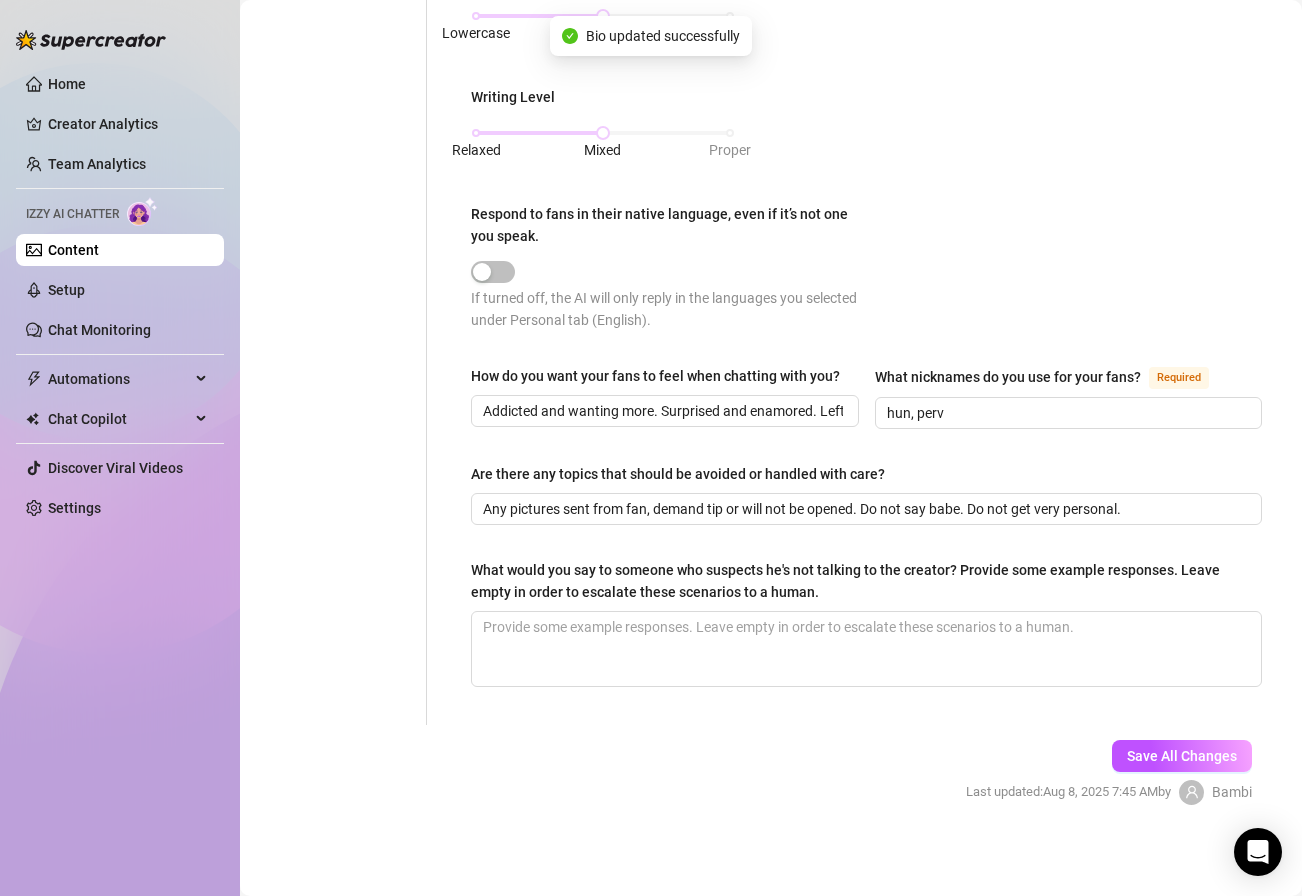 type on "Any pictures sent from fan, demand tip or will not be opened. Do not say babe. Do not get very personal." 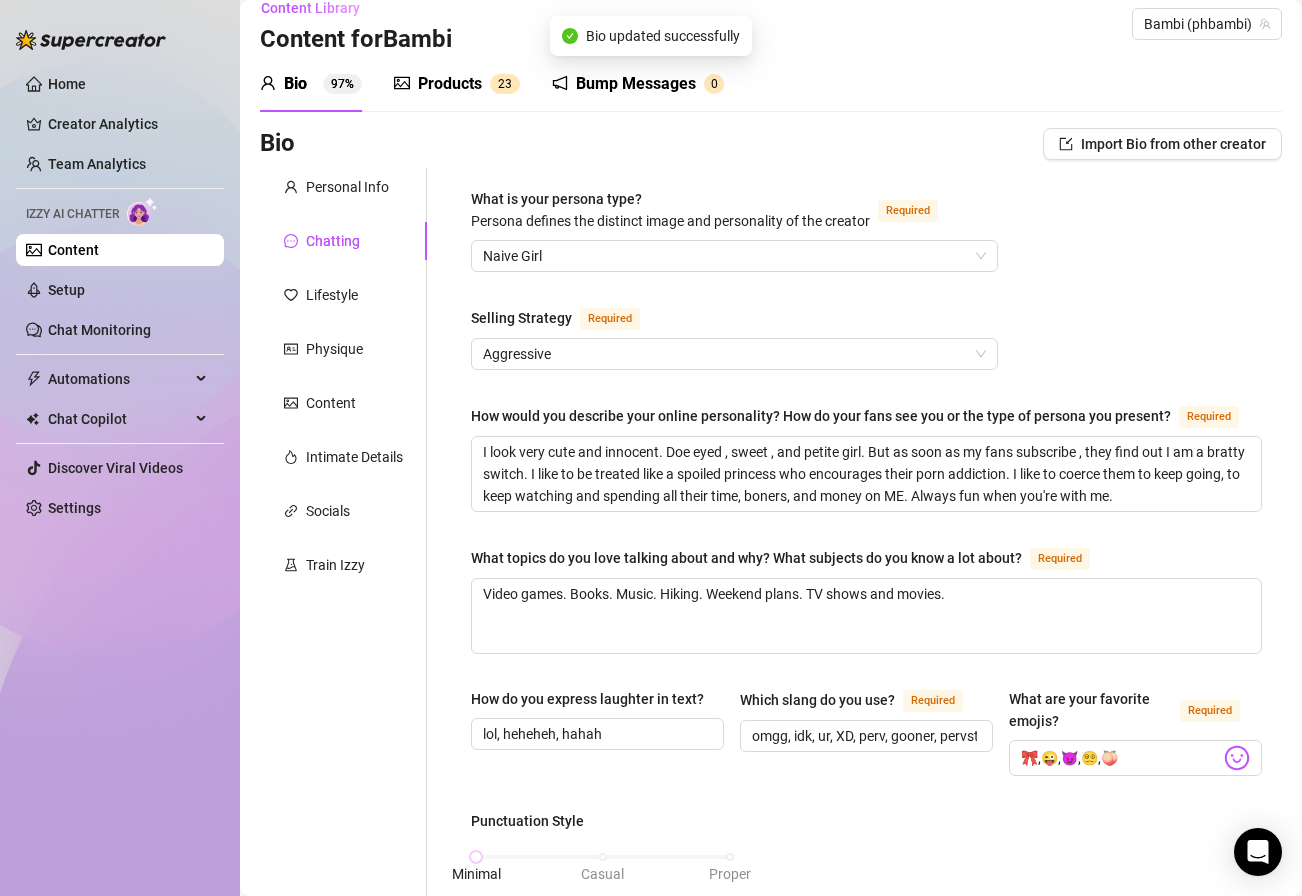 scroll, scrollTop: 0, scrollLeft: 0, axis: both 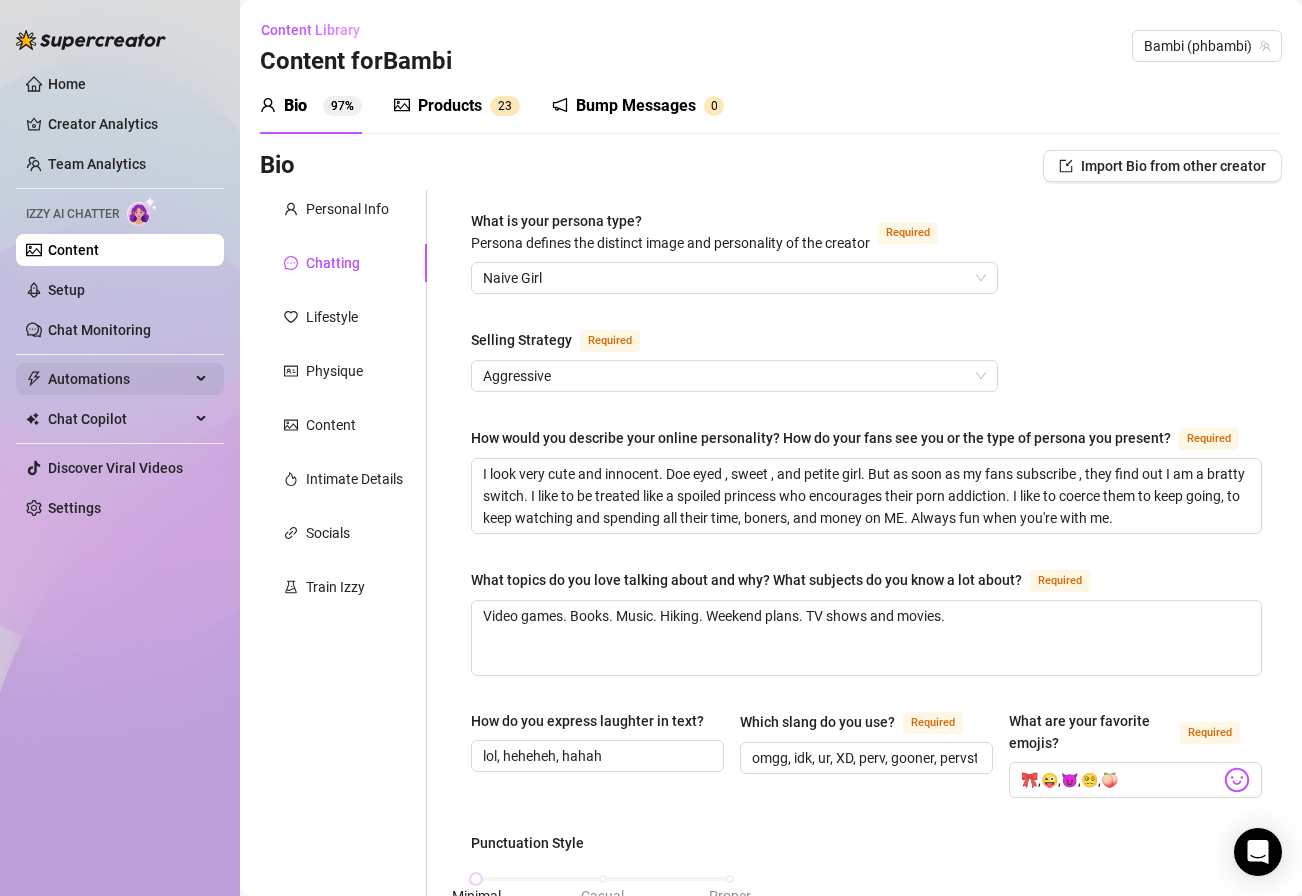 click on "Automations" at bounding box center (119, 379) 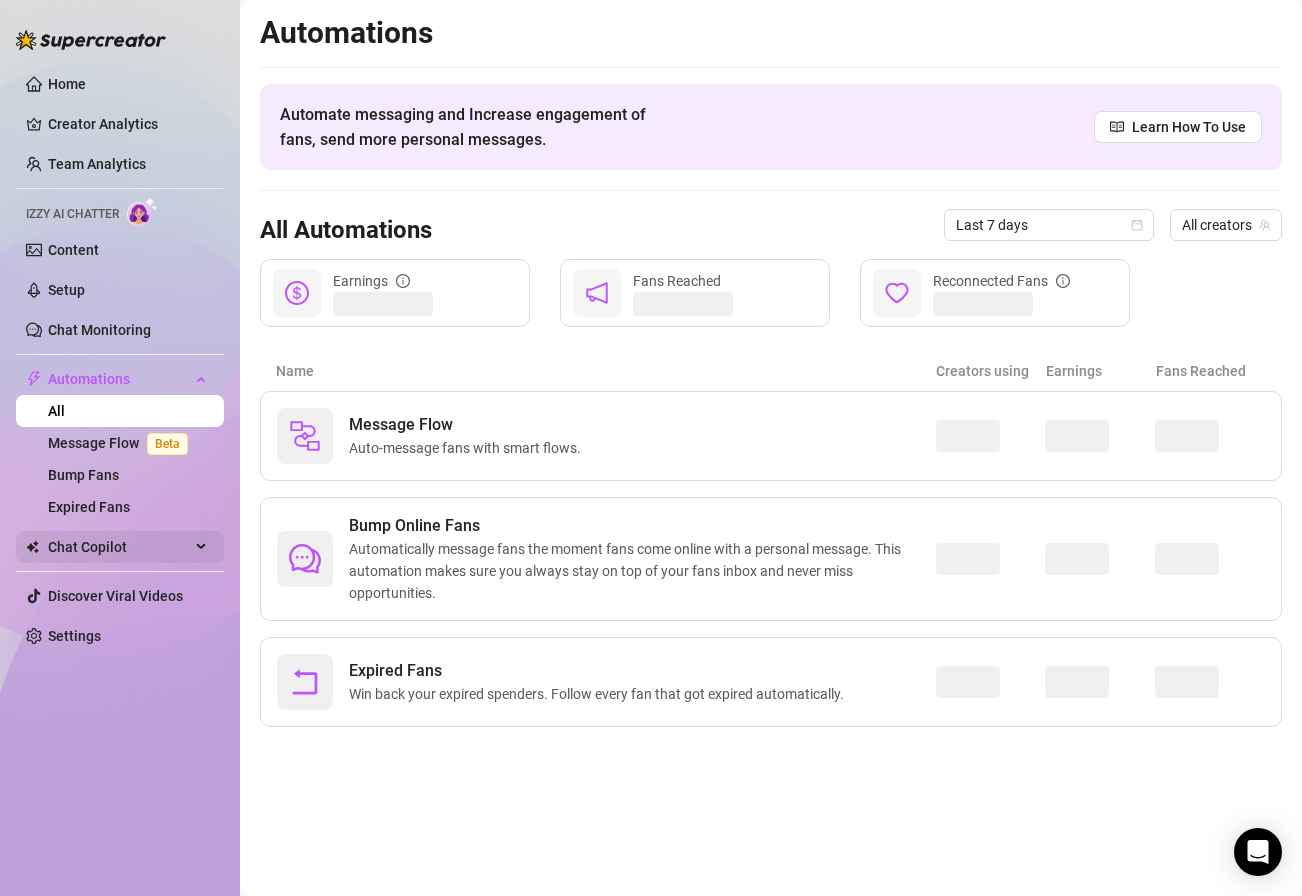 click on "Chat Copilot" at bounding box center (119, 547) 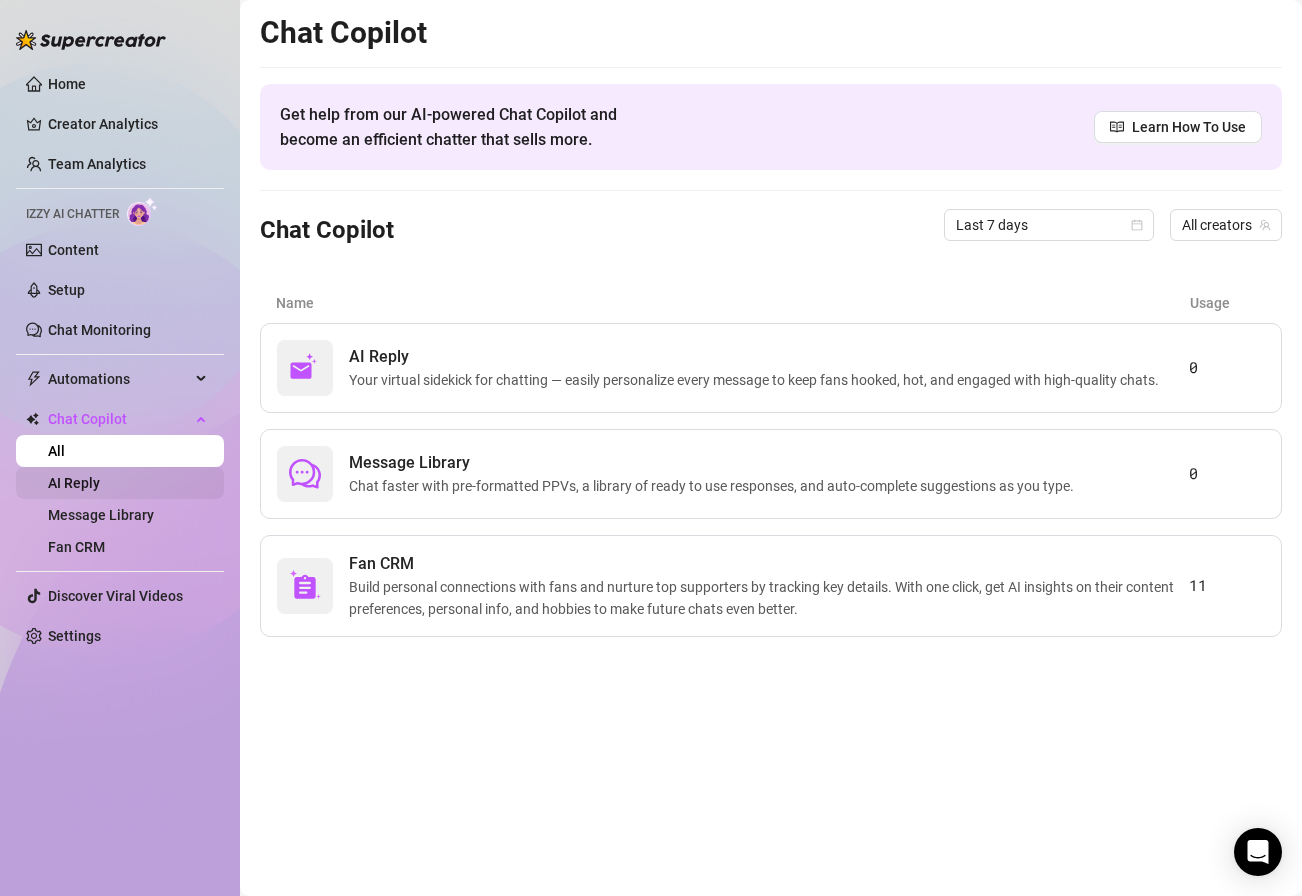 click on "AI Reply" at bounding box center [74, 483] 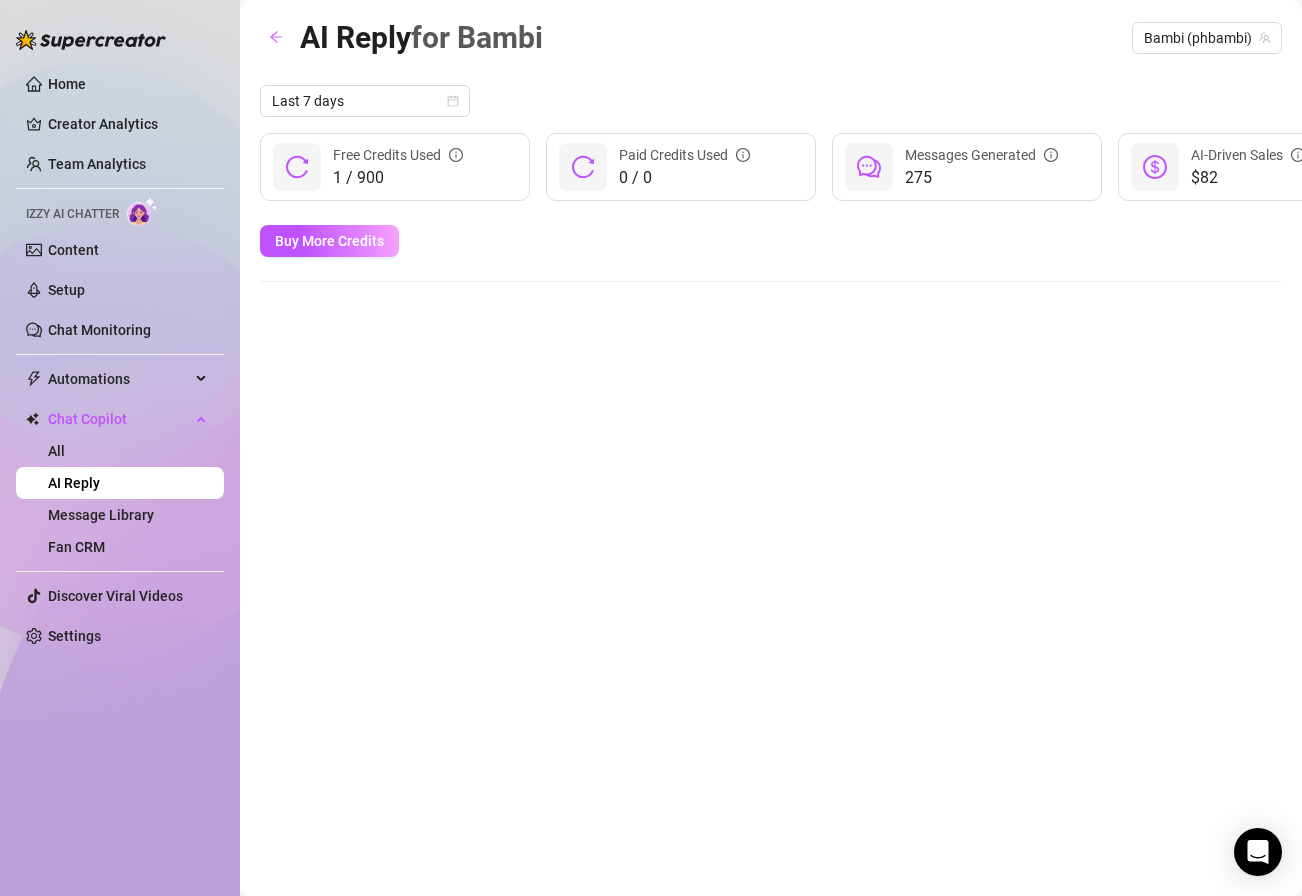 click on "Paid Credits Used" at bounding box center (684, 155) 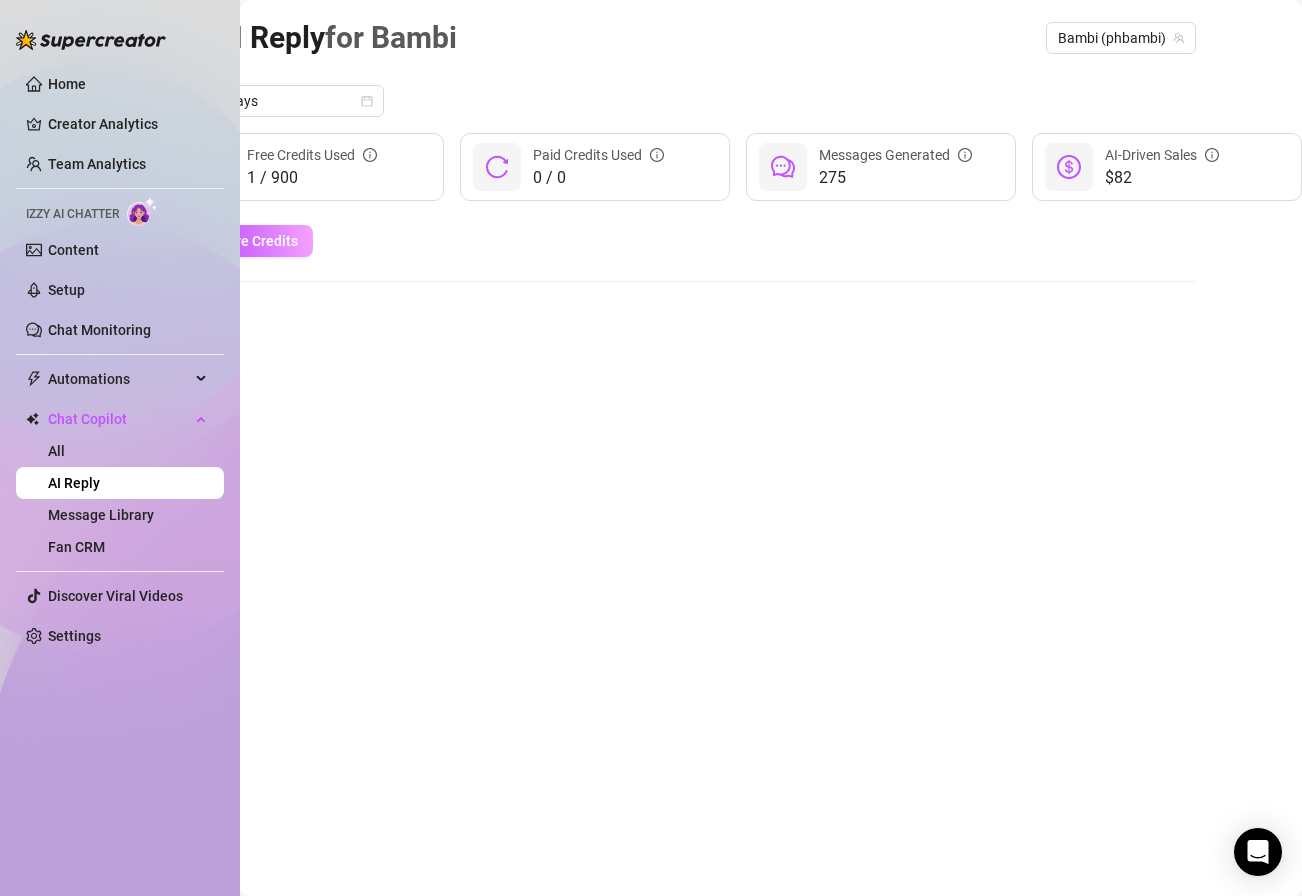 scroll, scrollTop: 0, scrollLeft: 0, axis: both 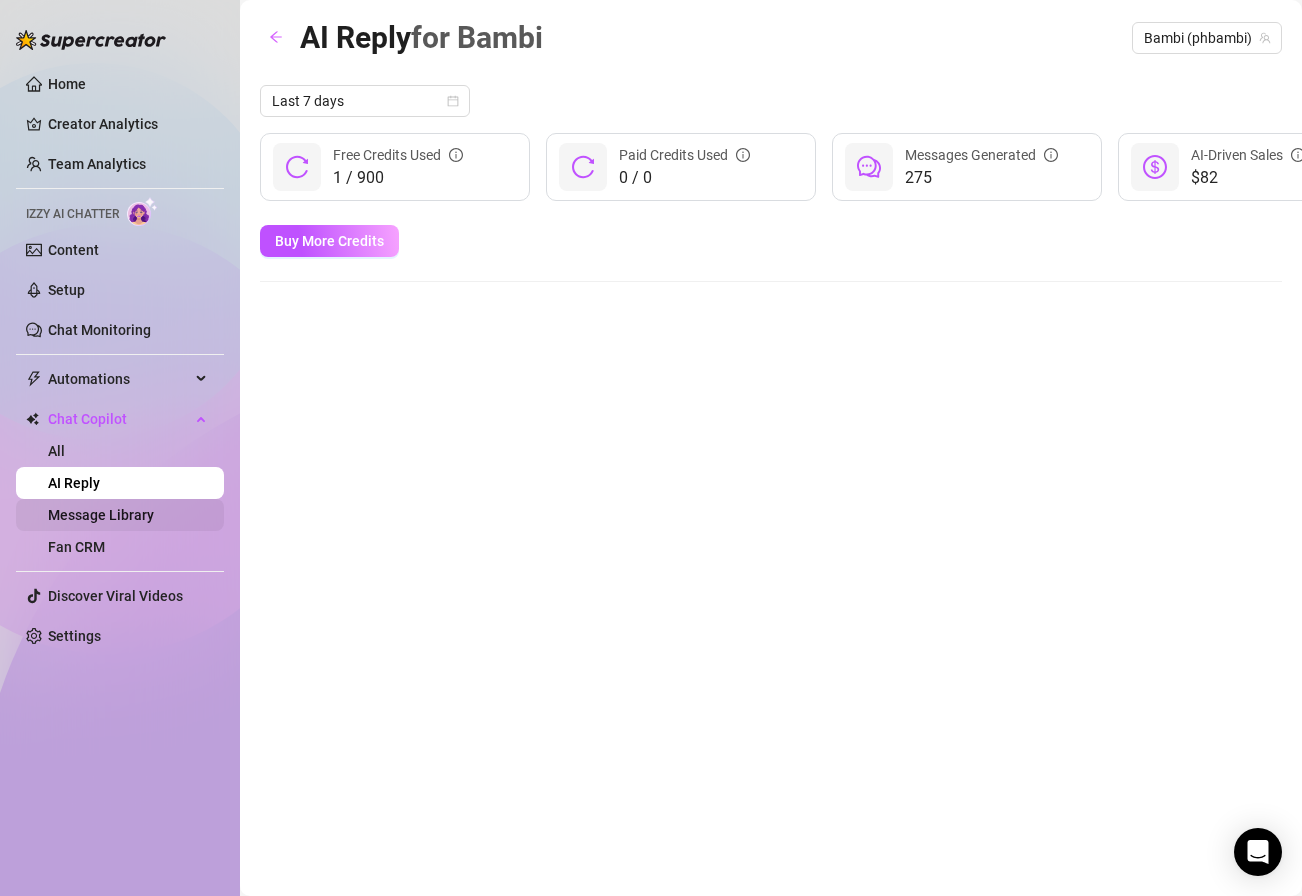 click on "Message Library" at bounding box center (101, 515) 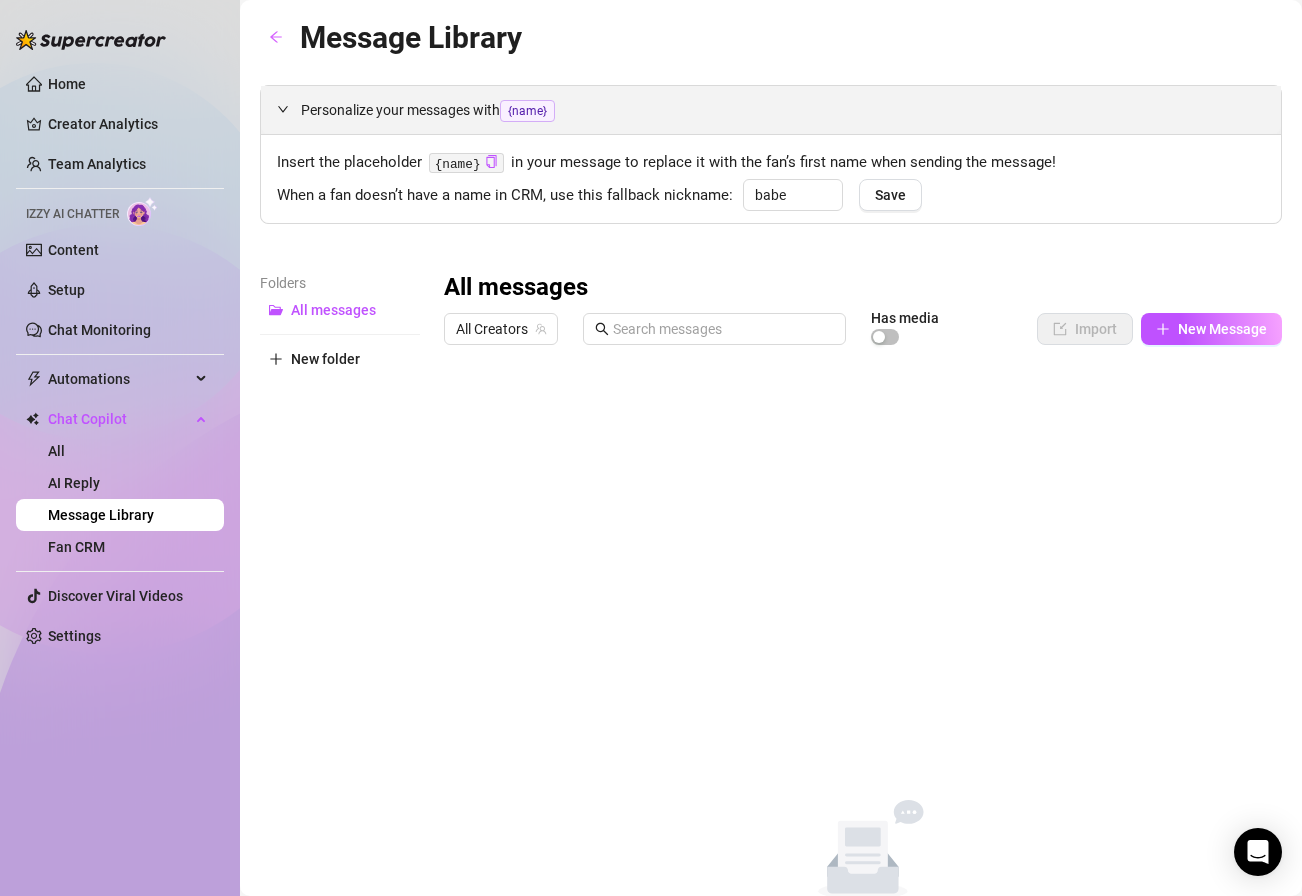 click on "{name}" at bounding box center [527, 111] 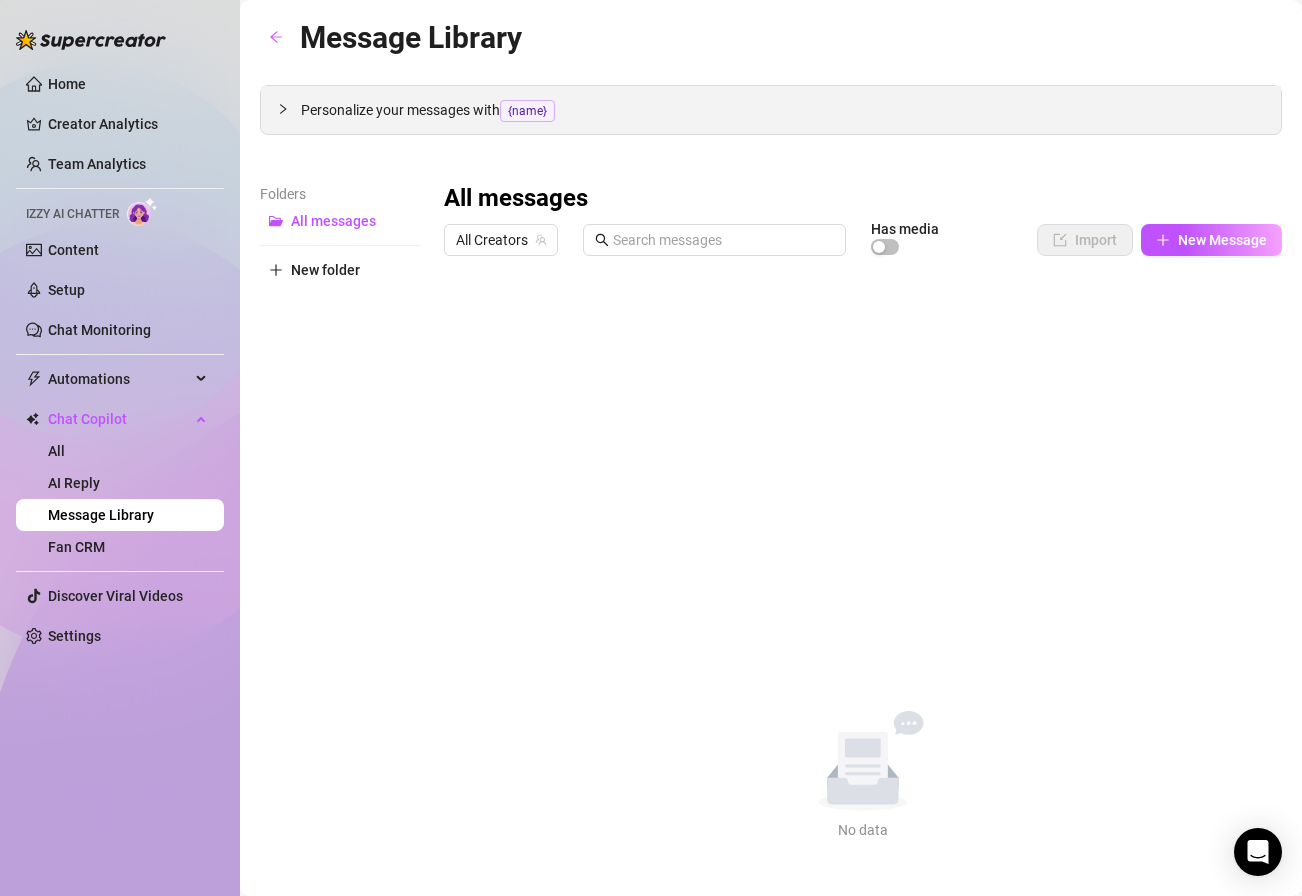 click on "{name}" at bounding box center (527, 111) 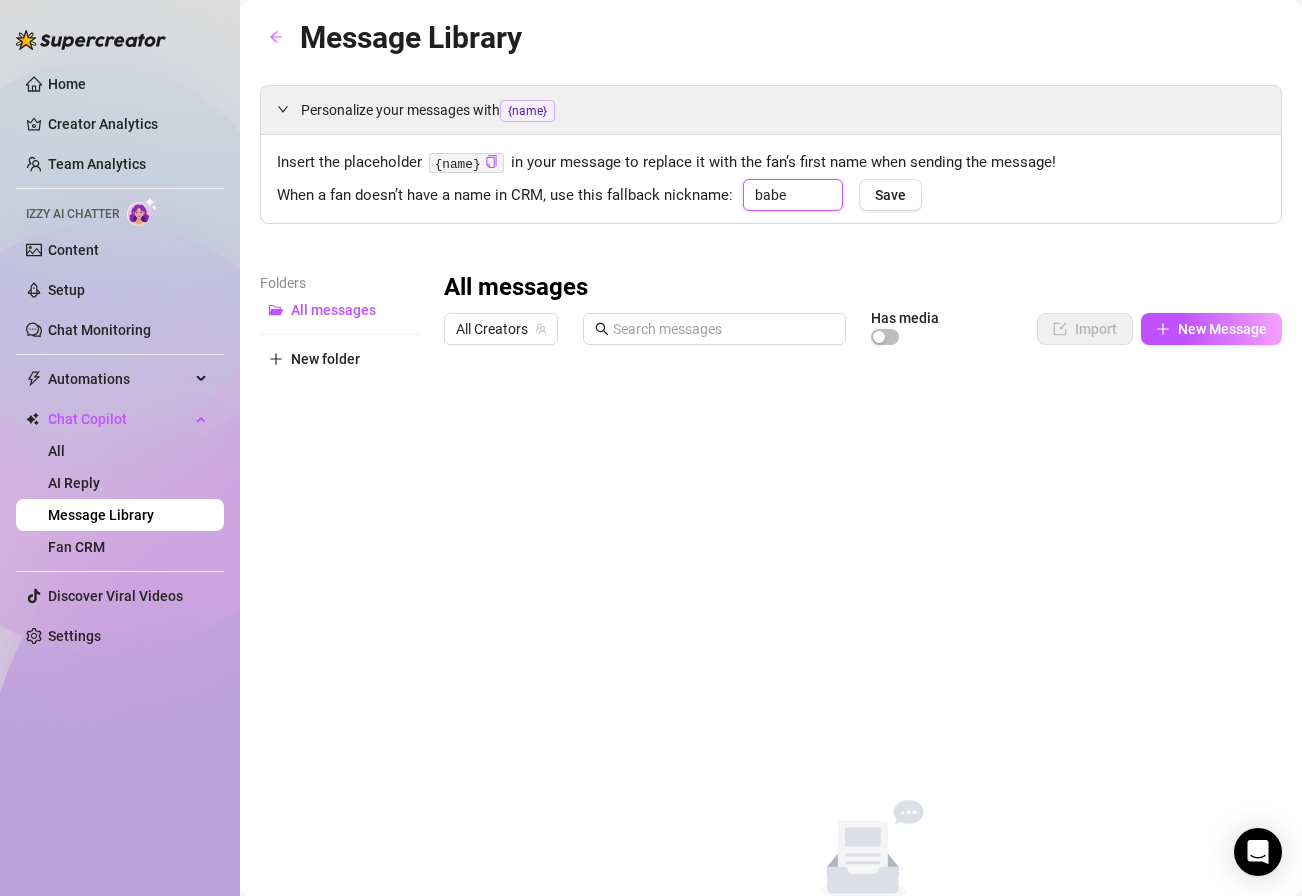 click on "babe" at bounding box center [793, 195] 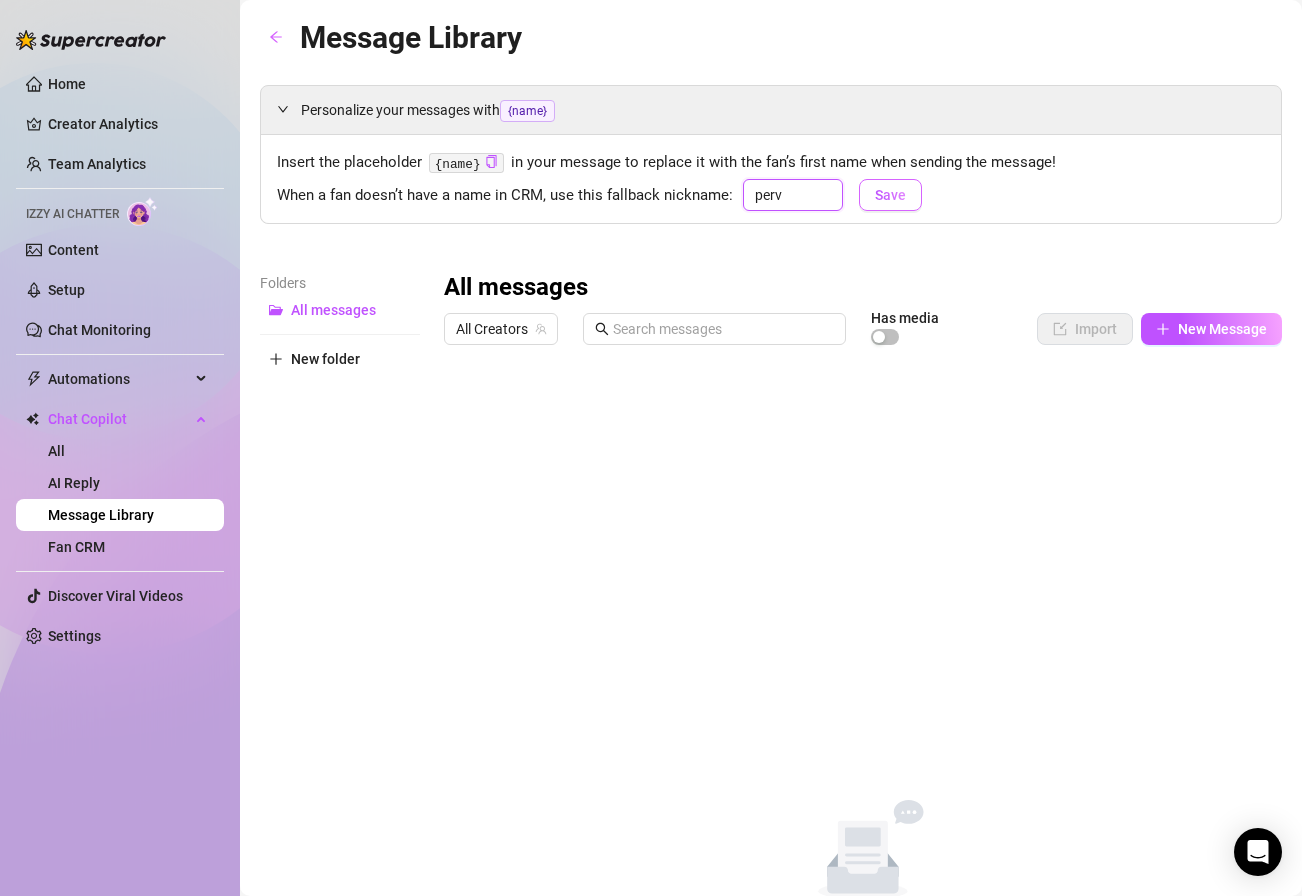 type on "perv" 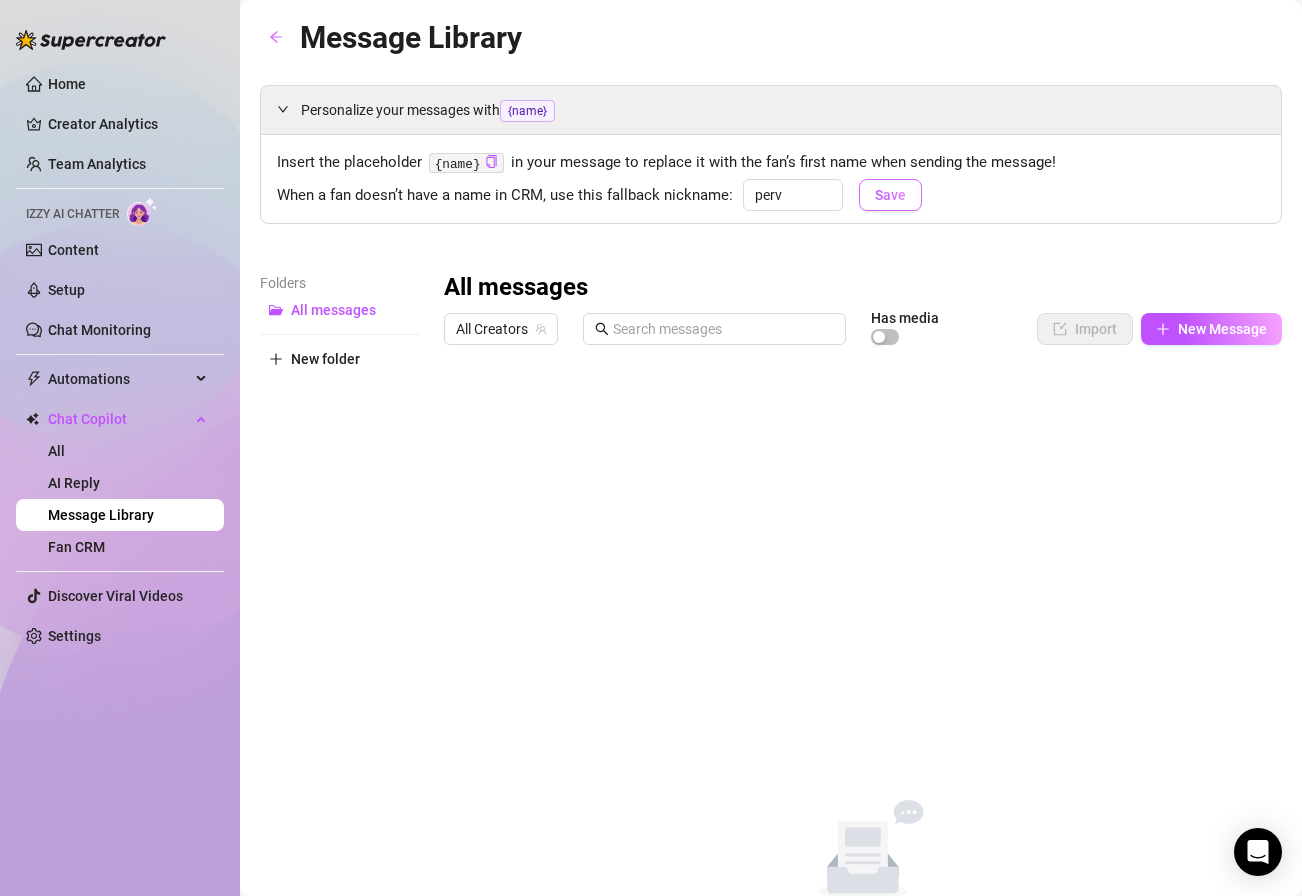 click on "Save" at bounding box center (890, 195) 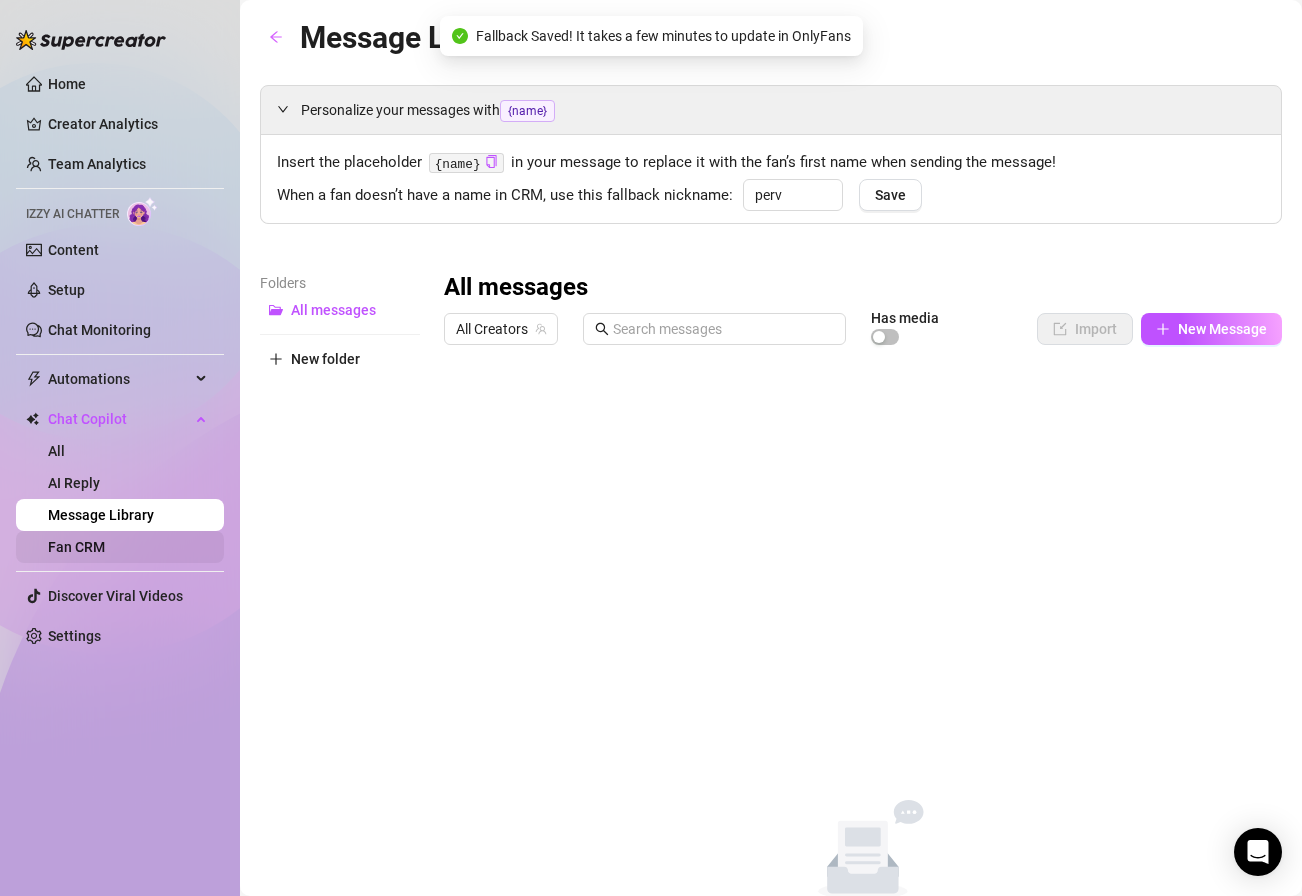 click on "Fan CRM" at bounding box center (76, 547) 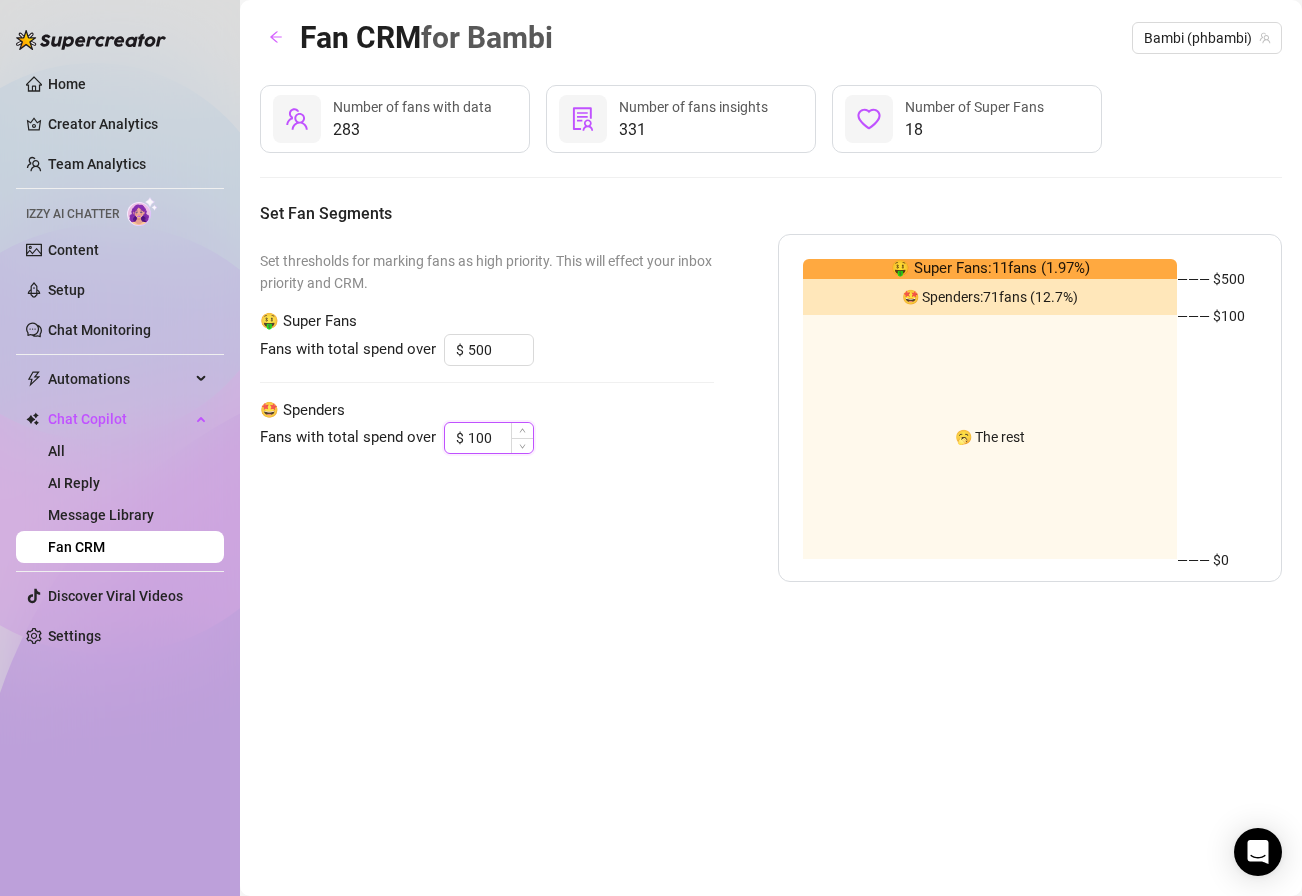 click on "100" at bounding box center [500, 438] 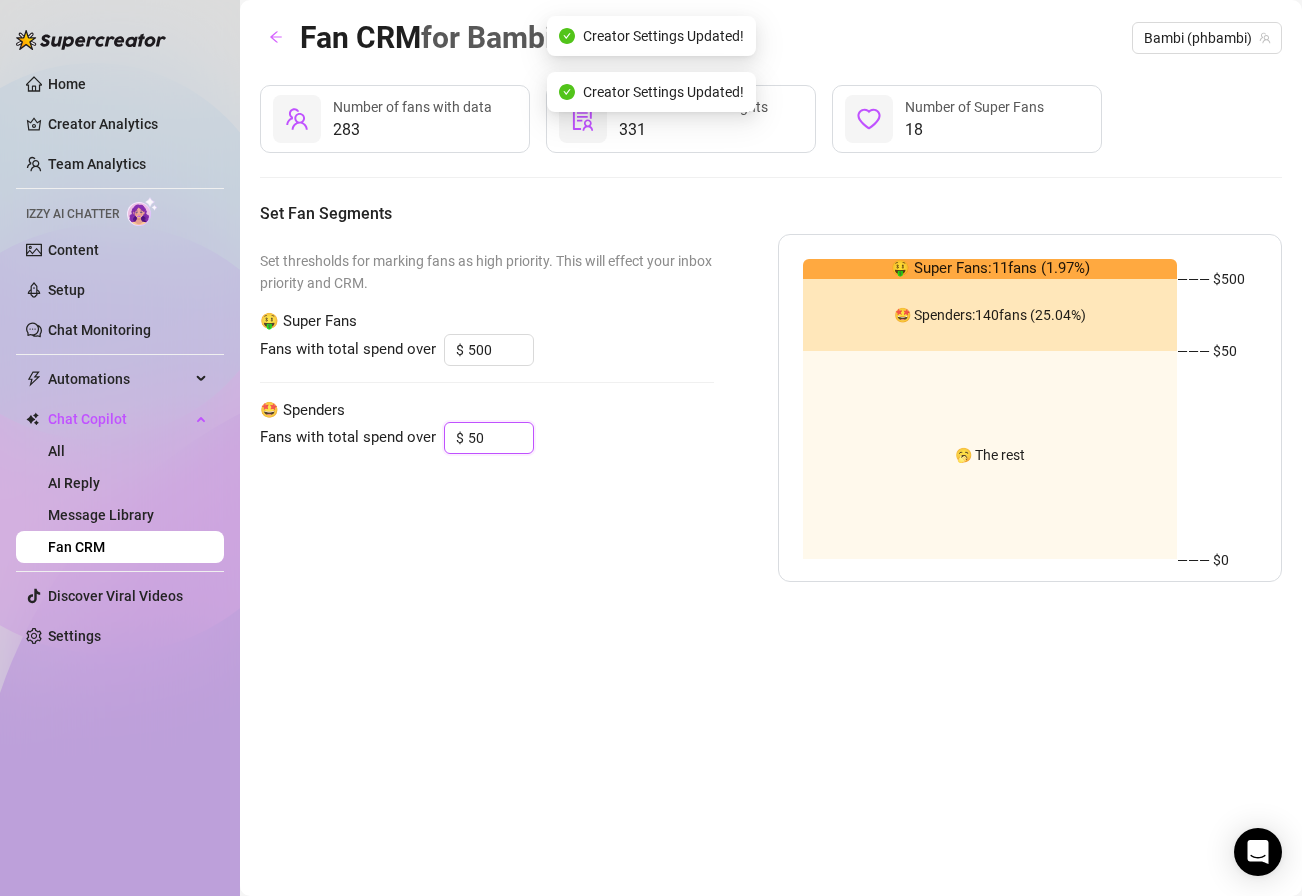 type on "50" 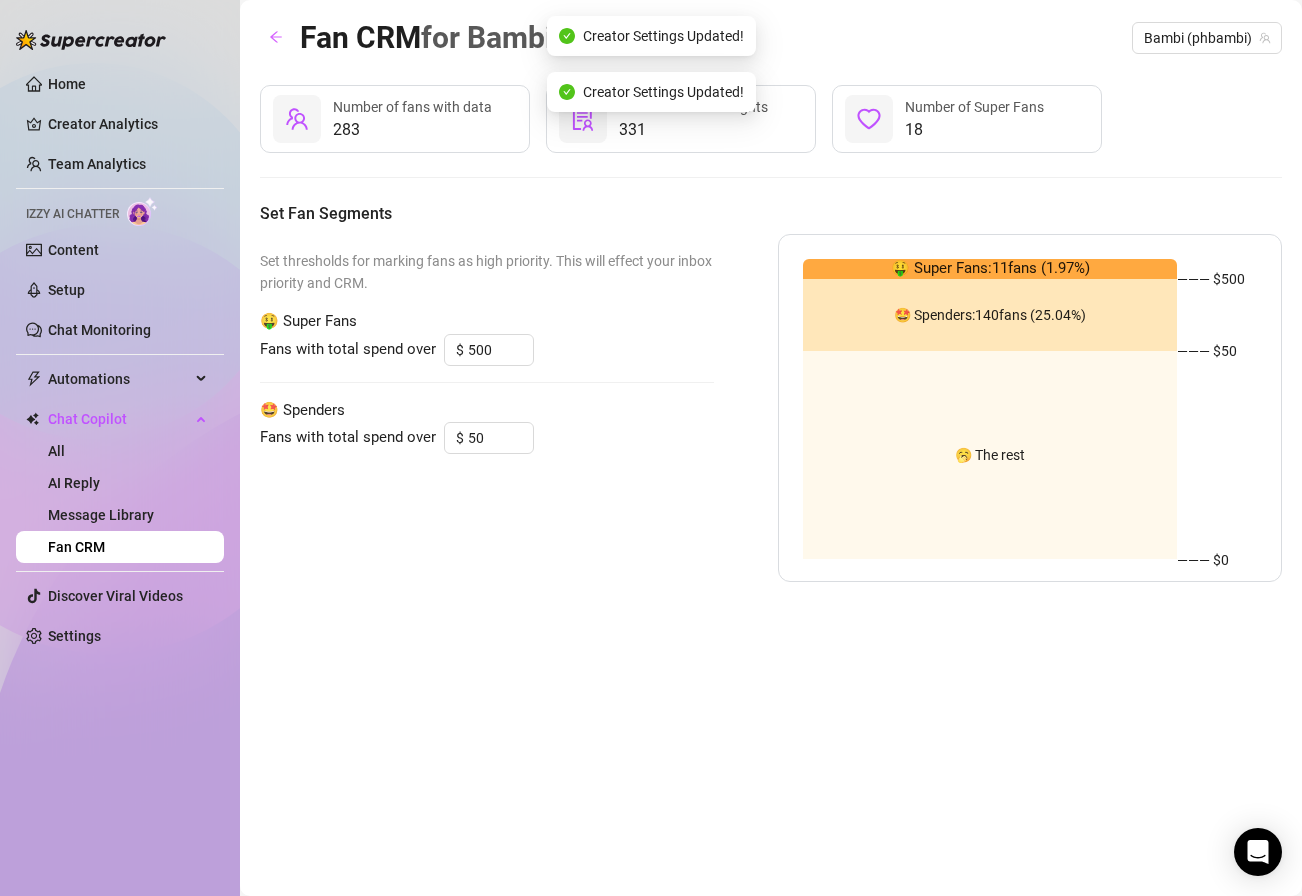 click on "Set thresholds for marking fans as high priority. This will effect your inbox priority and CRM. 🤑 Super Fans Fans with total spend over $ 500 🤩 Spenders Fans with total spend over $ 50" at bounding box center [487, 408] 